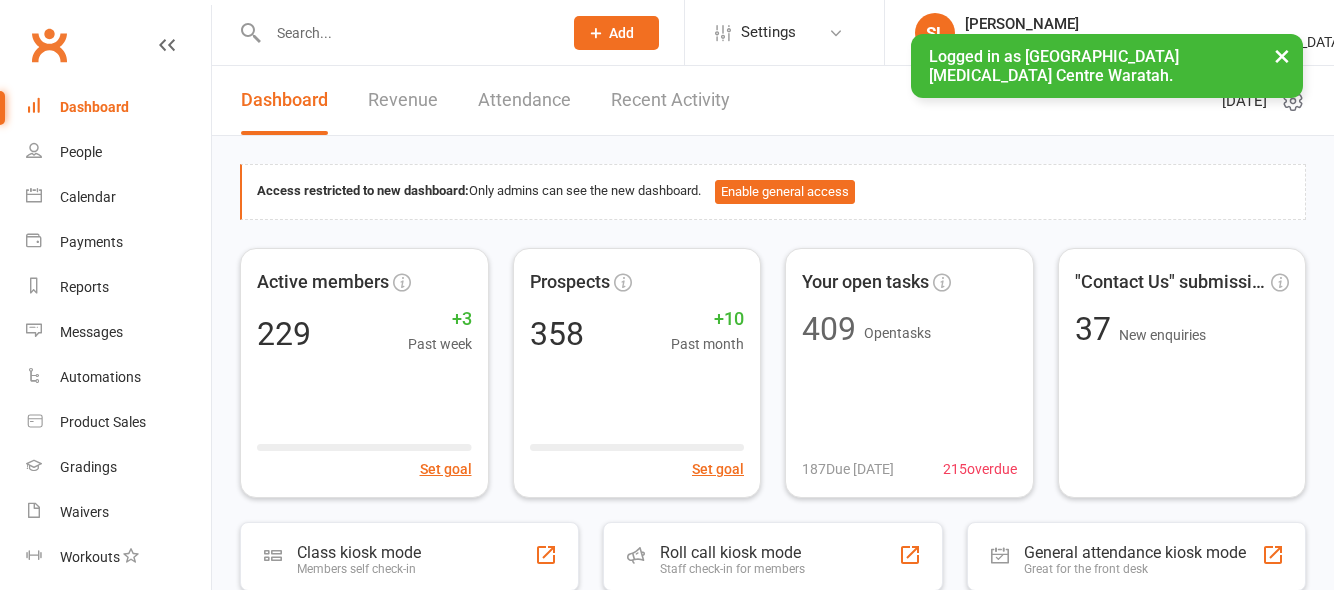 scroll, scrollTop: 0, scrollLeft: 0, axis: both 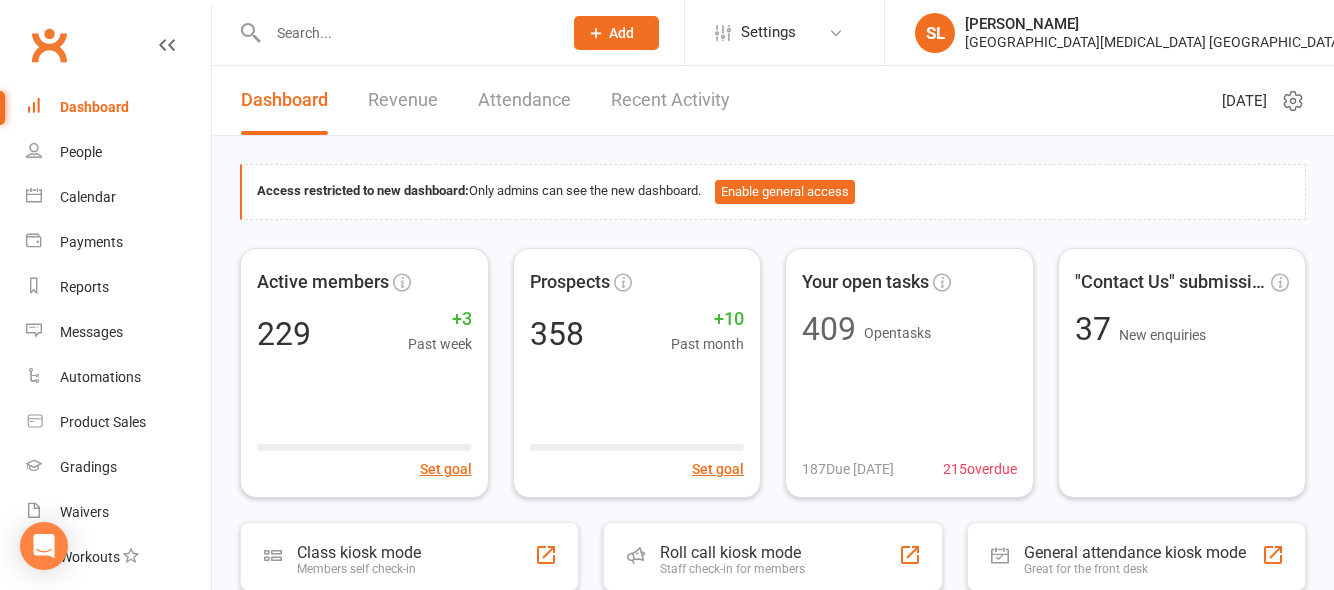 click at bounding box center (405, 33) 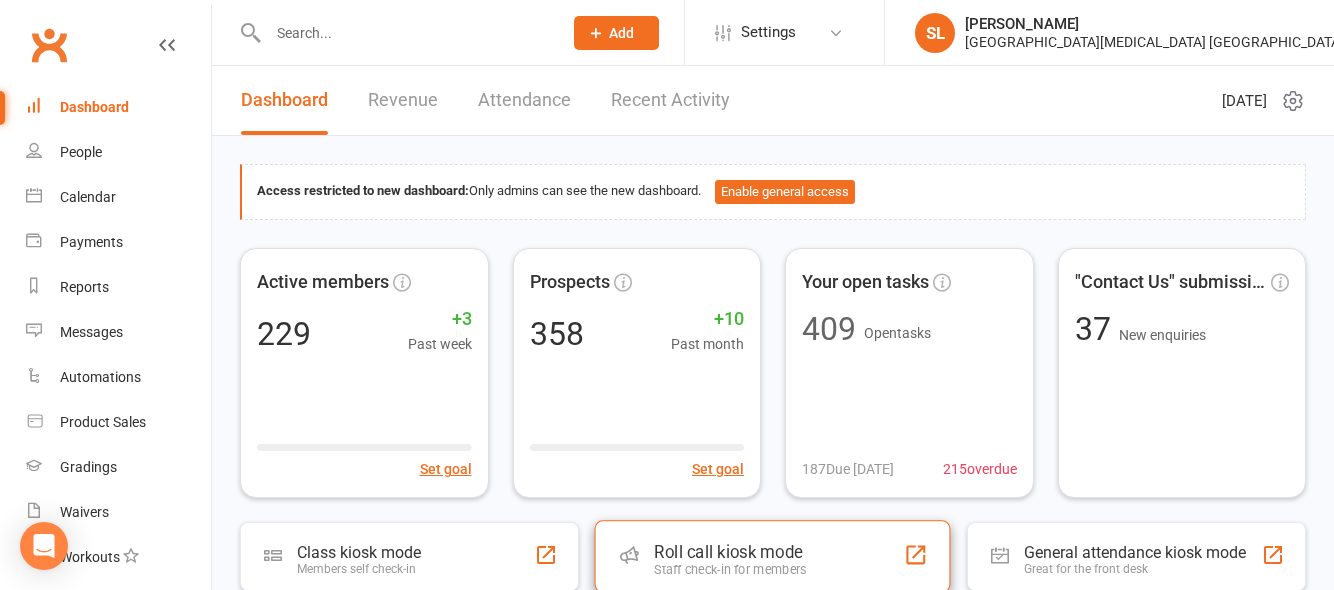 drag, startPoint x: 742, startPoint y: 555, endPoint x: 734, endPoint y: 544, distance: 13.601471 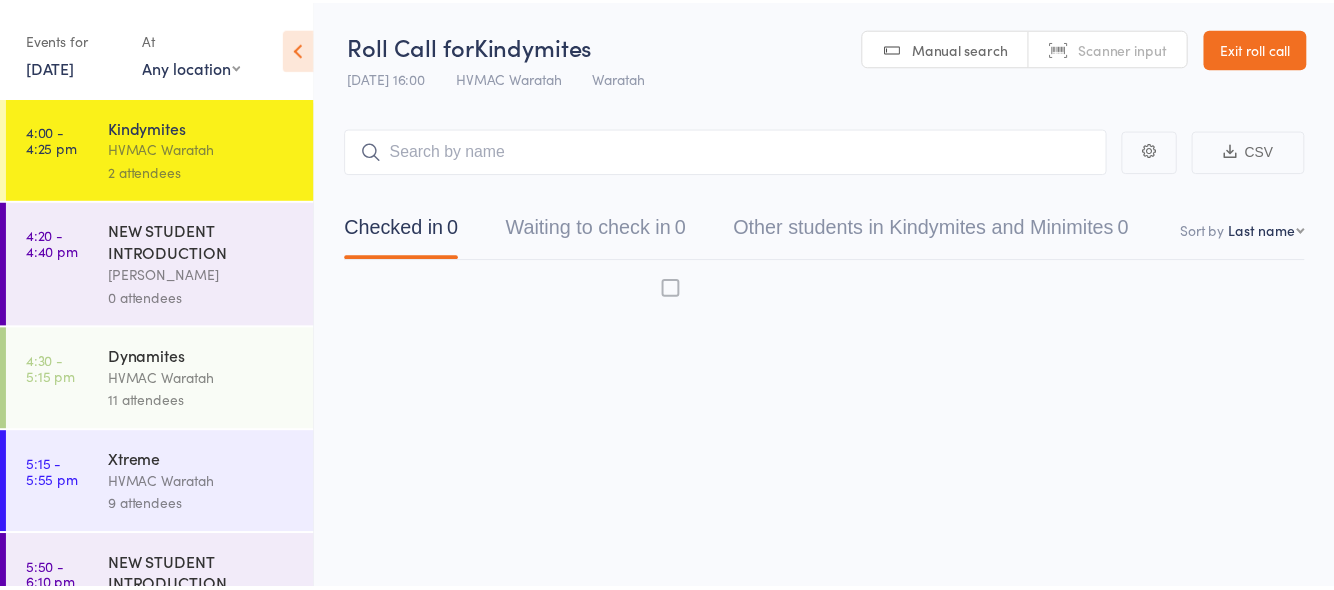 scroll, scrollTop: 0, scrollLeft: 0, axis: both 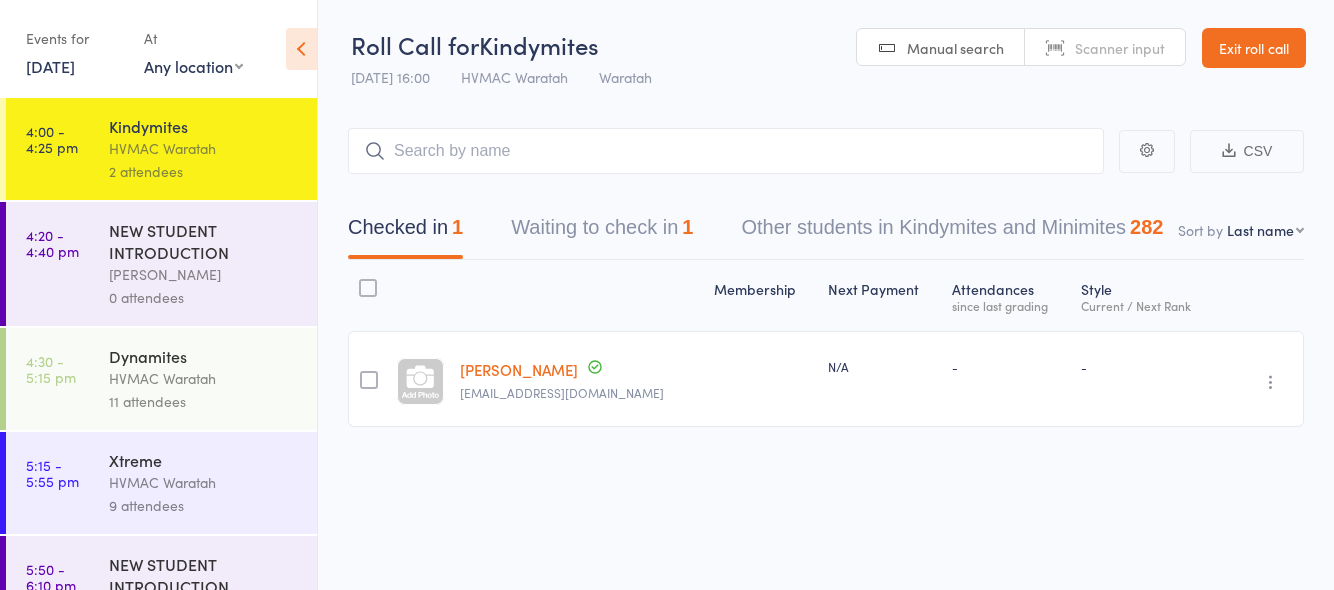 click on "14 Jul, 2025" at bounding box center (50, 66) 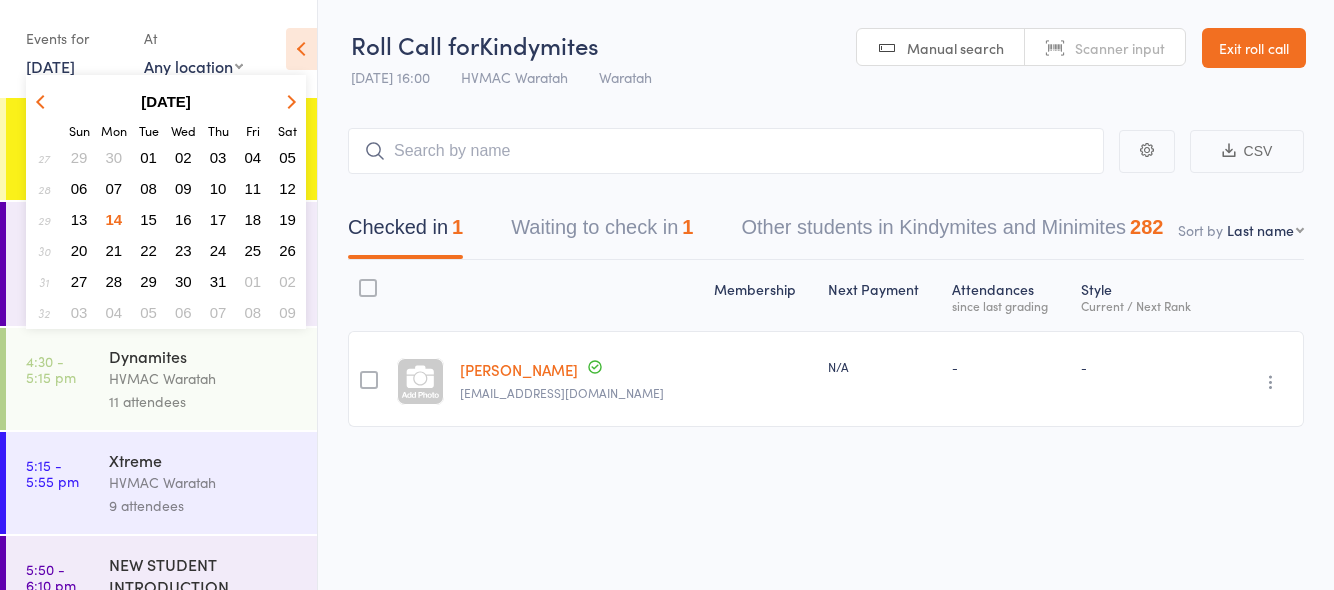 click on "19" at bounding box center (287, 219) 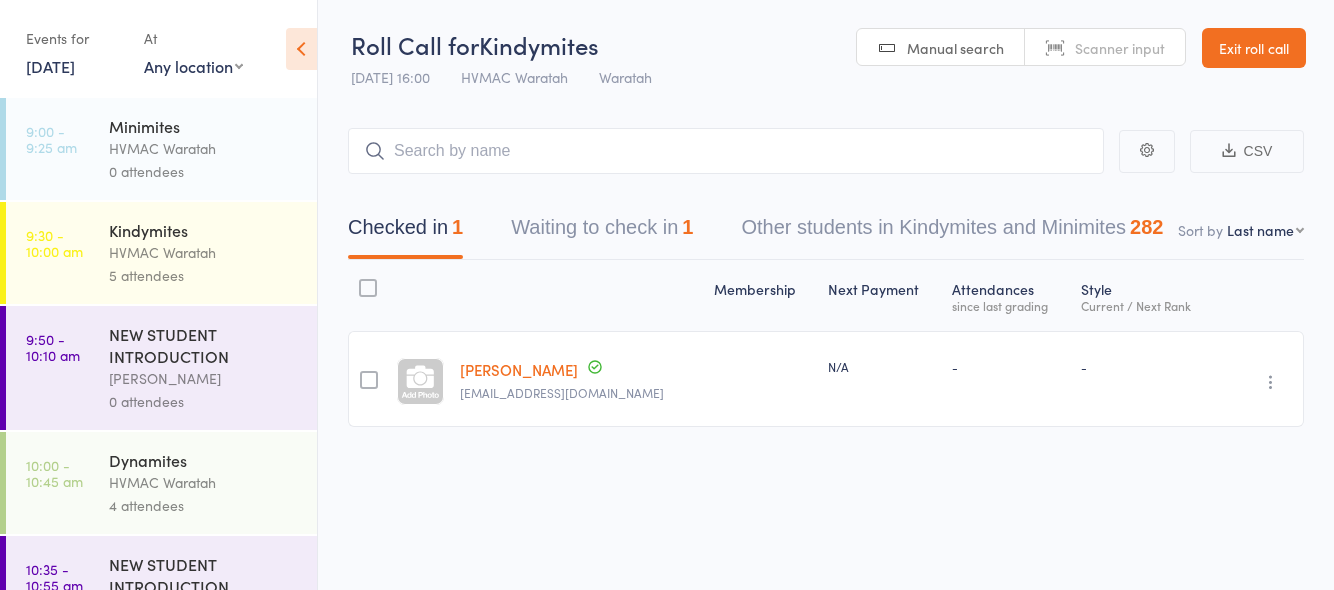 click on "HVMAC Waratah" at bounding box center [204, 148] 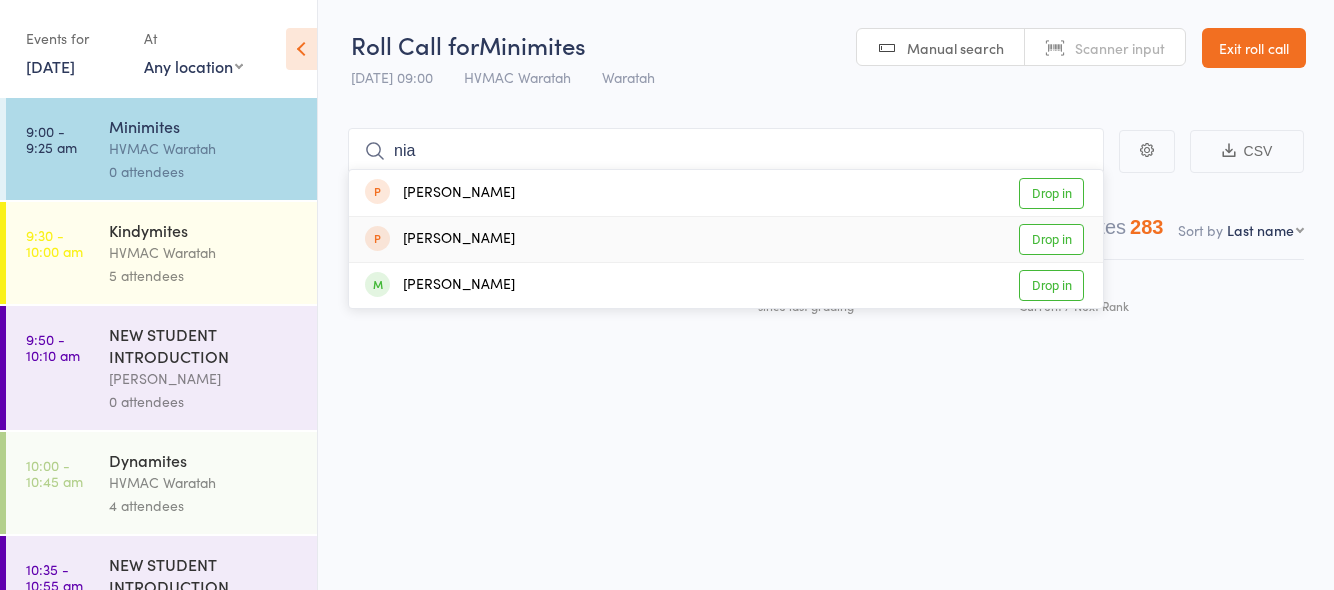 type on "nia" 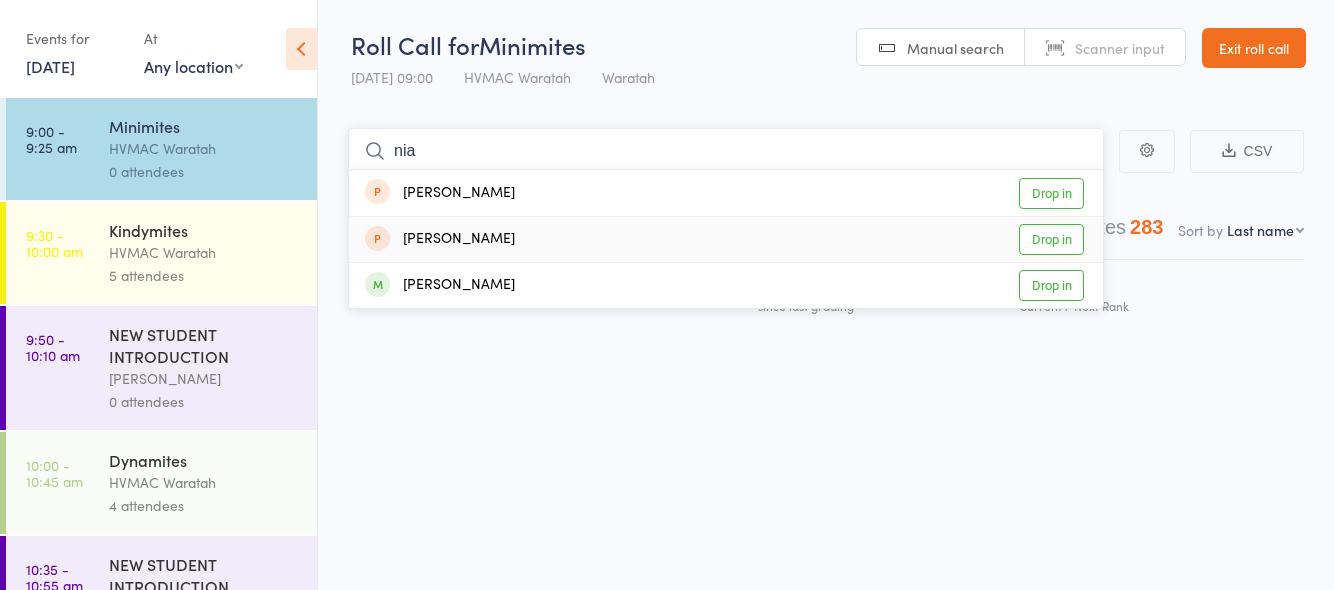 type 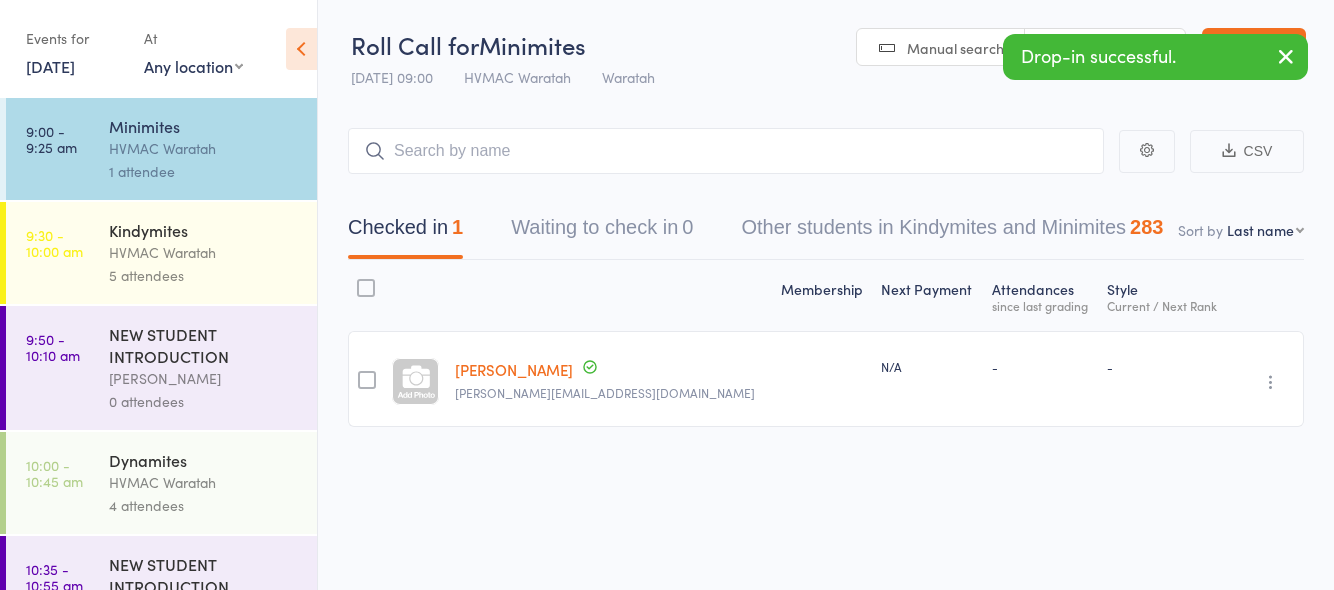 click on "19 Jul, 2025" at bounding box center (50, 66) 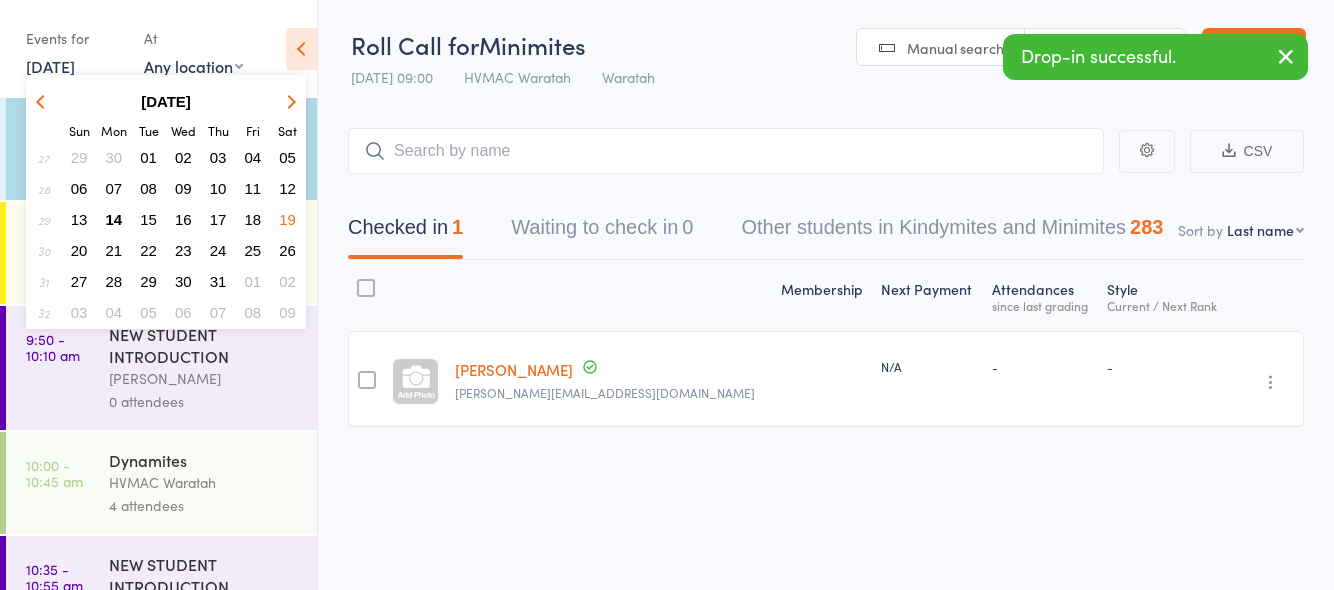 click on "14" at bounding box center (114, 219) 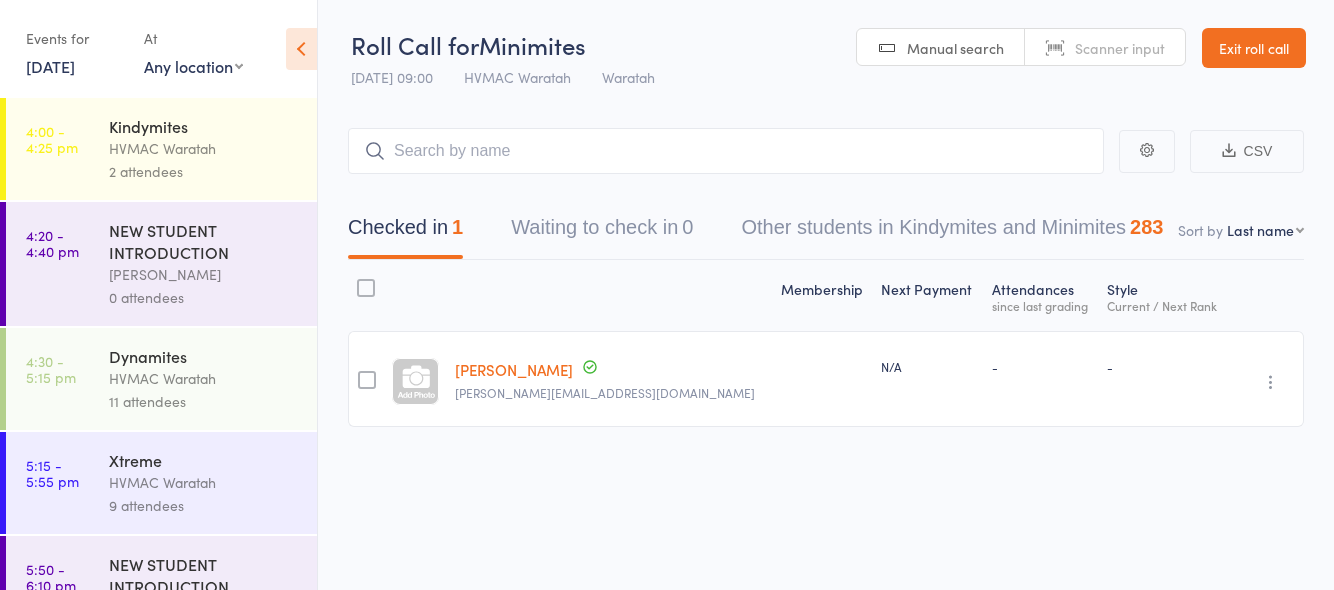 click on "14 Jul, 2025" at bounding box center [50, 66] 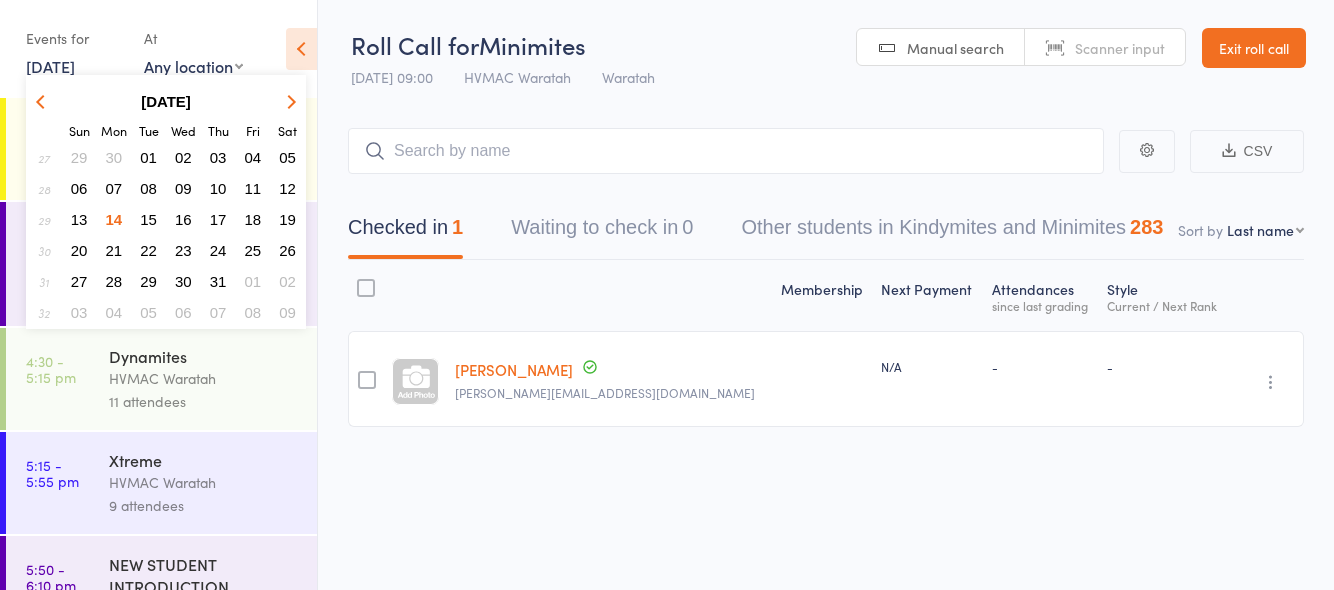 click on "17" at bounding box center (218, 219) 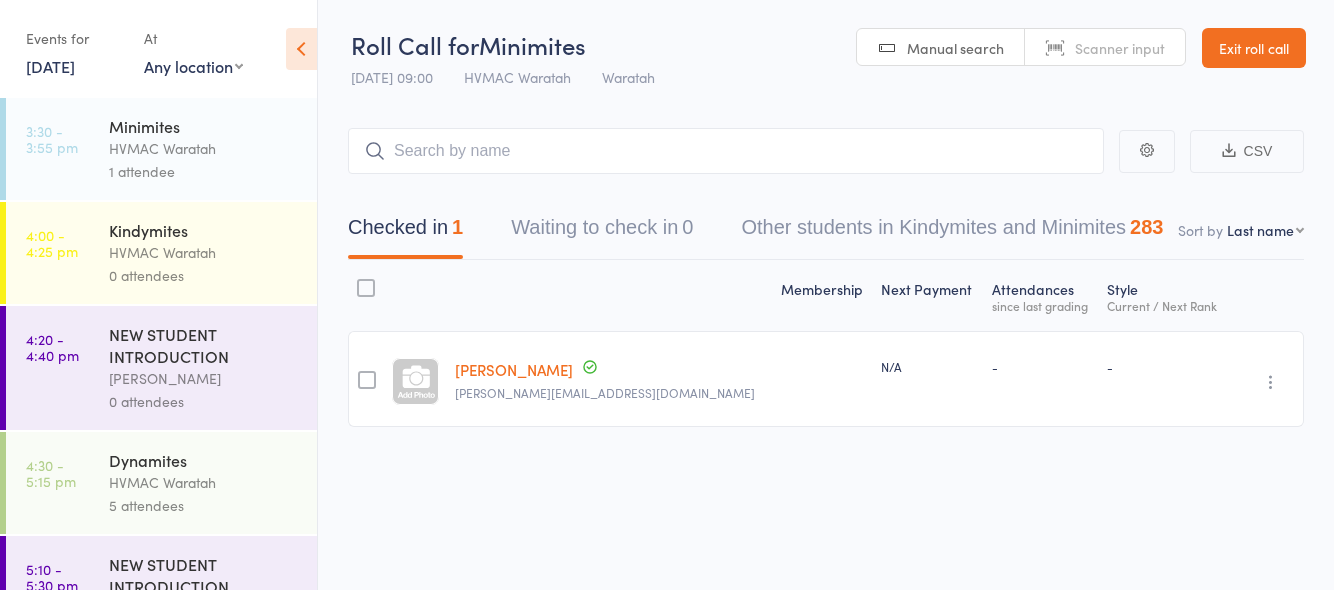 click on "1 attendee" at bounding box center [204, 171] 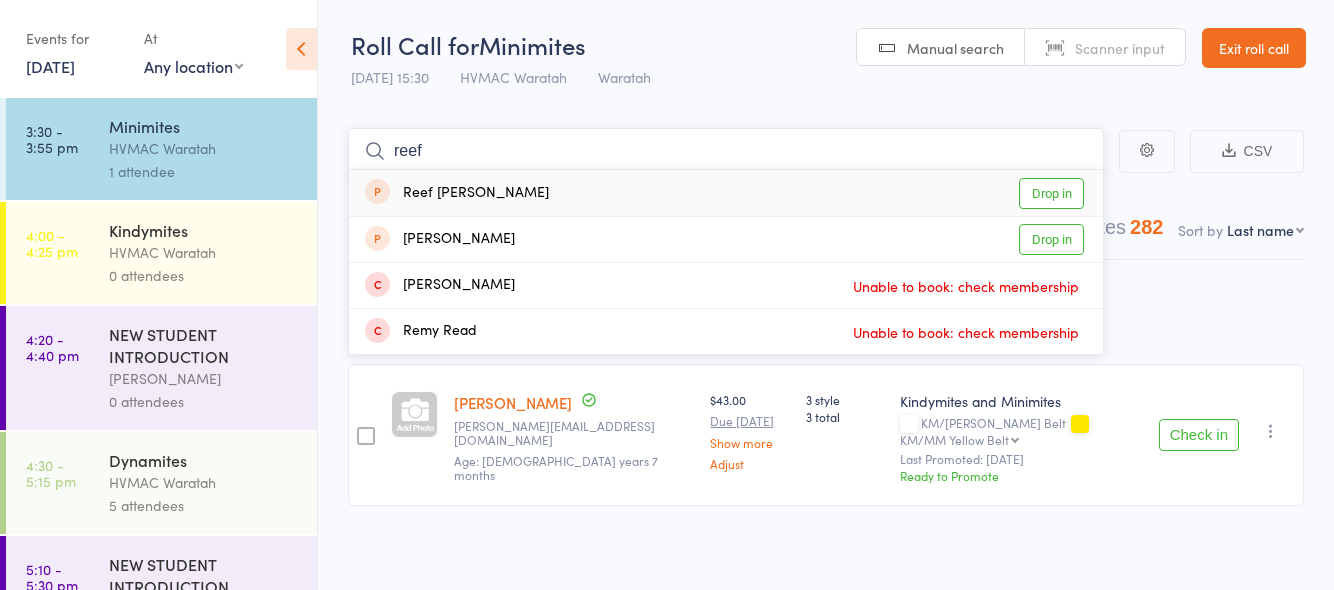 type on "reef" 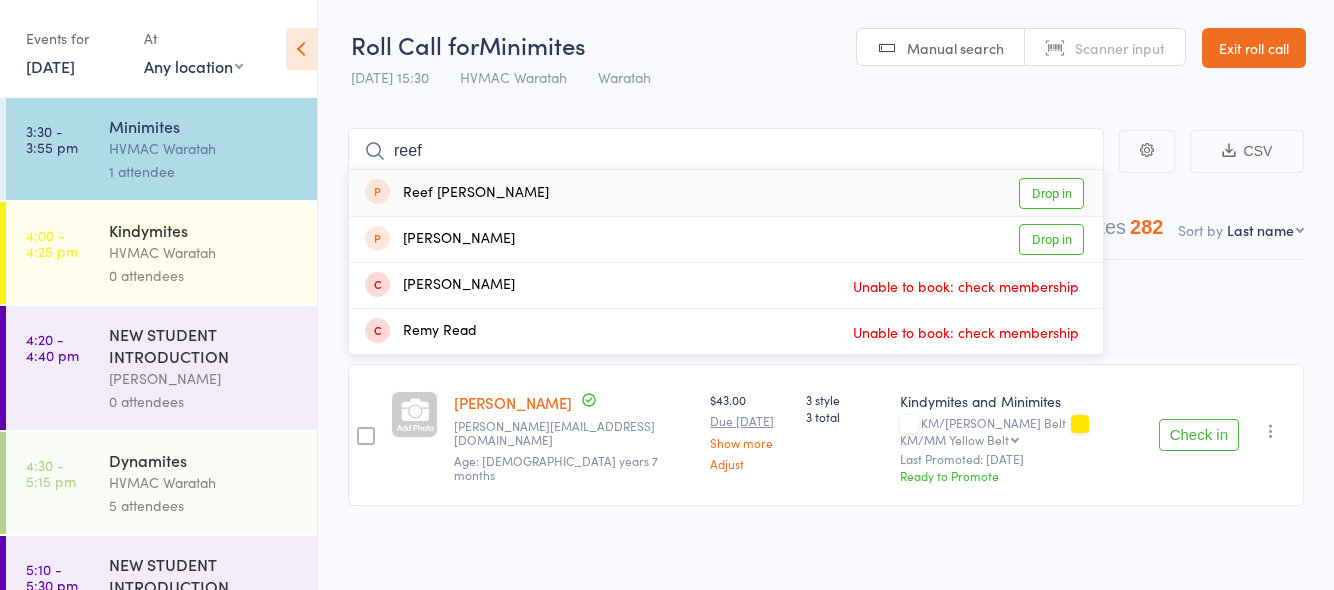 click on "Drop in" at bounding box center [1051, 193] 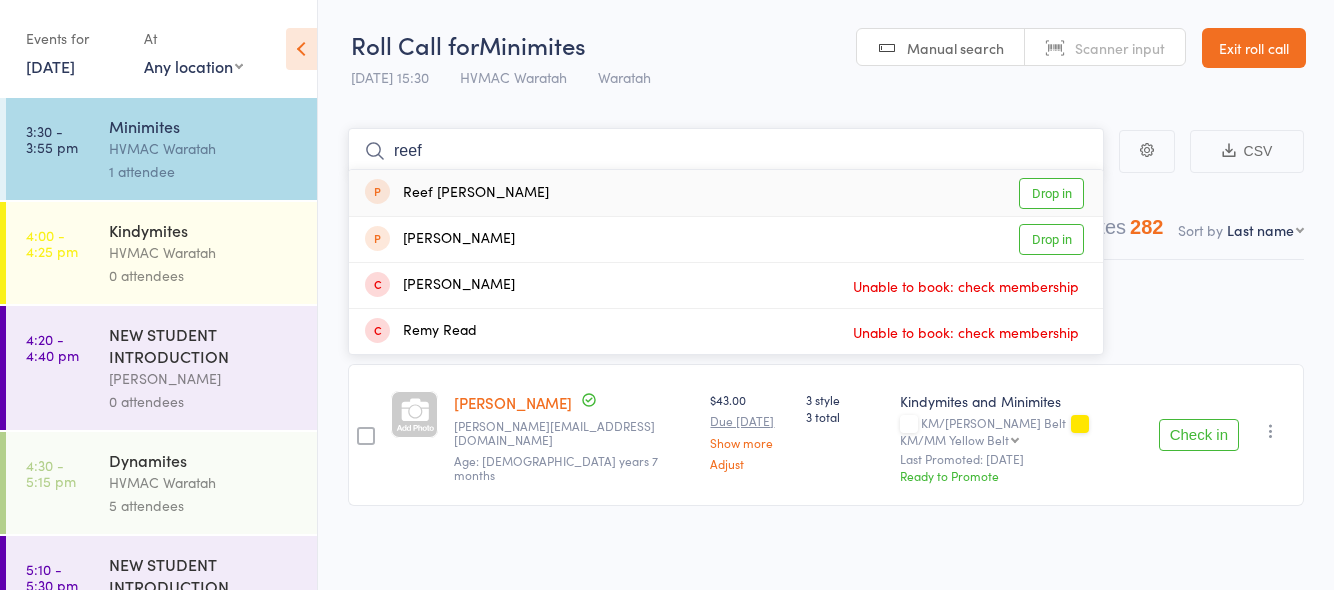 type 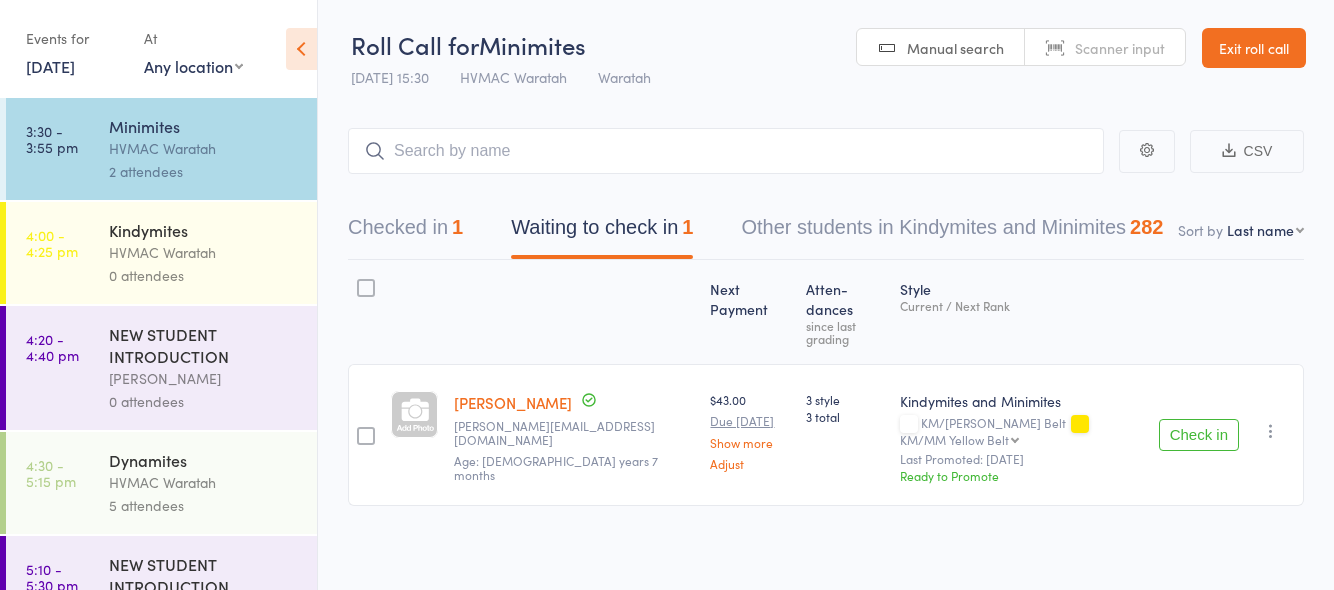 click on "17 Jul, 2025" at bounding box center [50, 66] 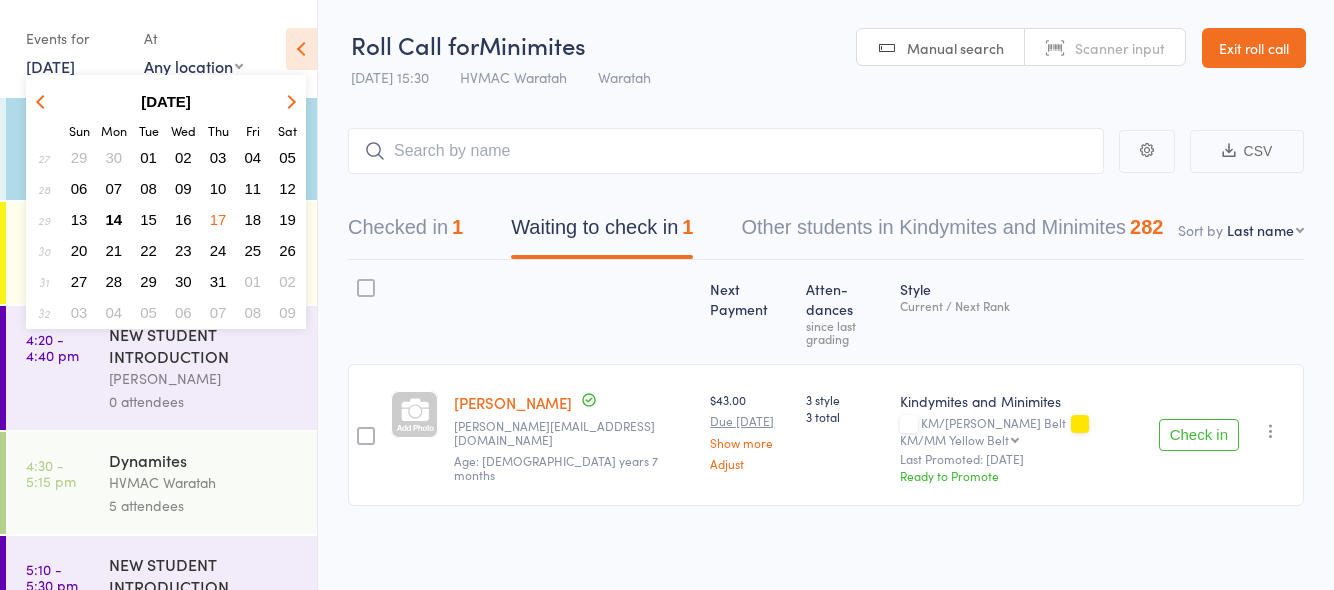 click on "14" at bounding box center (114, 219) 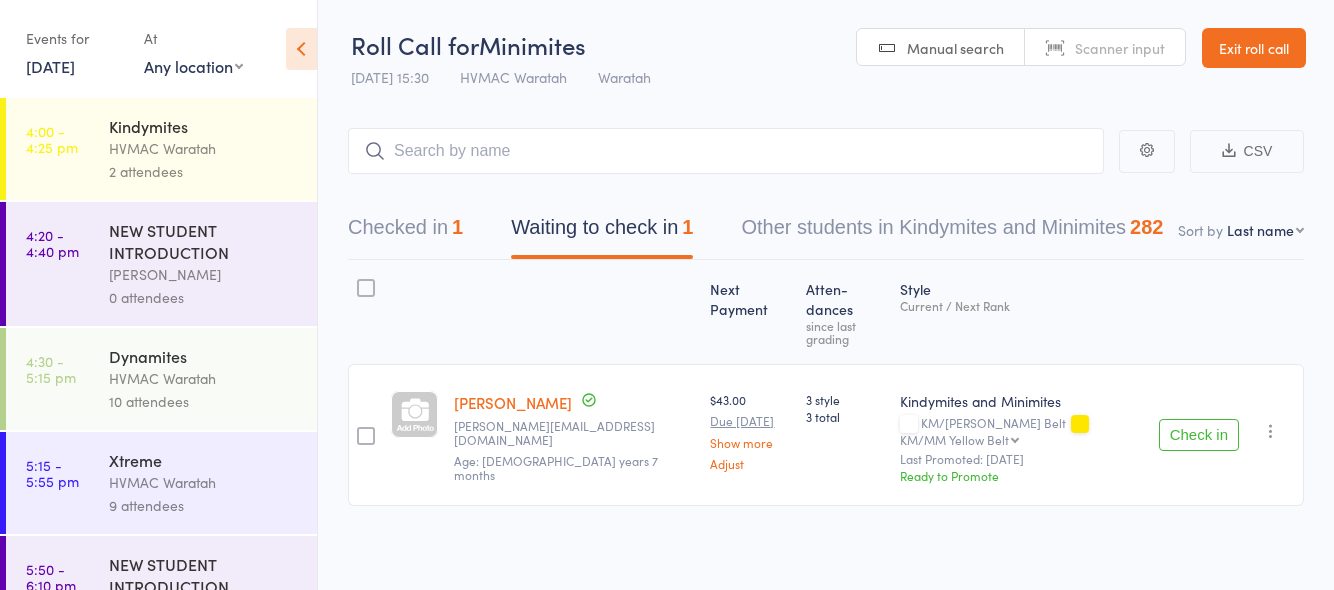 click on "Kindymites" at bounding box center (204, 126) 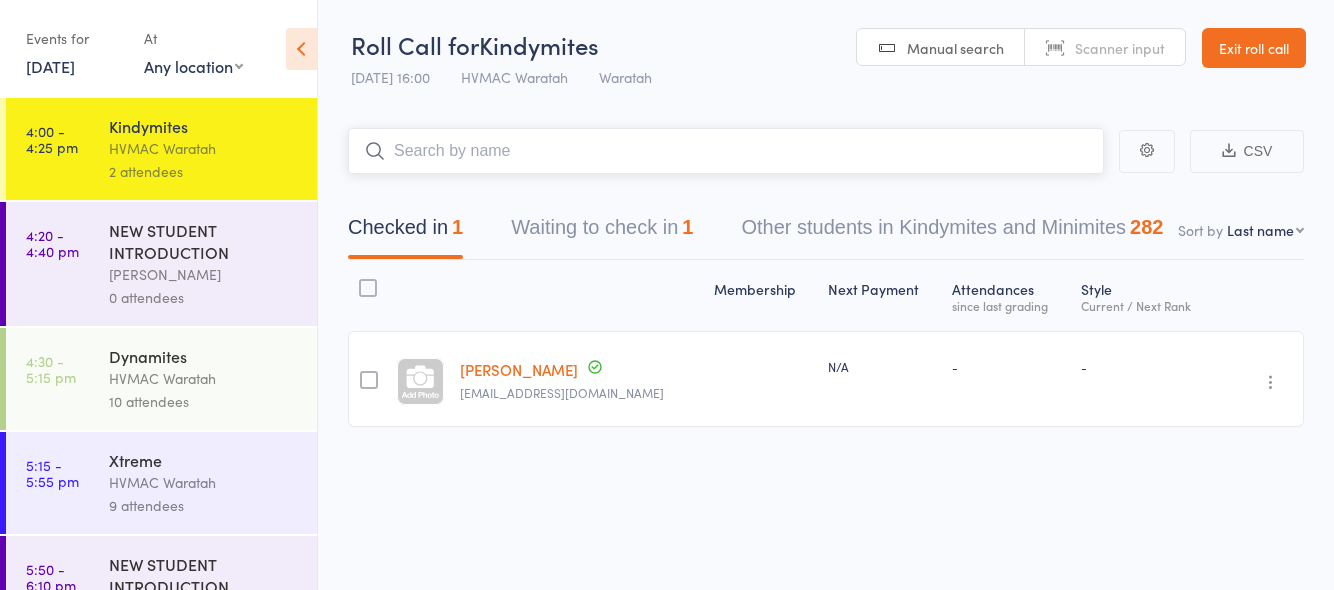 click on "Waiting to check in  1" at bounding box center [602, 232] 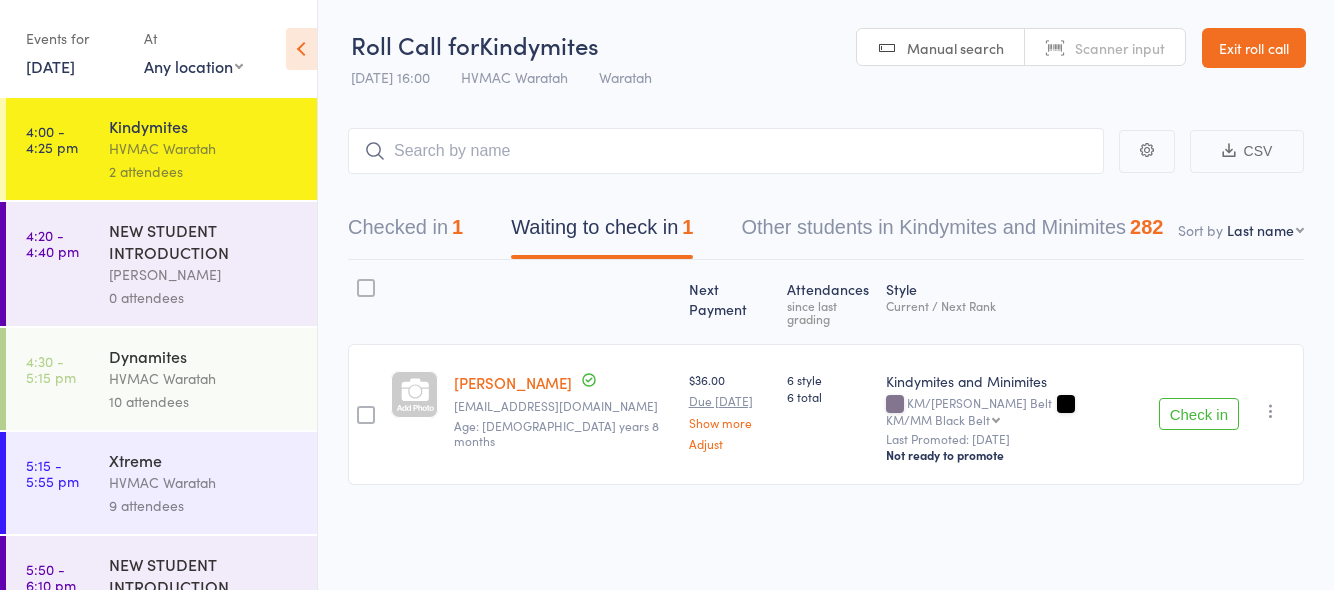 click on "HVMAC Waratah" at bounding box center [204, 378] 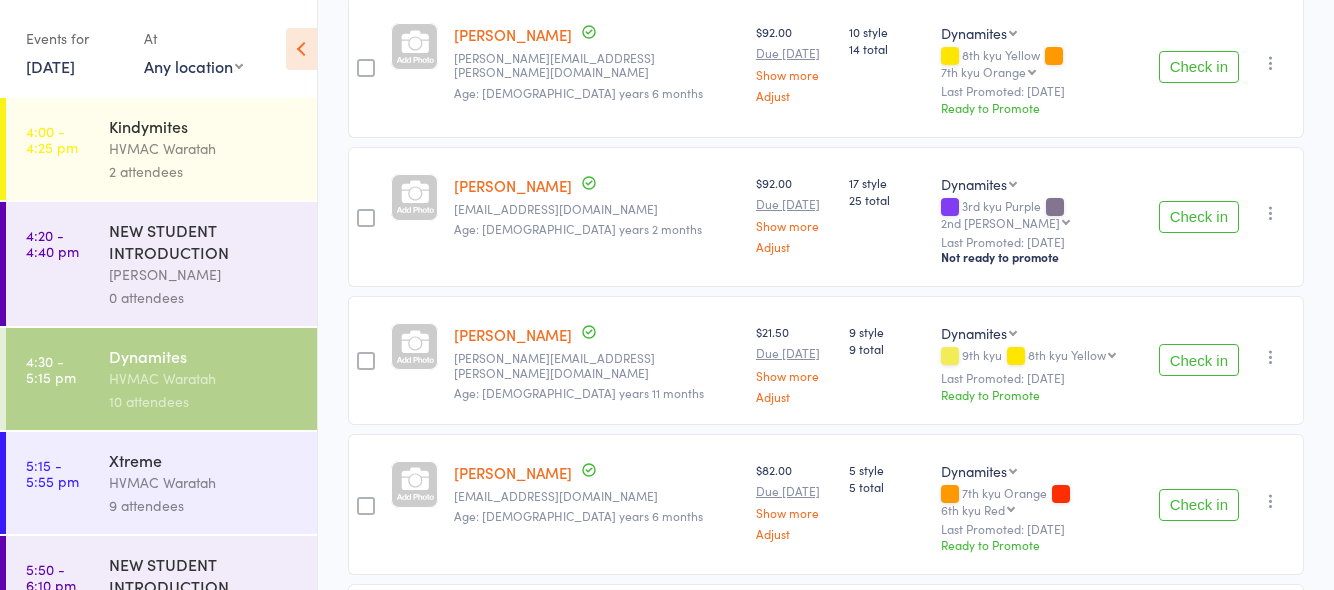 scroll, scrollTop: 400, scrollLeft: 0, axis: vertical 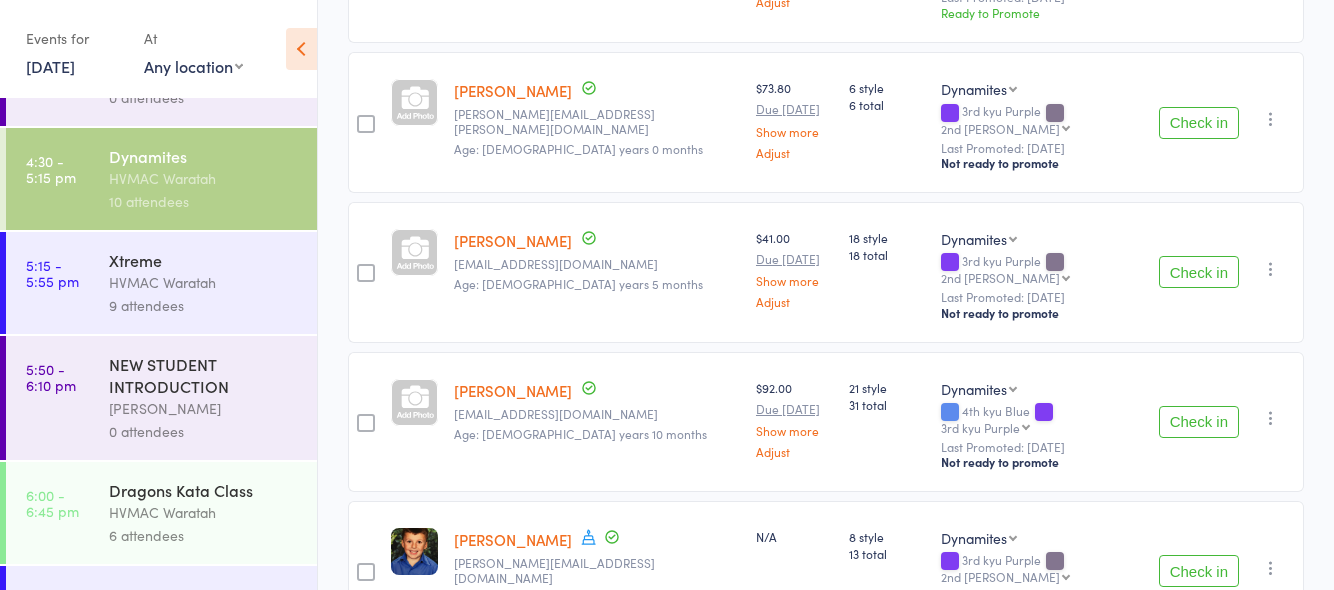 click on "HVMAC Waratah" at bounding box center [204, 512] 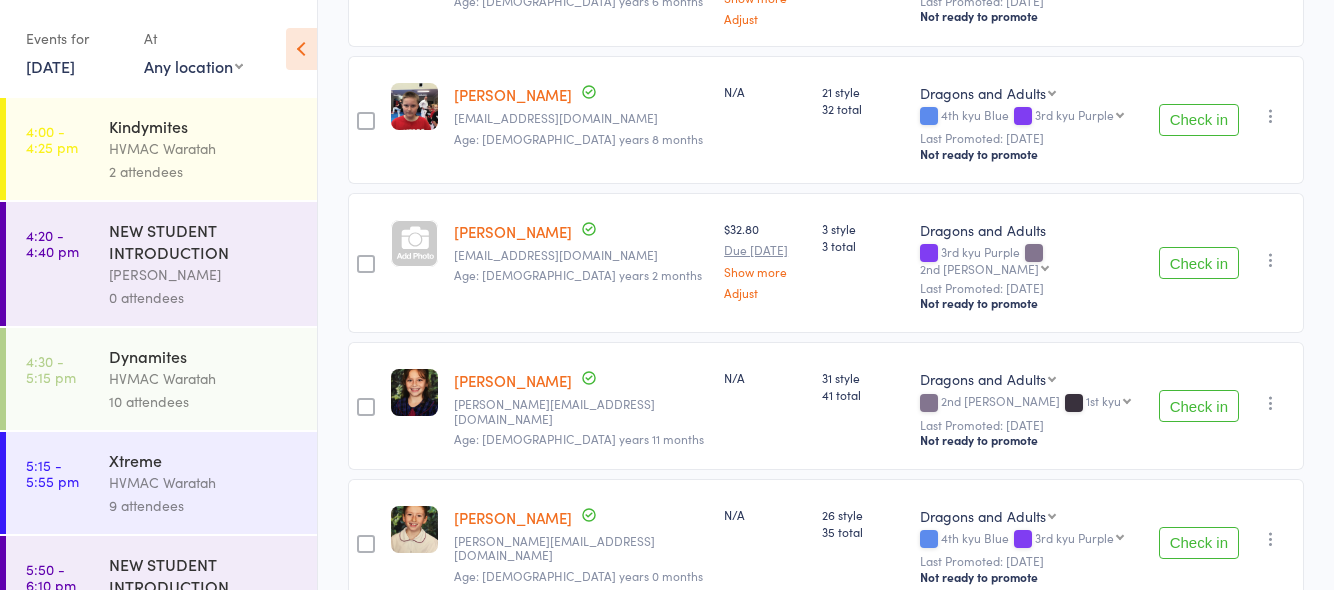 scroll, scrollTop: 647, scrollLeft: 0, axis: vertical 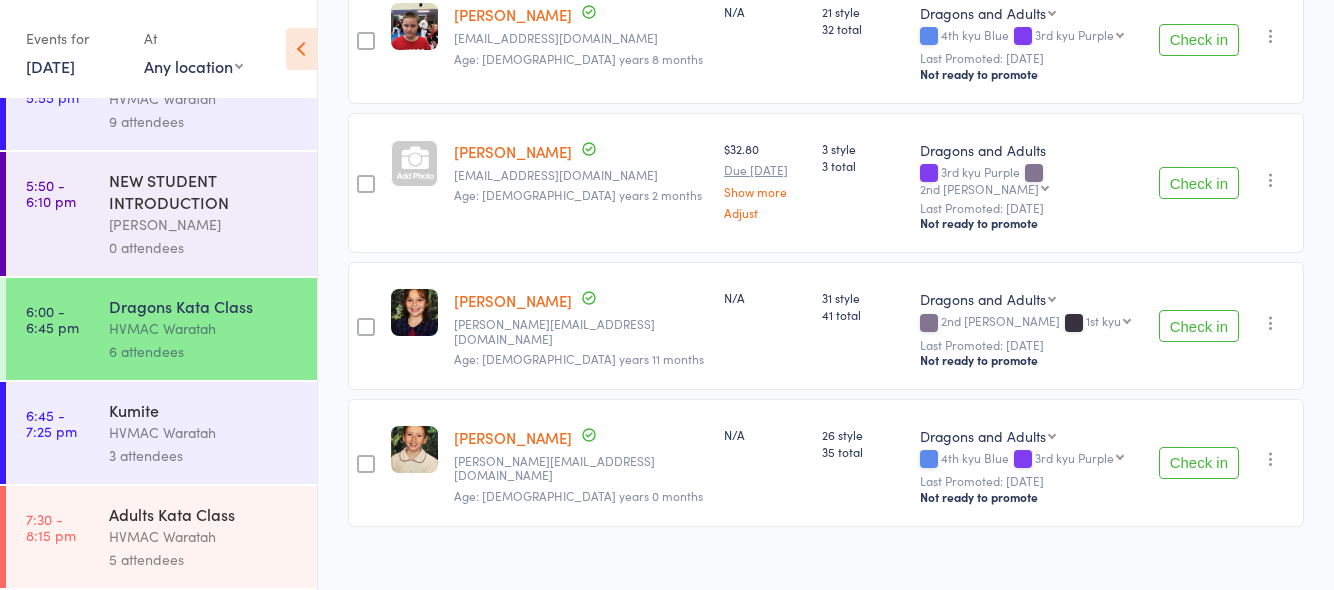 click on "HVMAC Waratah" at bounding box center [204, 432] 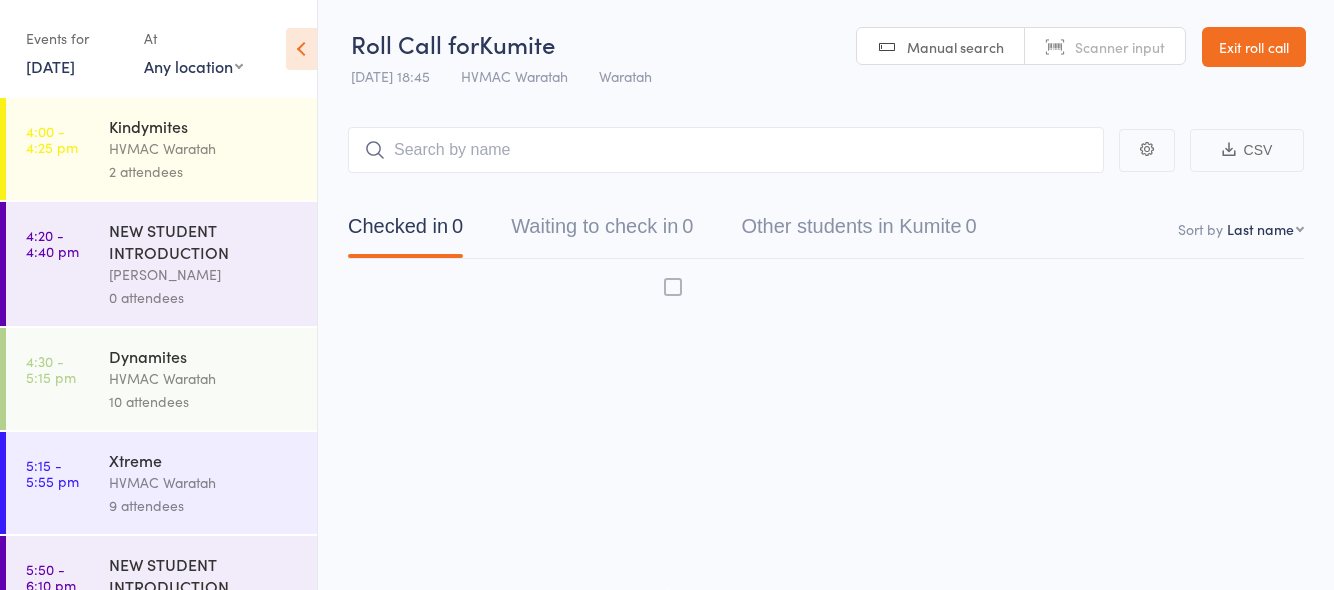 scroll, scrollTop: 1, scrollLeft: 0, axis: vertical 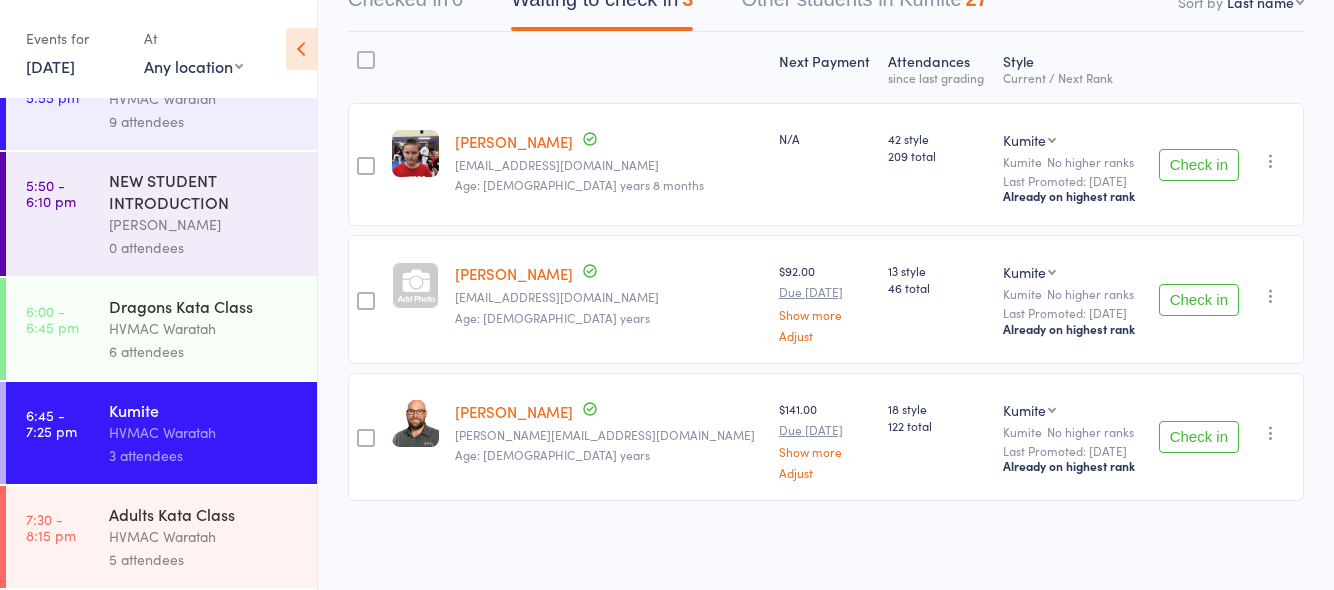 click on "Adults Kata Class" at bounding box center [204, 514] 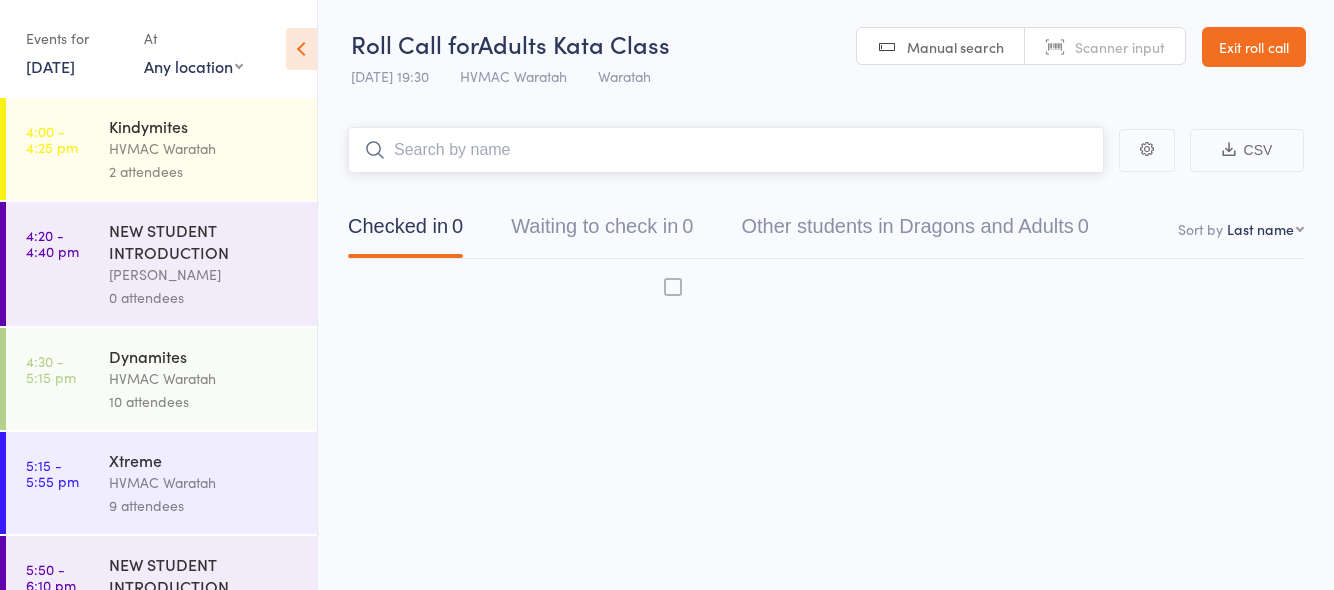 scroll, scrollTop: 1, scrollLeft: 0, axis: vertical 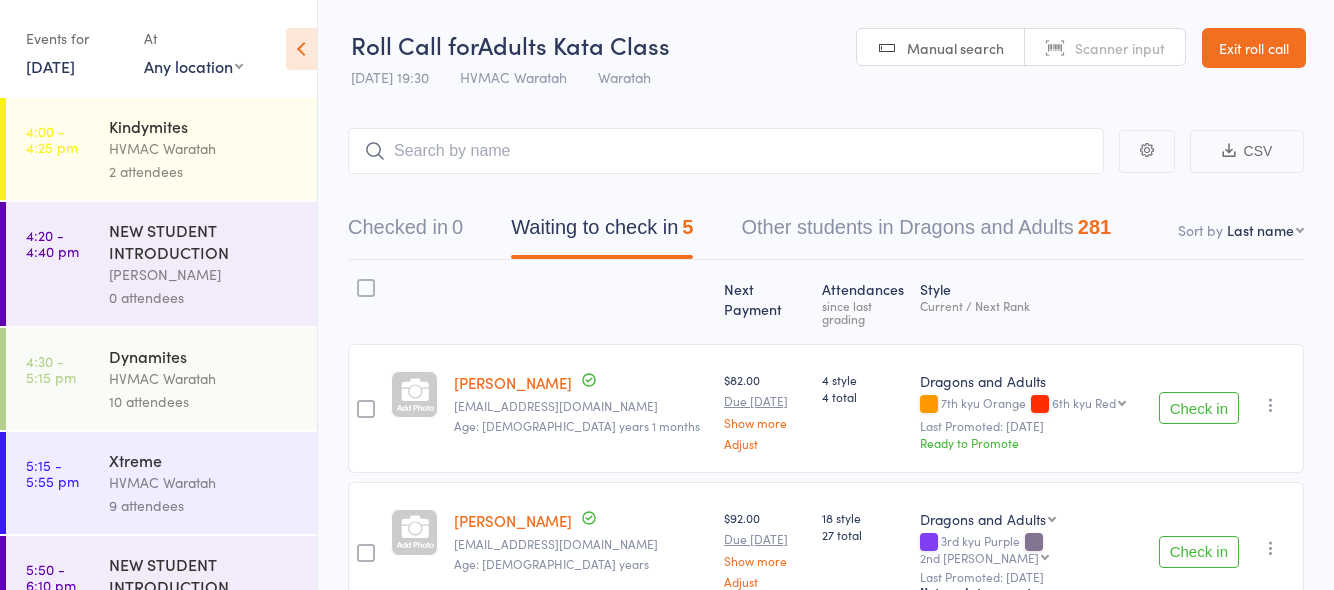 click on "Kindymites" at bounding box center [204, 126] 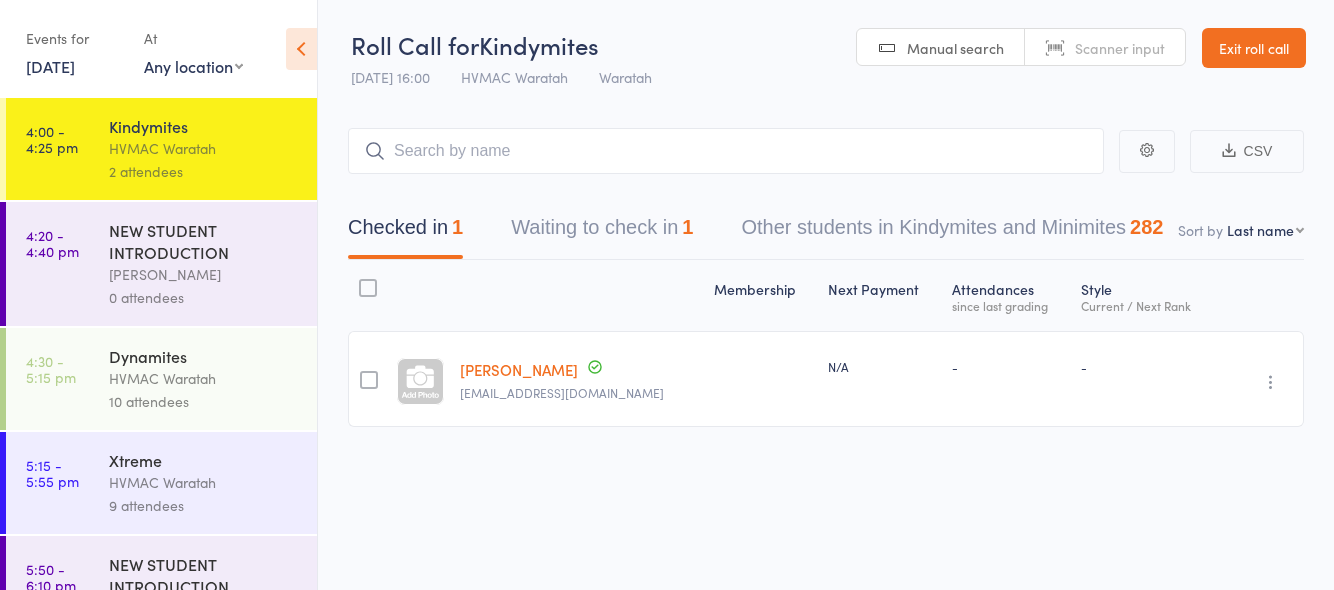 click on "14 Jul, 2025" at bounding box center [50, 66] 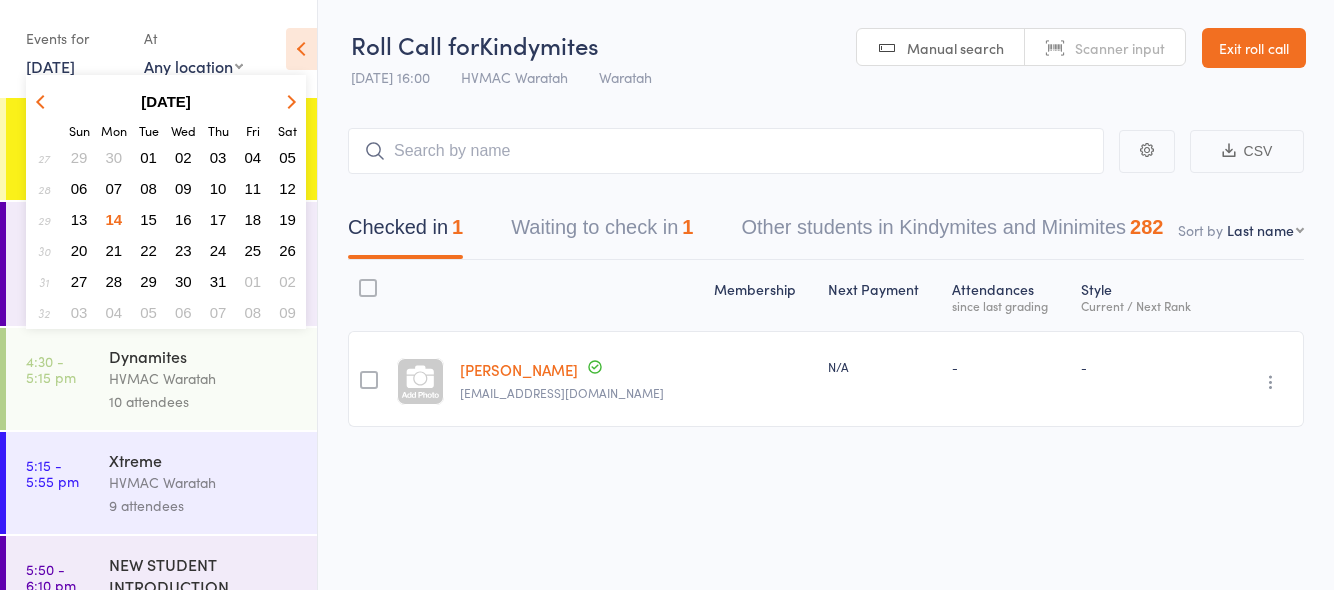 click on "12" at bounding box center (287, 188) 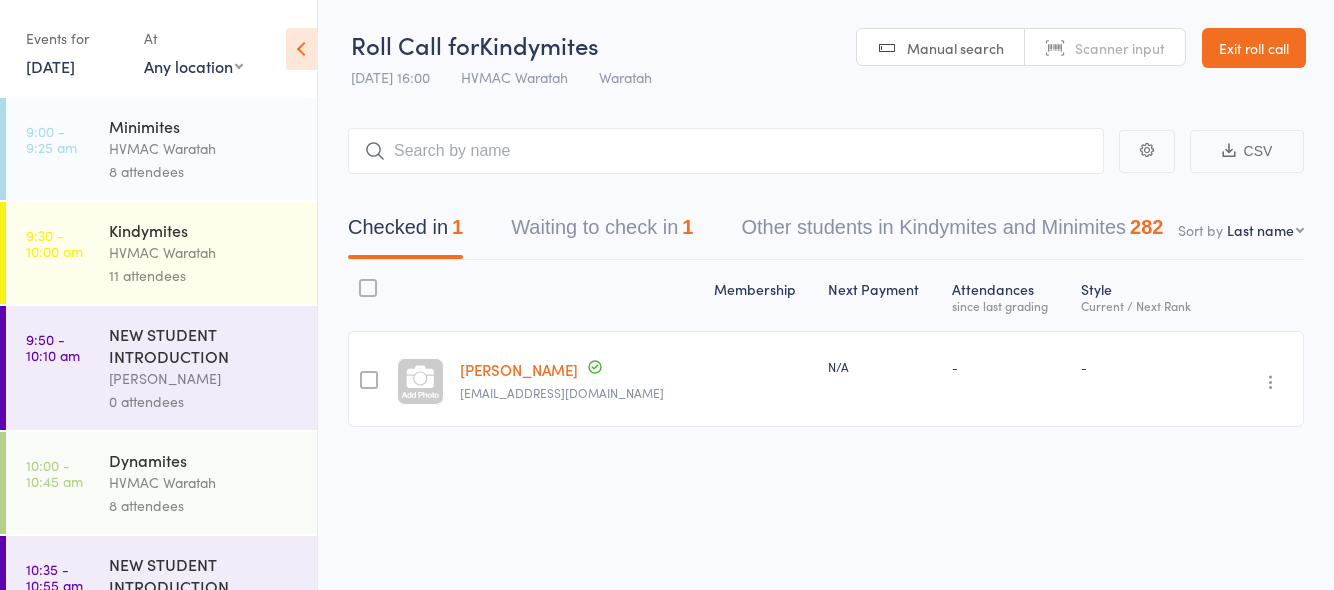 click on "HVMAC Waratah" at bounding box center [204, 148] 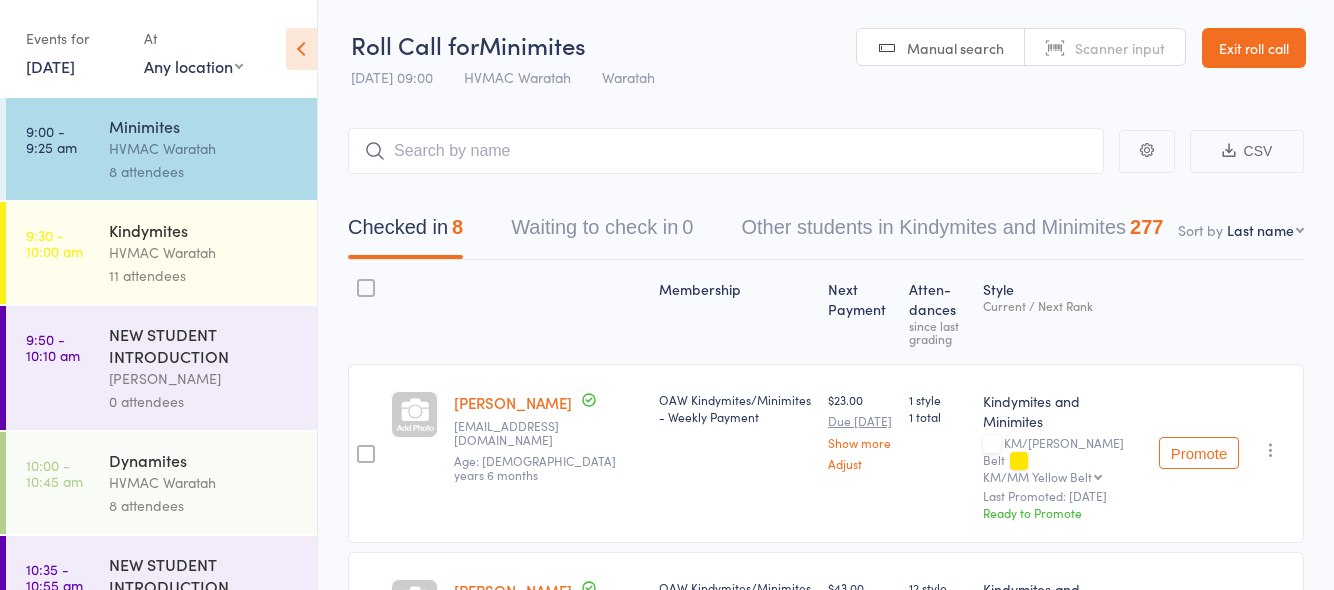 click on "12 Jul, 2025" at bounding box center (50, 66) 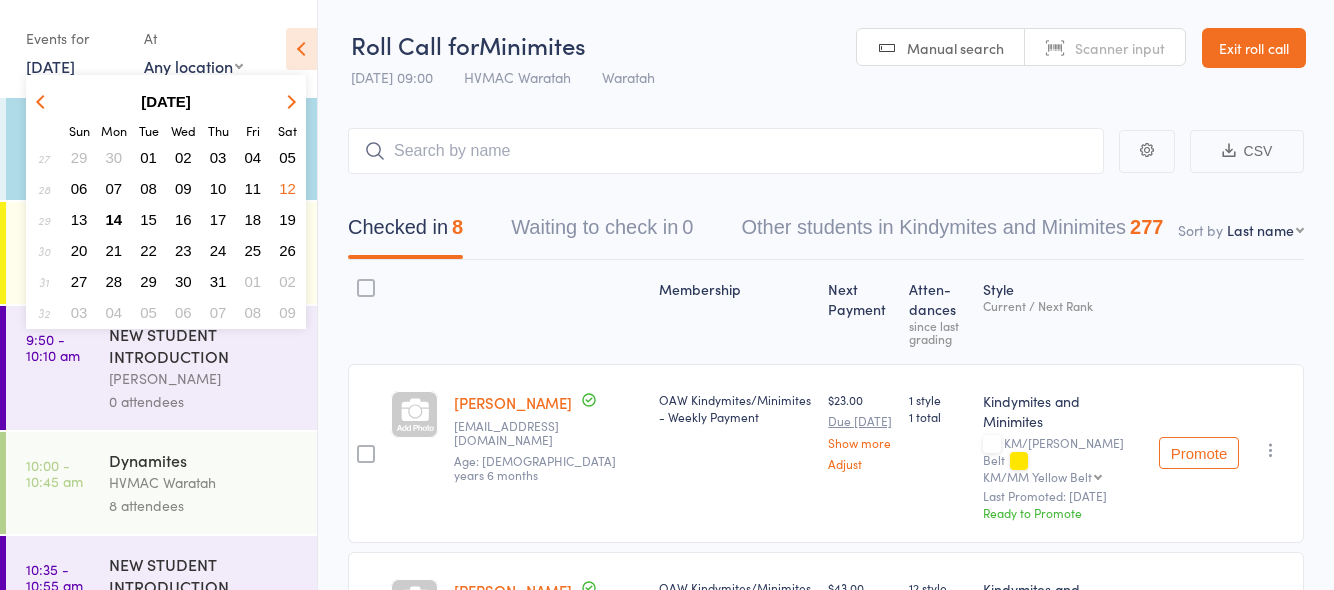 click on "14" at bounding box center (114, 219) 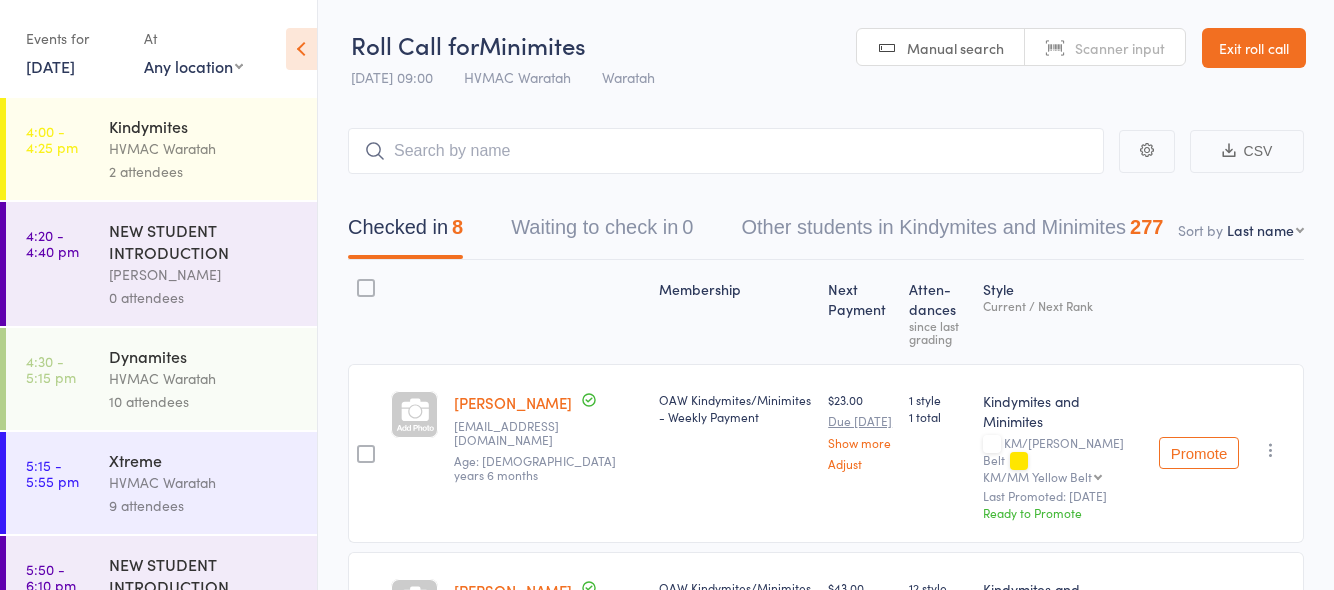 click on "HVMAC Waratah" at bounding box center [204, 148] 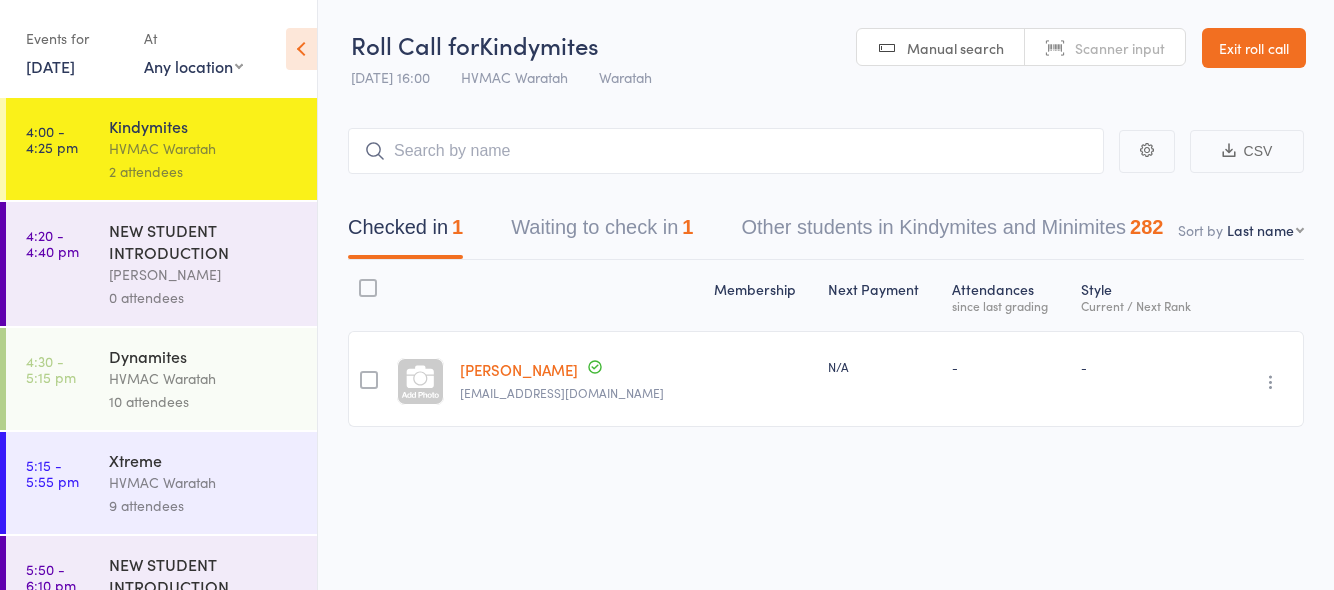 click on "Waiting to check in  1" at bounding box center (602, 232) 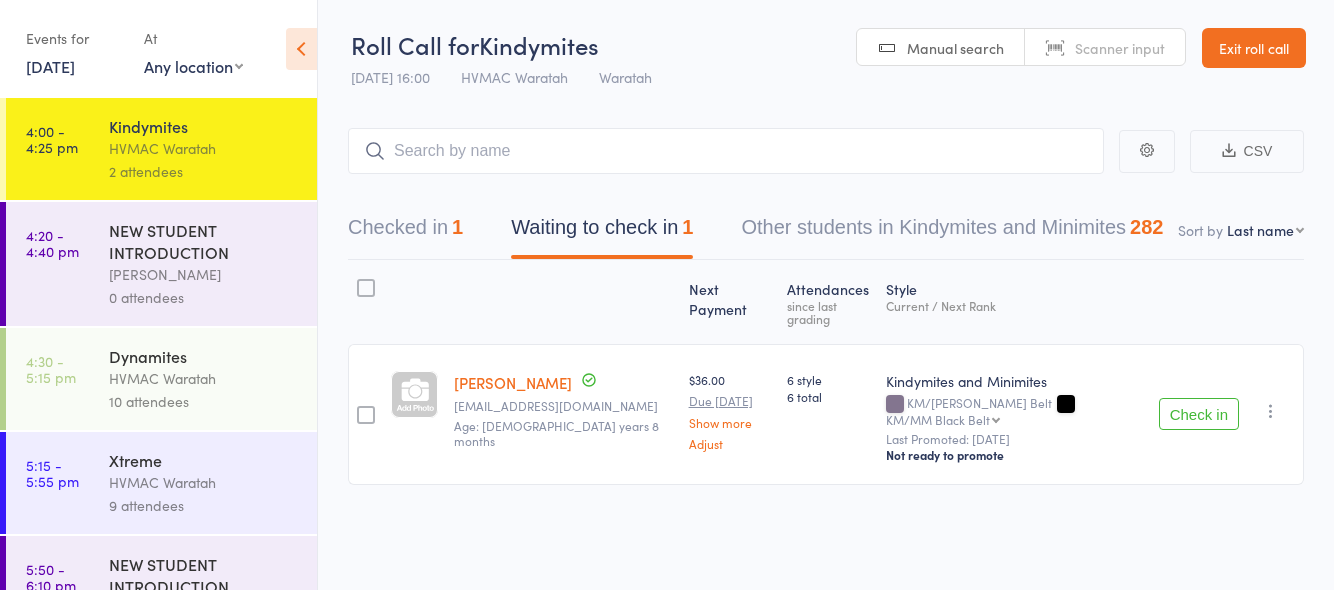 click on "Check in" at bounding box center (1199, 414) 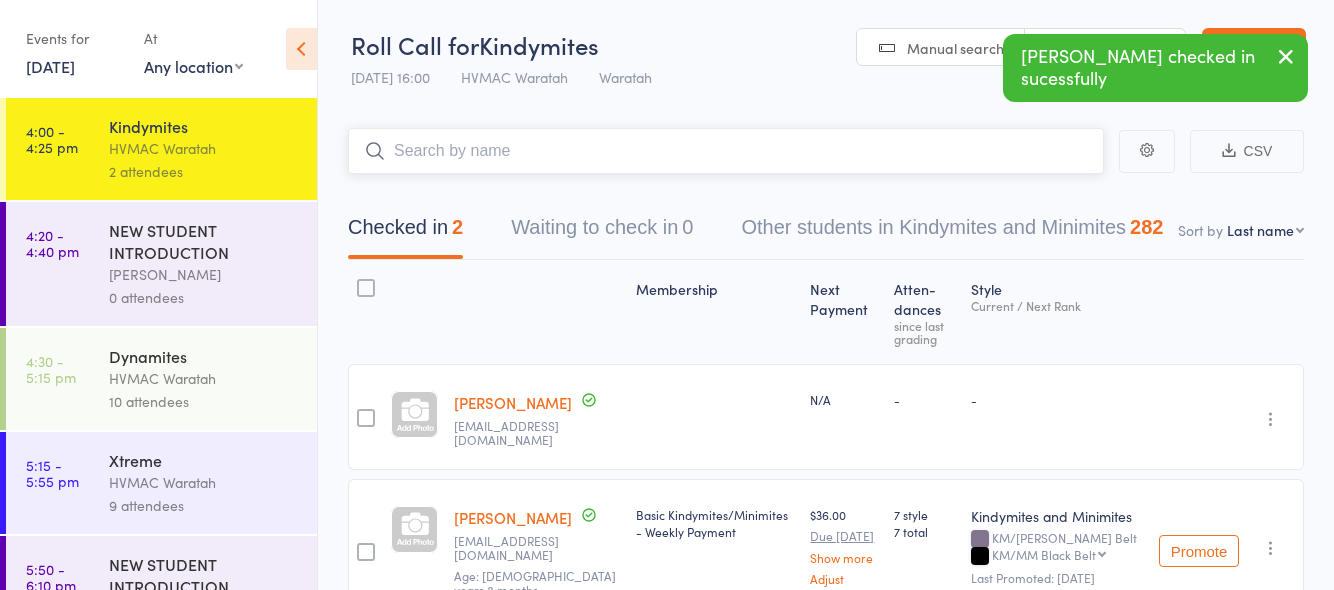 click at bounding box center (726, 151) 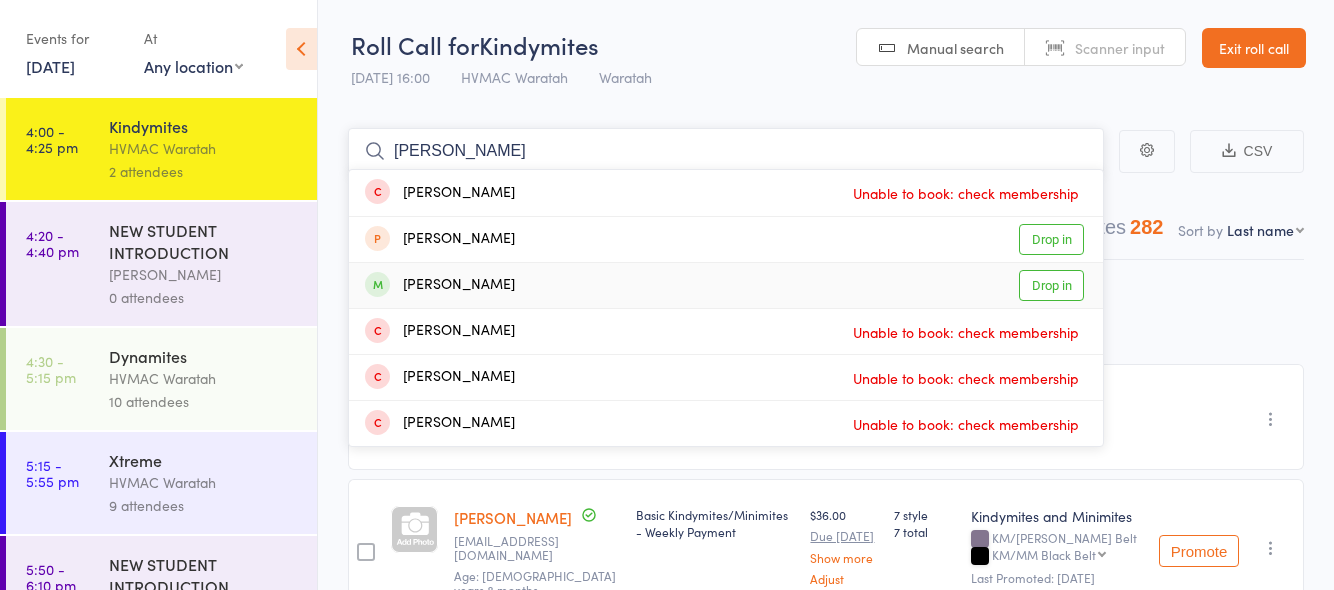 type on "finn" 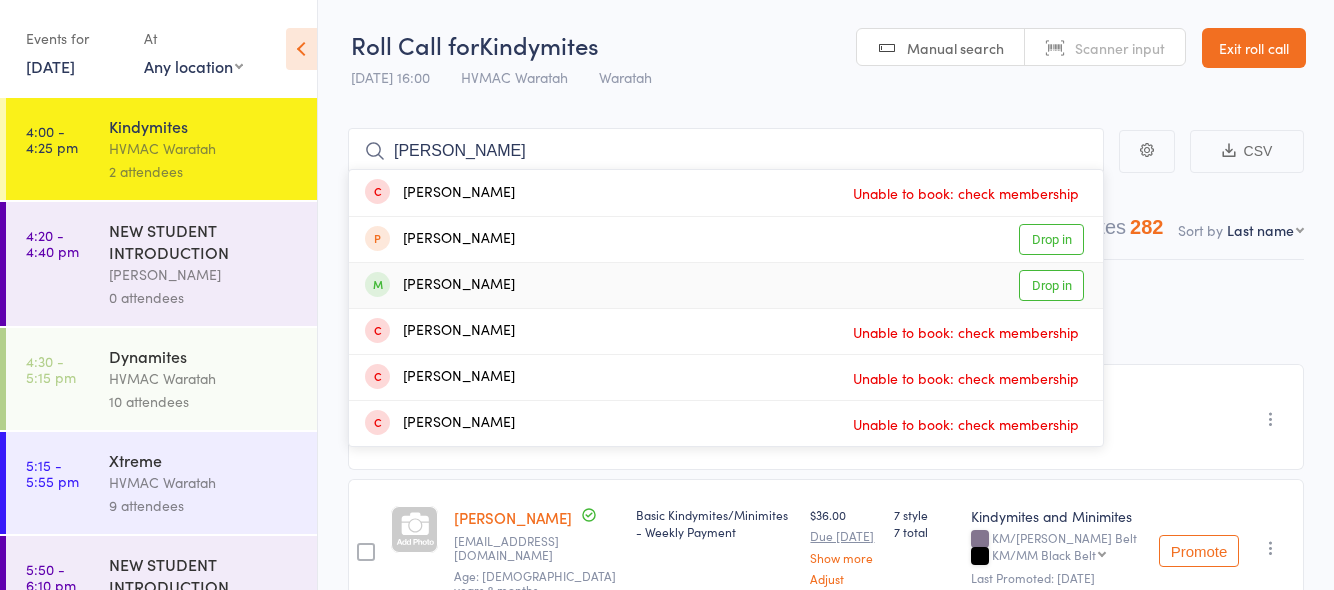 click on "Drop in" at bounding box center (1051, 285) 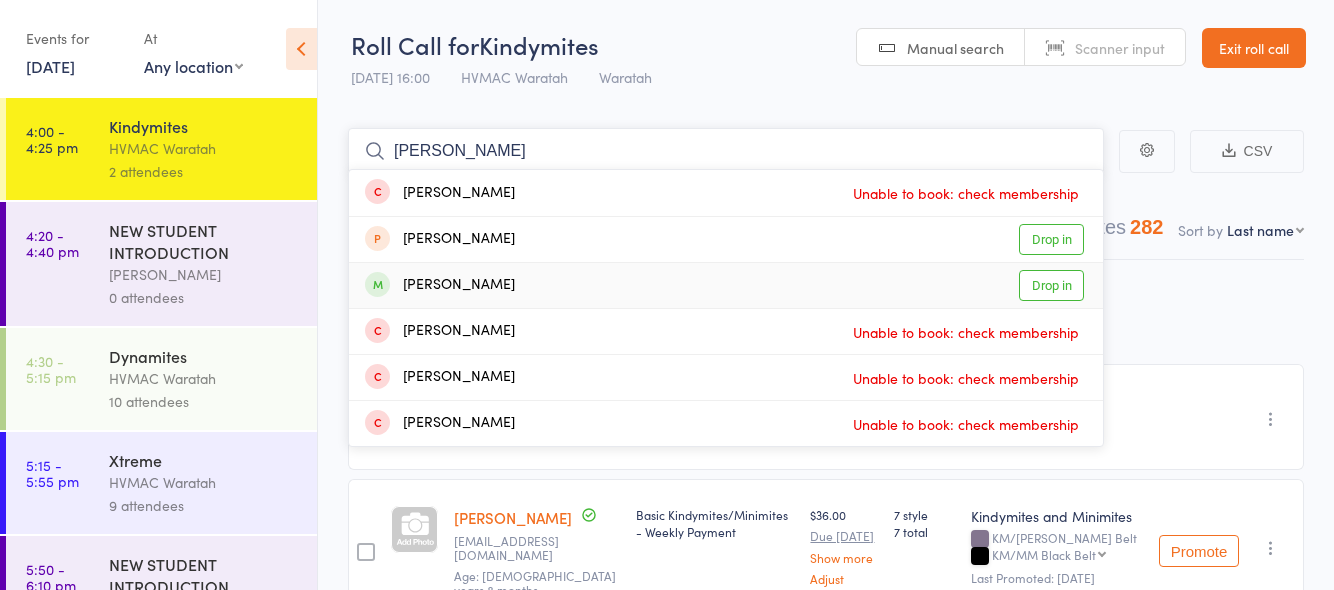 type 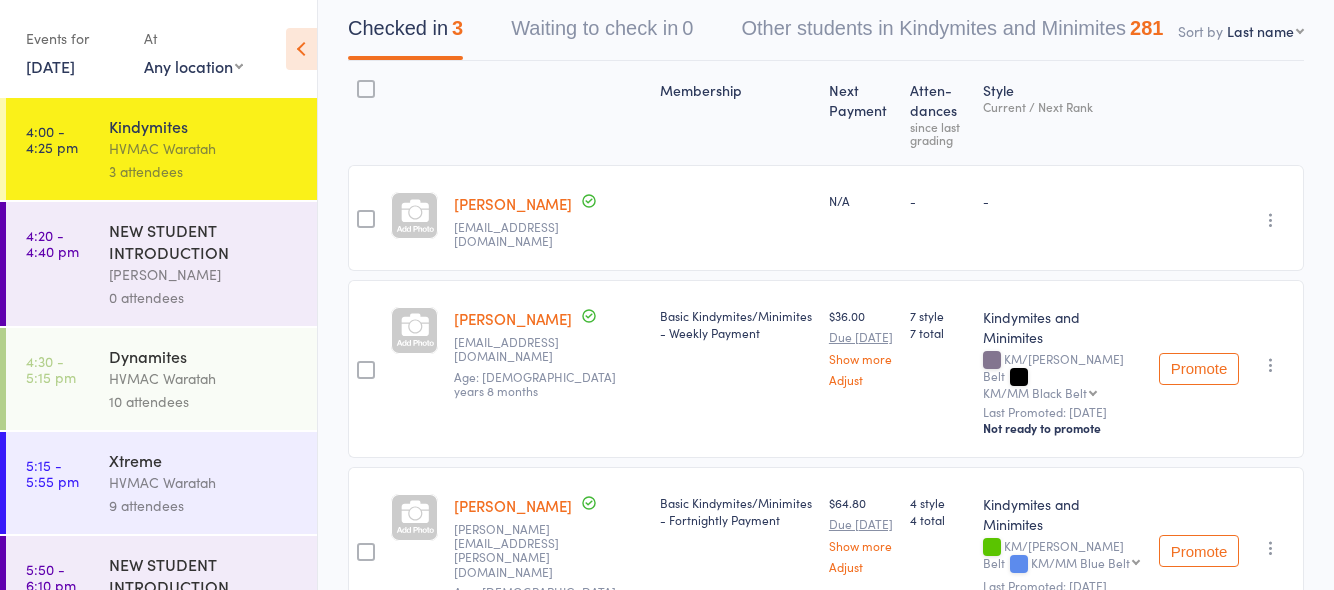 scroll, scrollTop: 200, scrollLeft: 0, axis: vertical 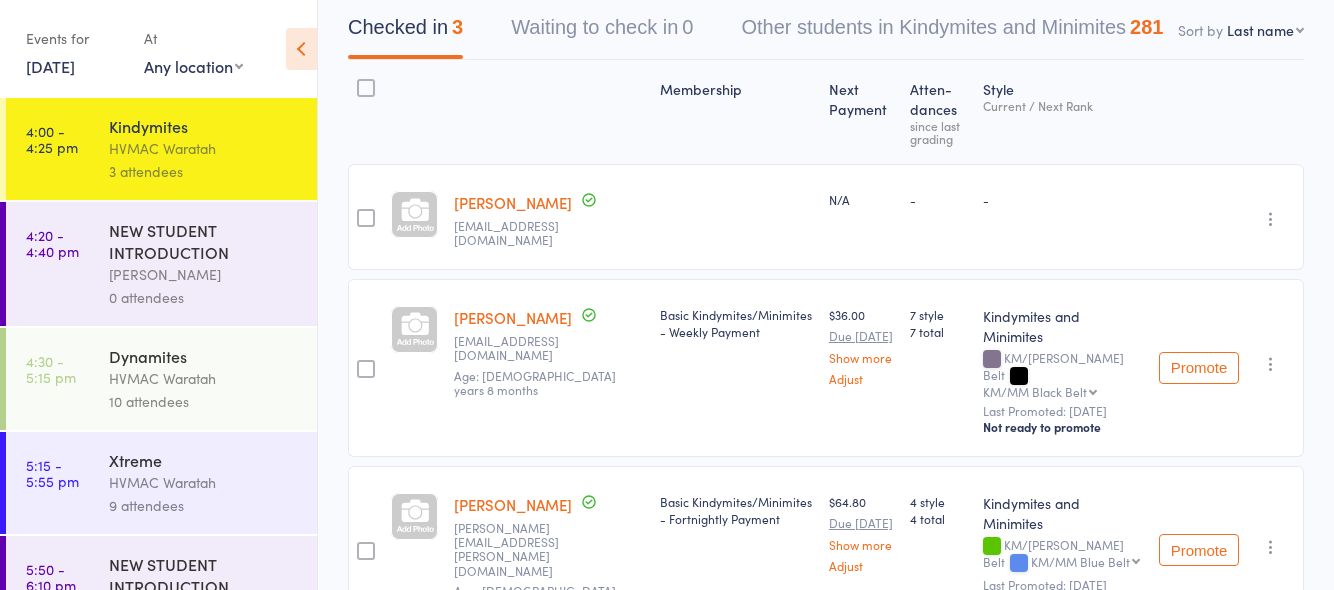 click on "Dynamites" at bounding box center (204, 356) 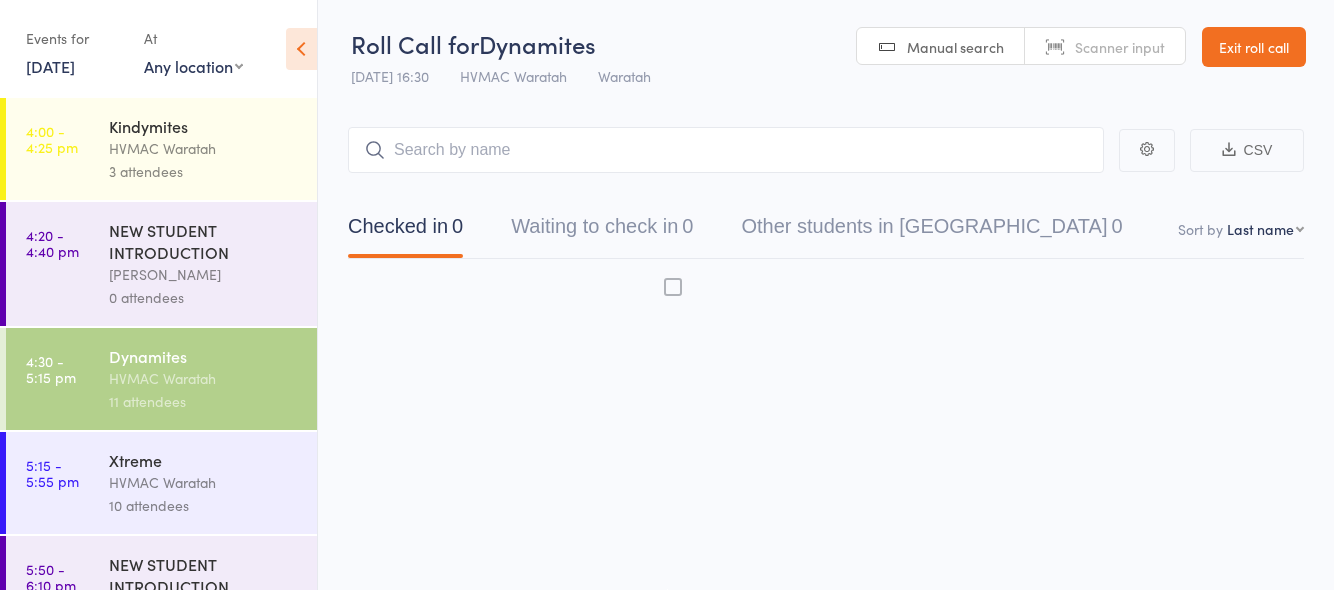 scroll, scrollTop: 1, scrollLeft: 0, axis: vertical 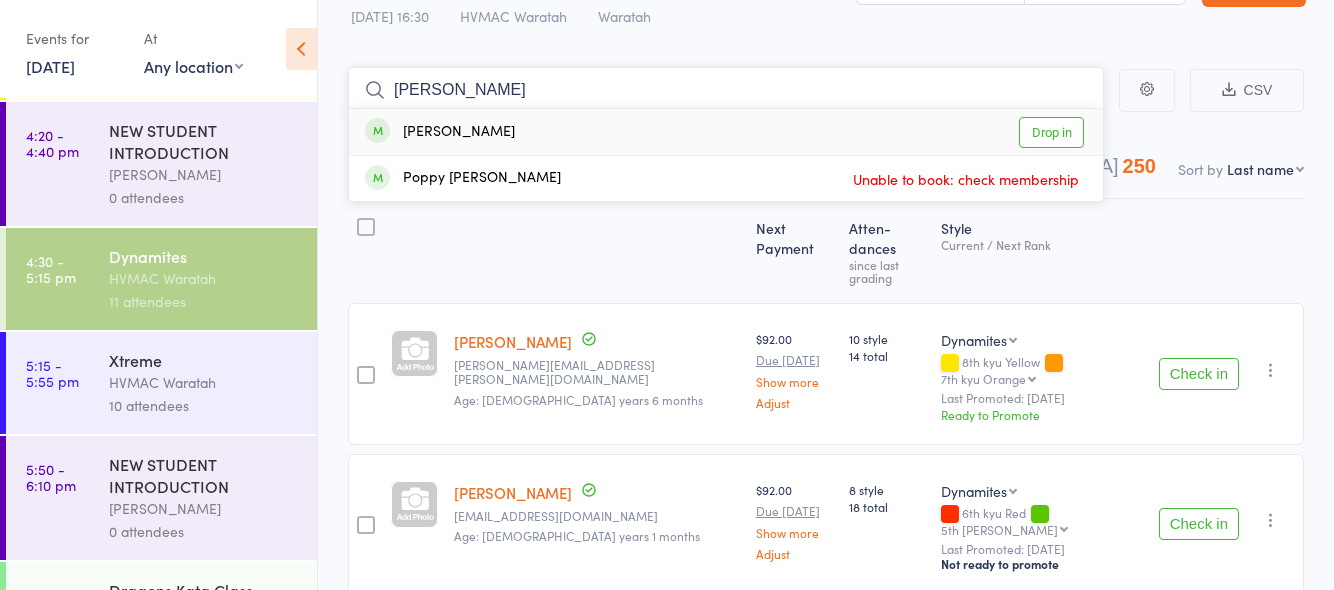type on "popp" 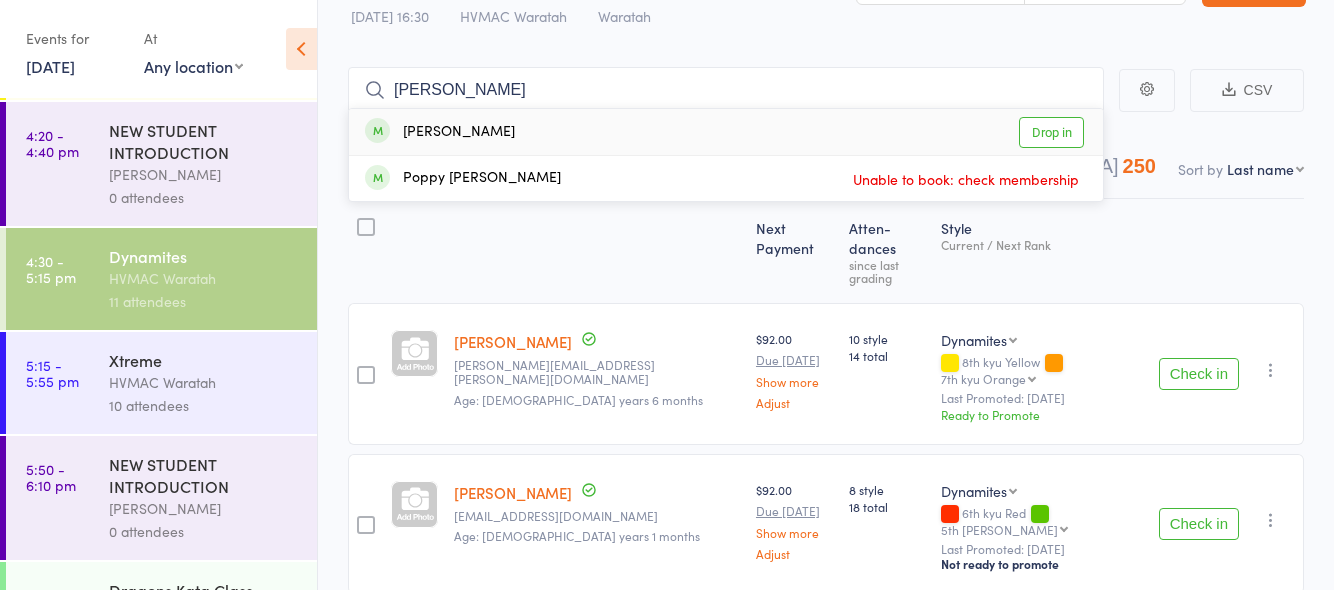 click on "Drop in" at bounding box center (1051, 132) 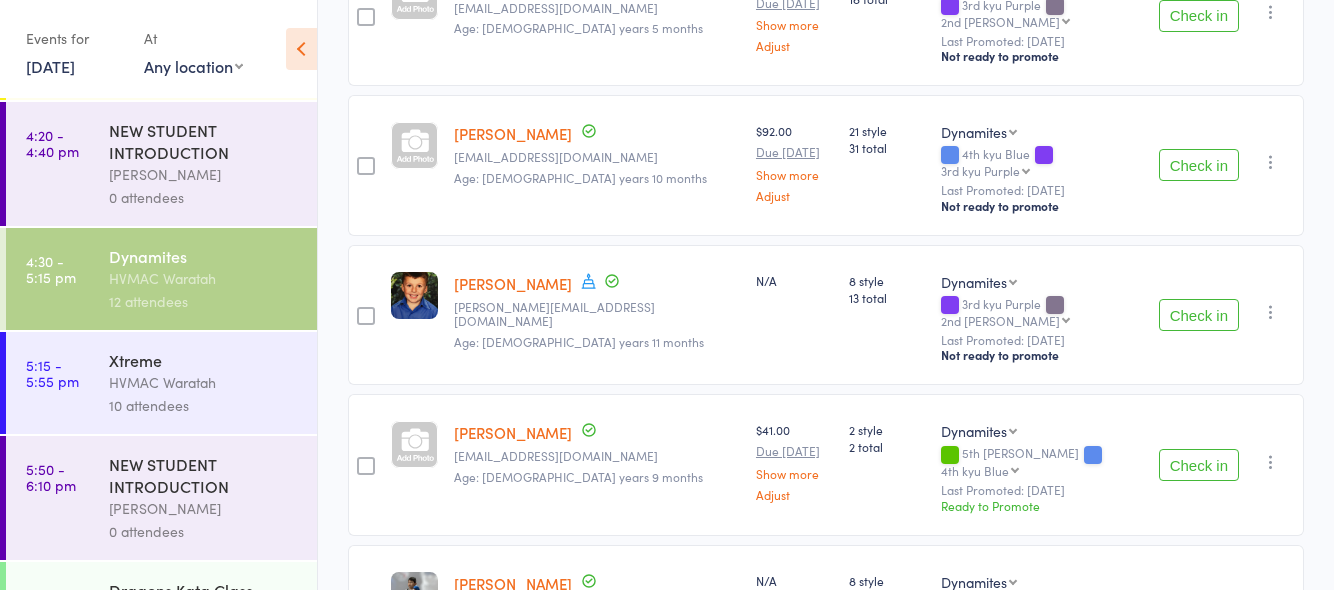scroll, scrollTop: 1261, scrollLeft: 0, axis: vertical 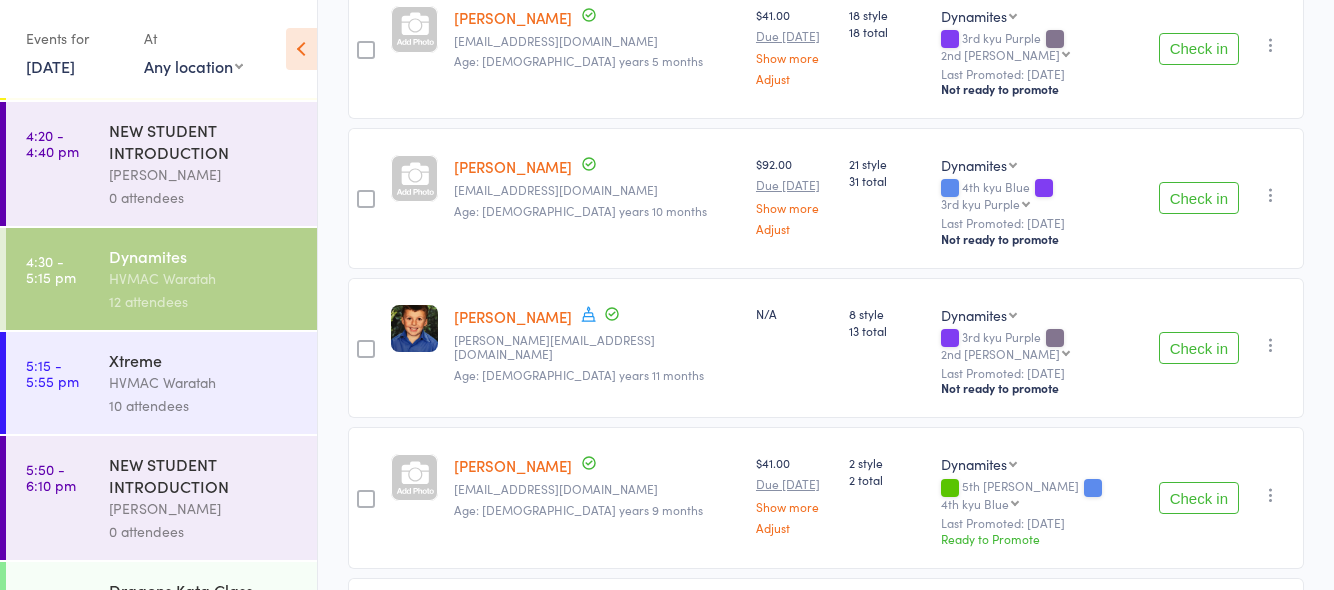 click on "Check in" at bounding box center (1199, 198) 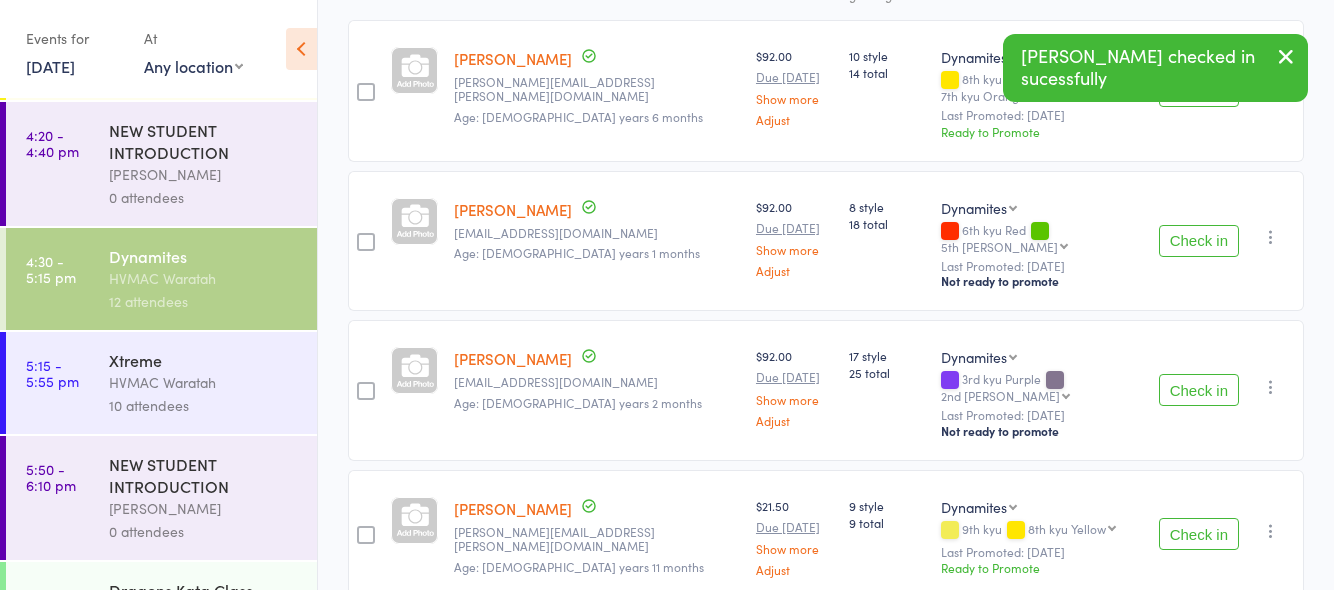 scroll, scrollTop: 323, scrollLeft: 0, axis: vertical 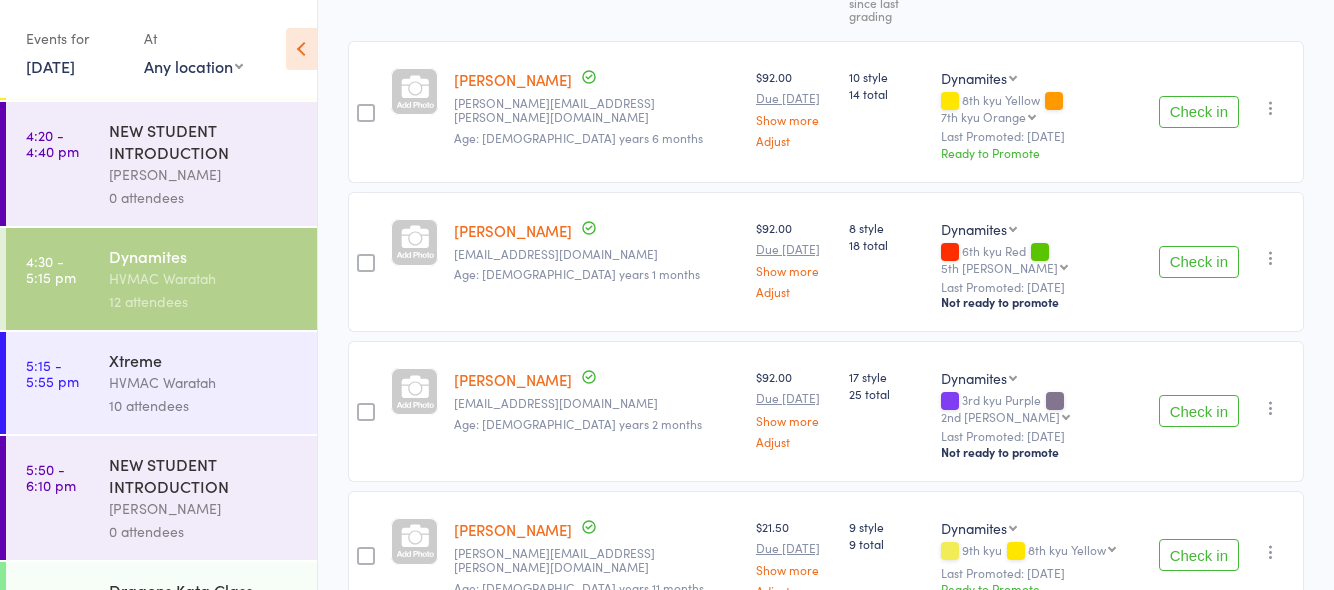 click on "Check in" at bounding box center [1199, 411] 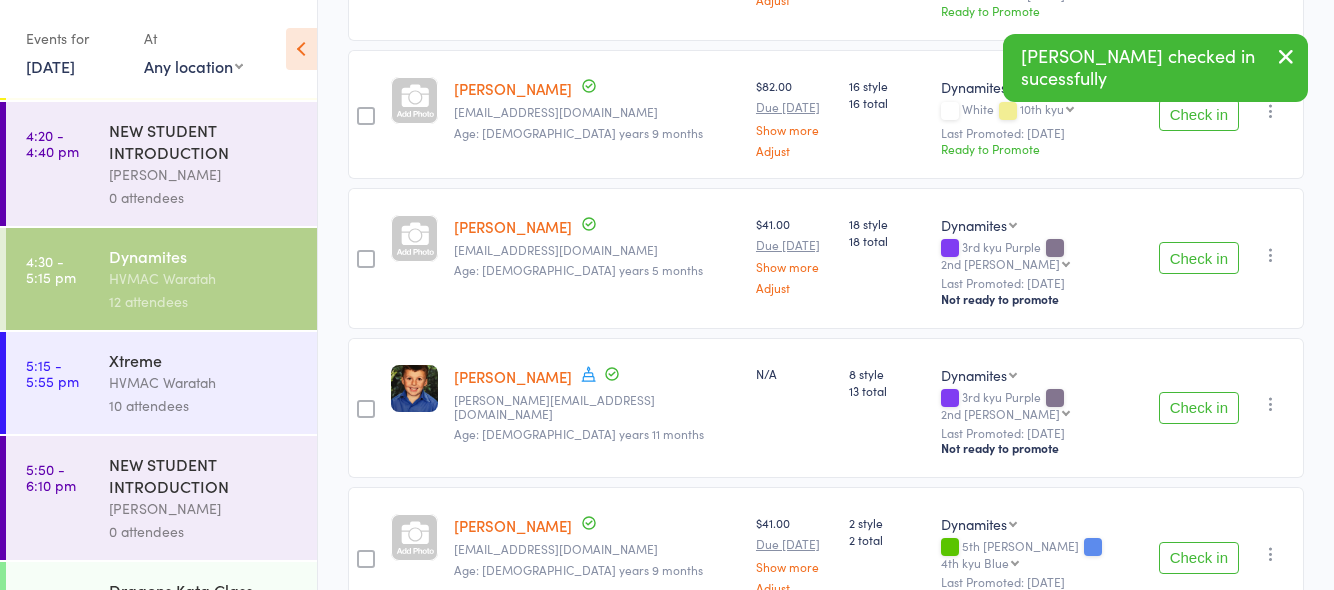 scroll, scrollTop: 923, scrollLeft: 0, axis: vertical 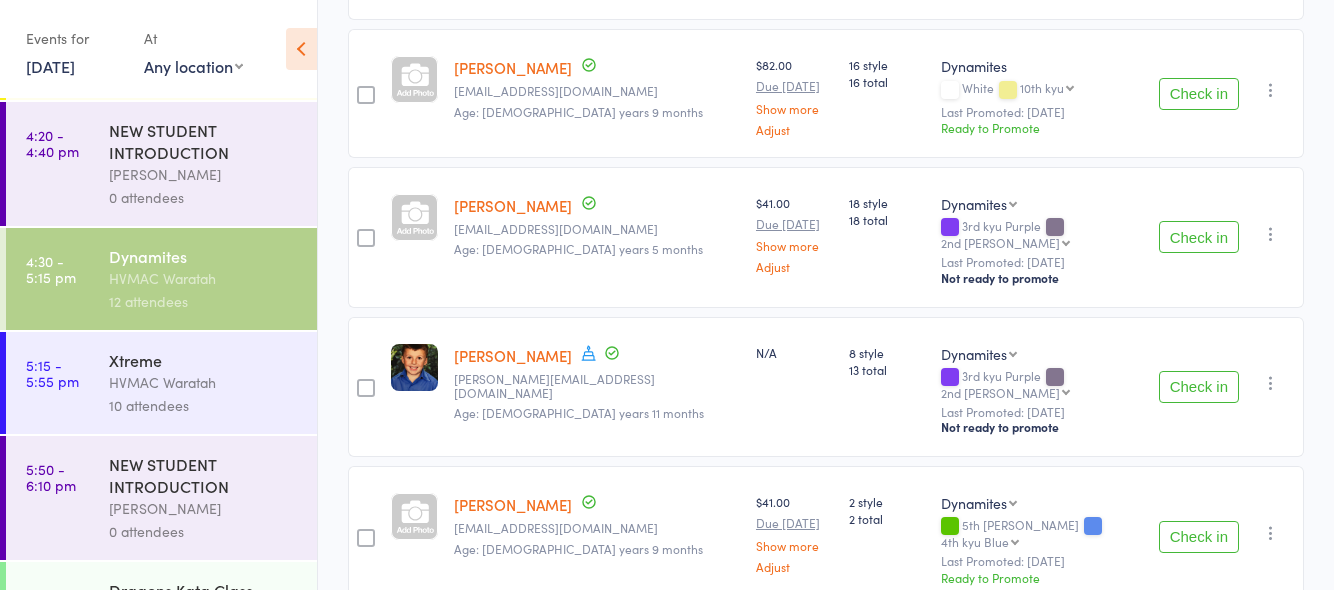 click on "Check in" at bounding box center [1199, 387] 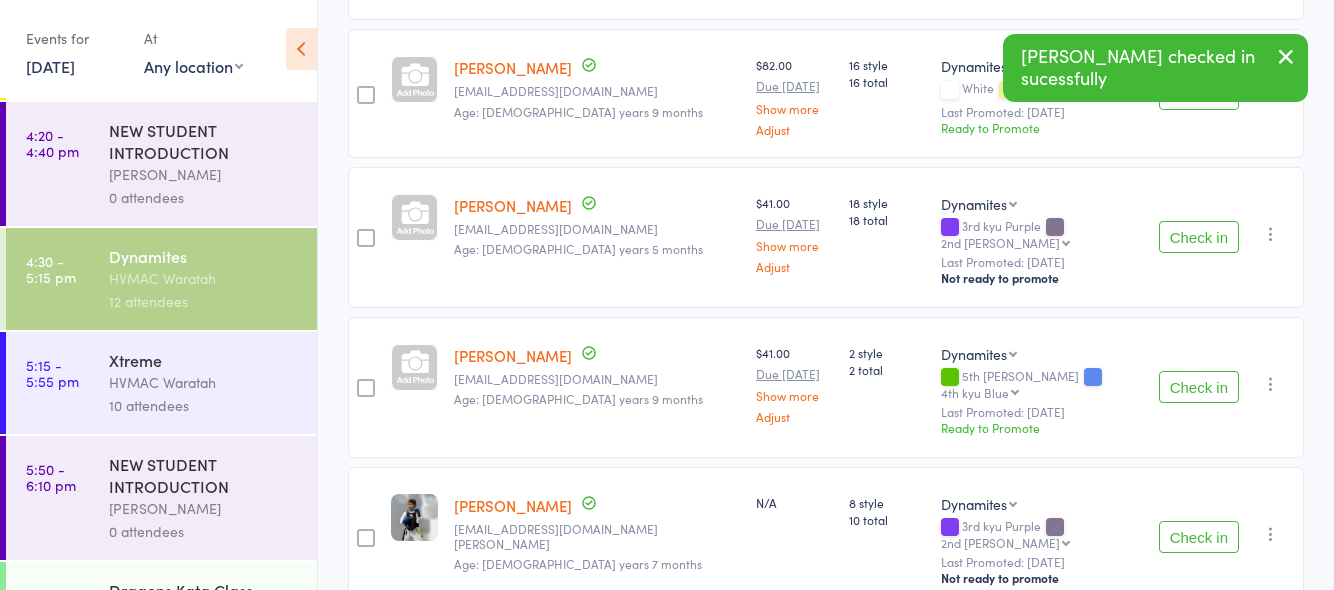 click on "Check in" at bounding box center [1199, 537] 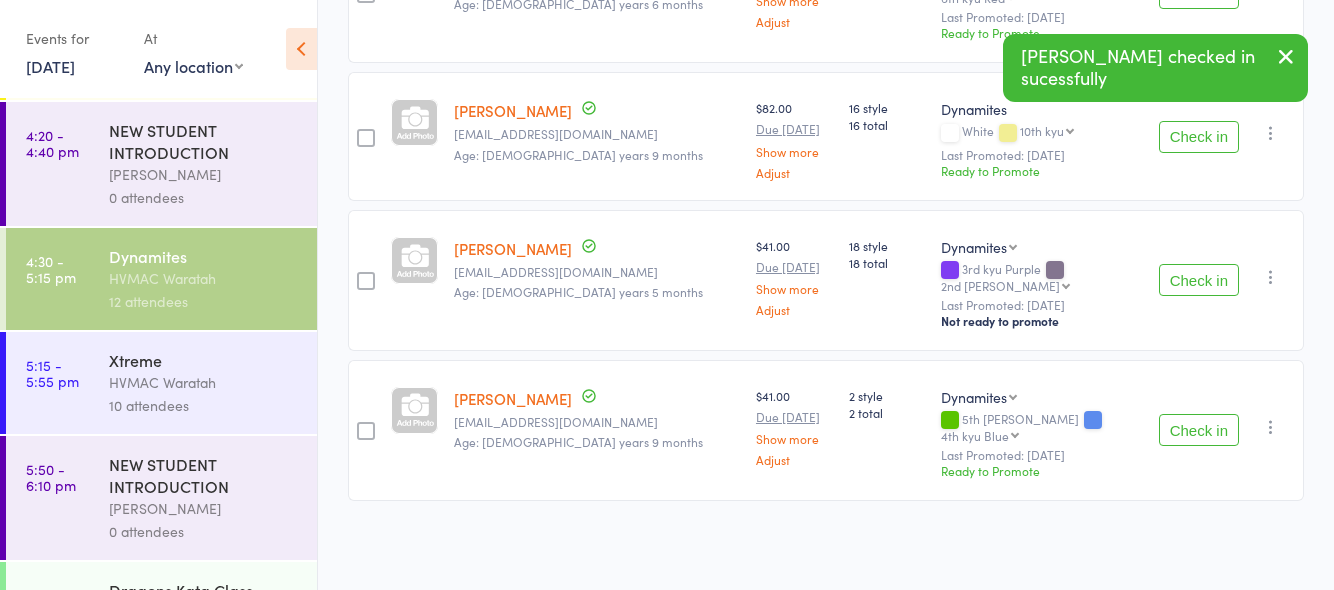 scroll, scrollTop: 784, scrollLeft: 0, axis: vertical 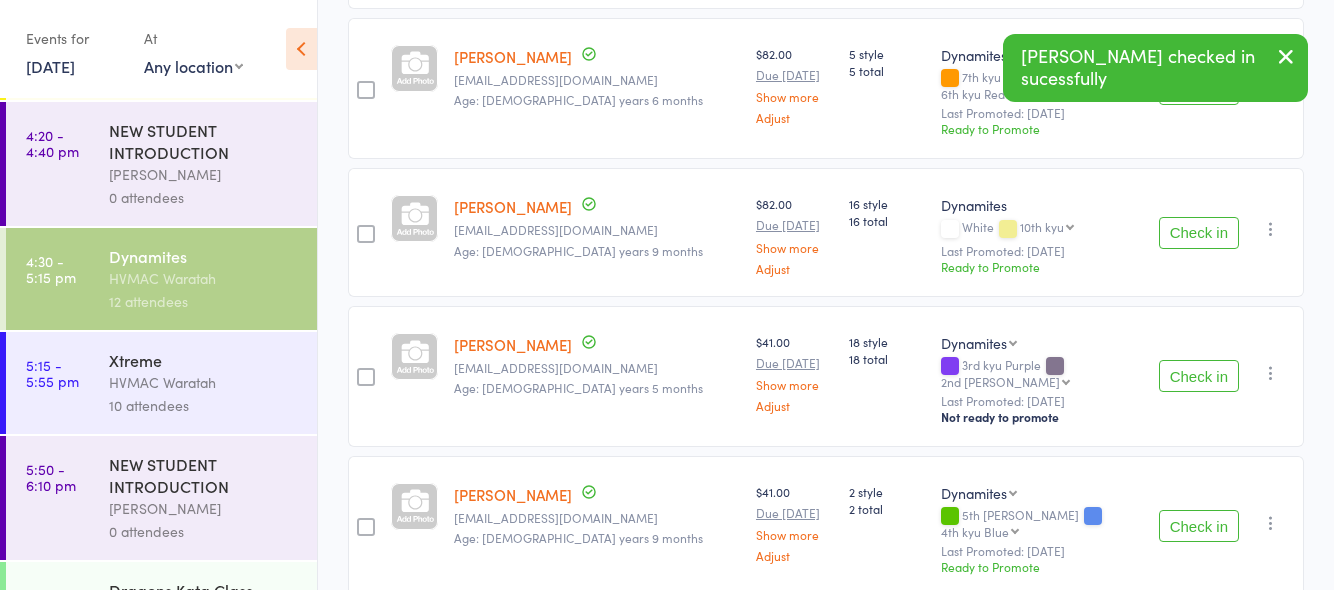 click on "Check in" at bounding box center [1199, 376] 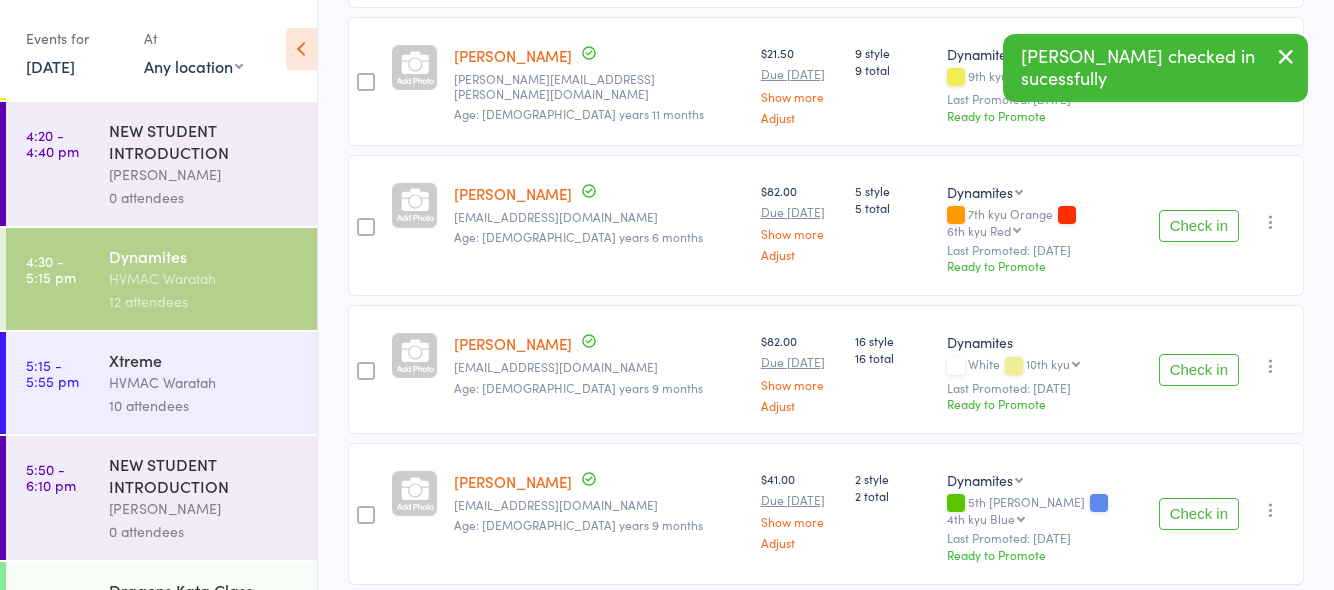 scroll, scrollTop: 0, scrollLeft: 0, axis: both 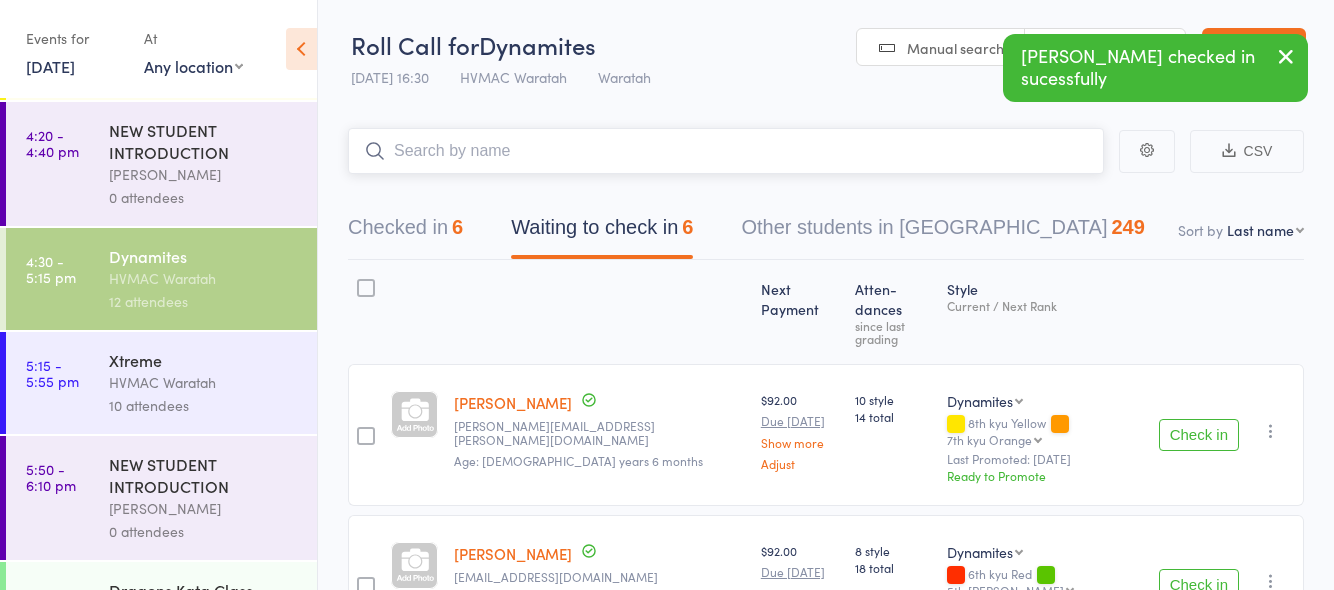 click at bounding box center (726, 151) 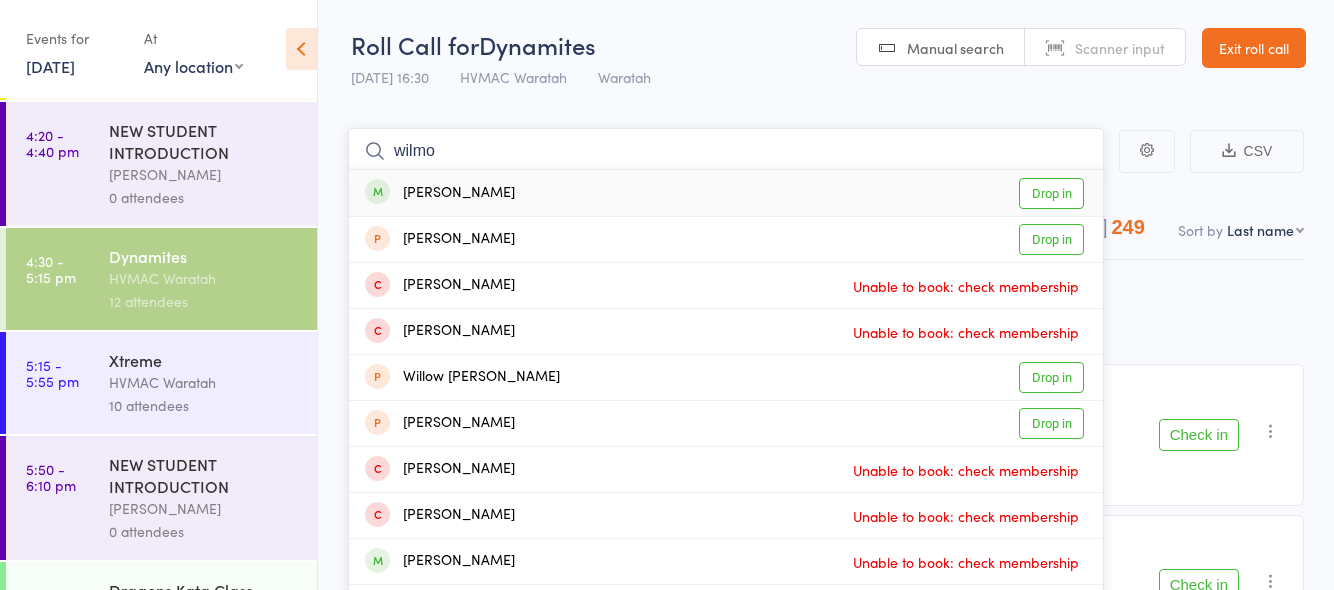 type on "wilmo" 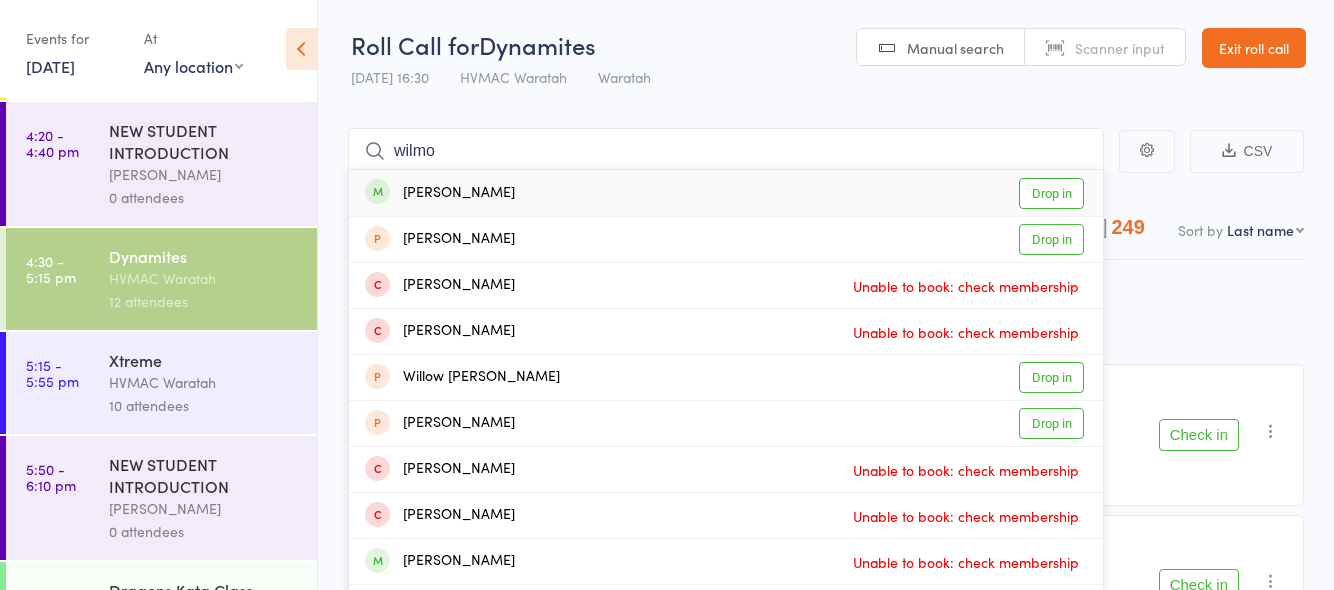 click on "Drop in" at bounding box center [1051, 193] 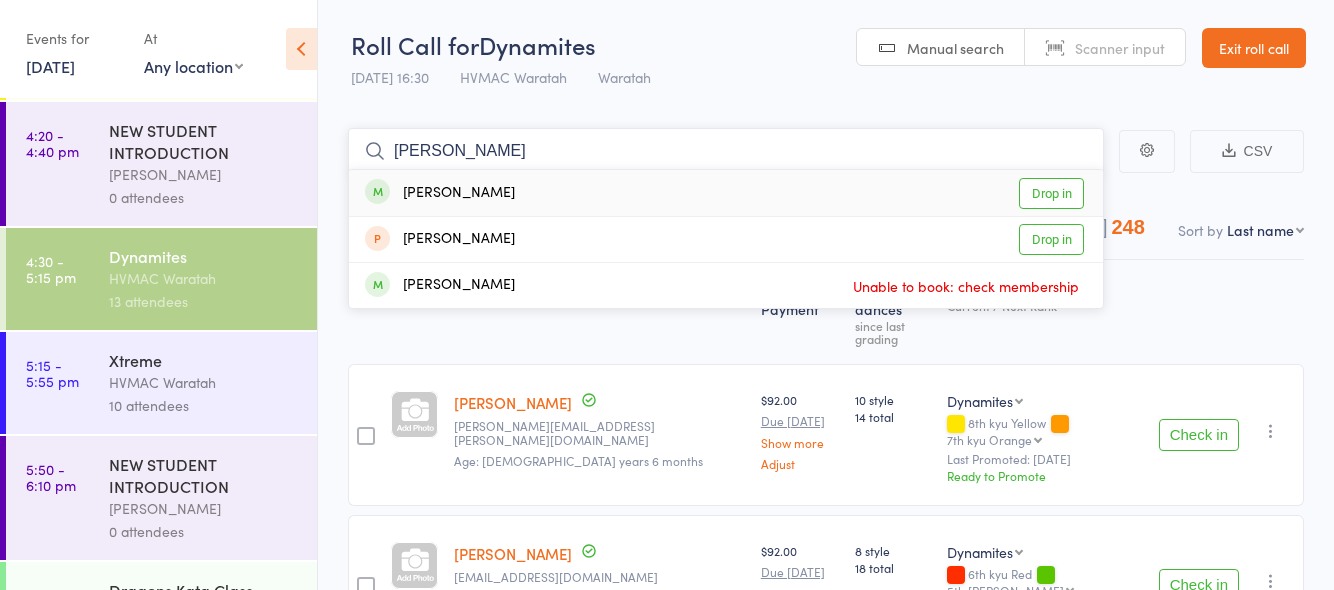 type on "lyla" 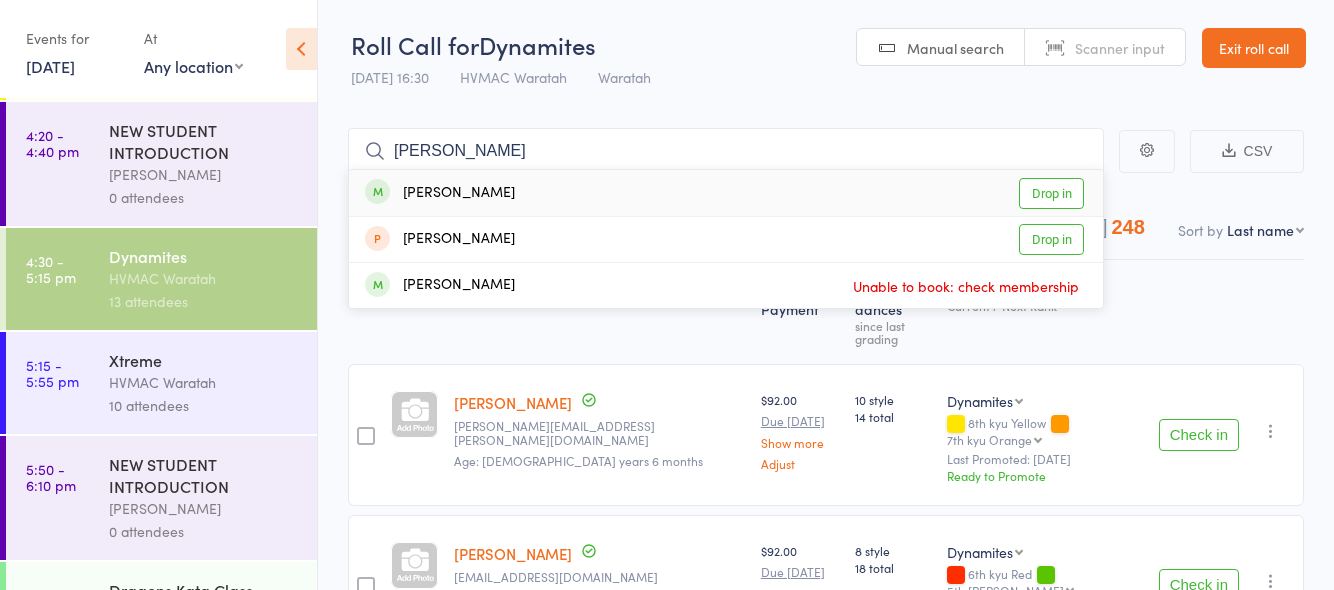 click on "Drop in" at bounding box center [1051, 193] 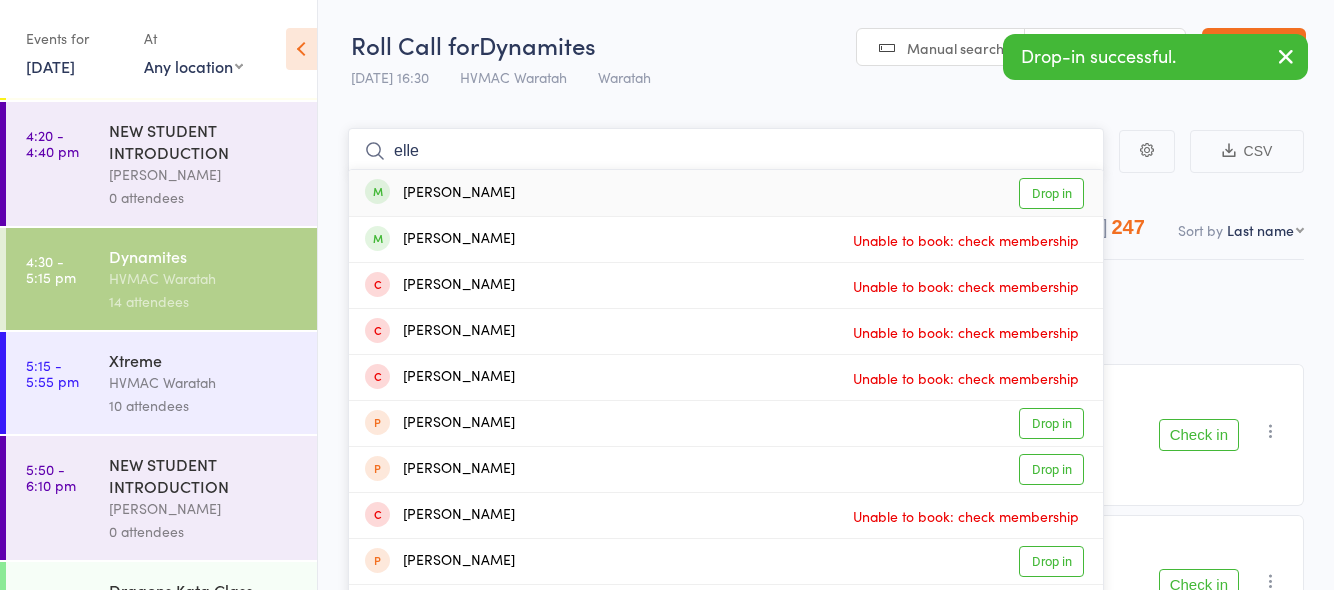 type on "elle" 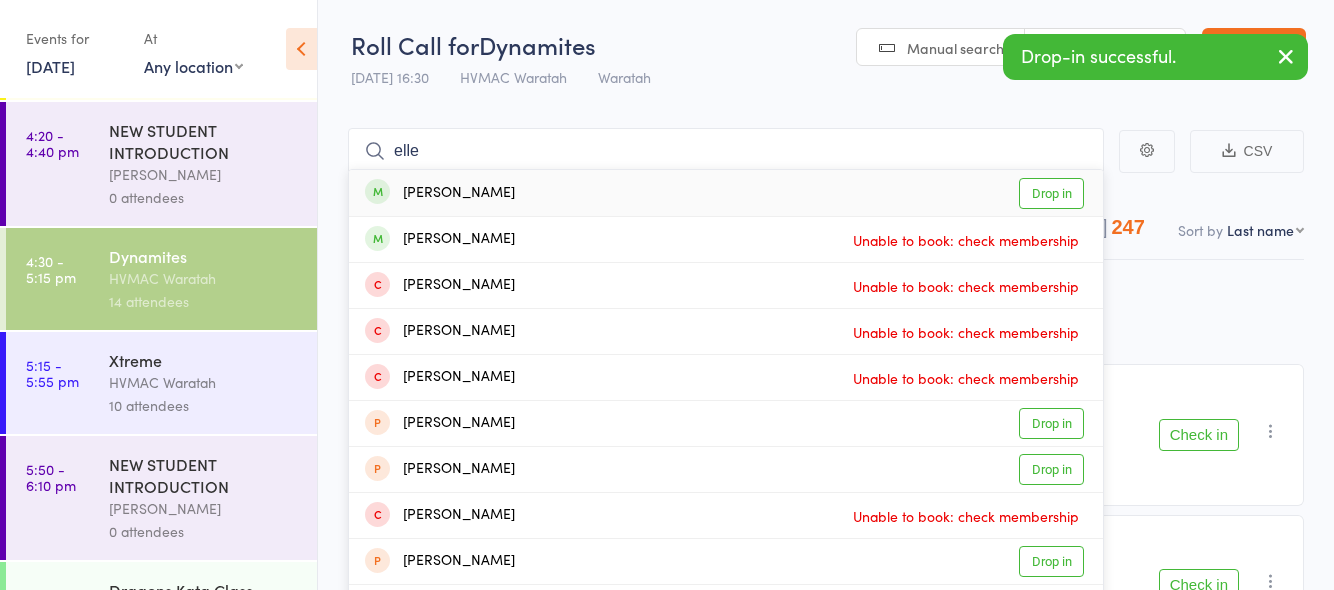 click on "Drop in" at bounding box center (1051, 193) 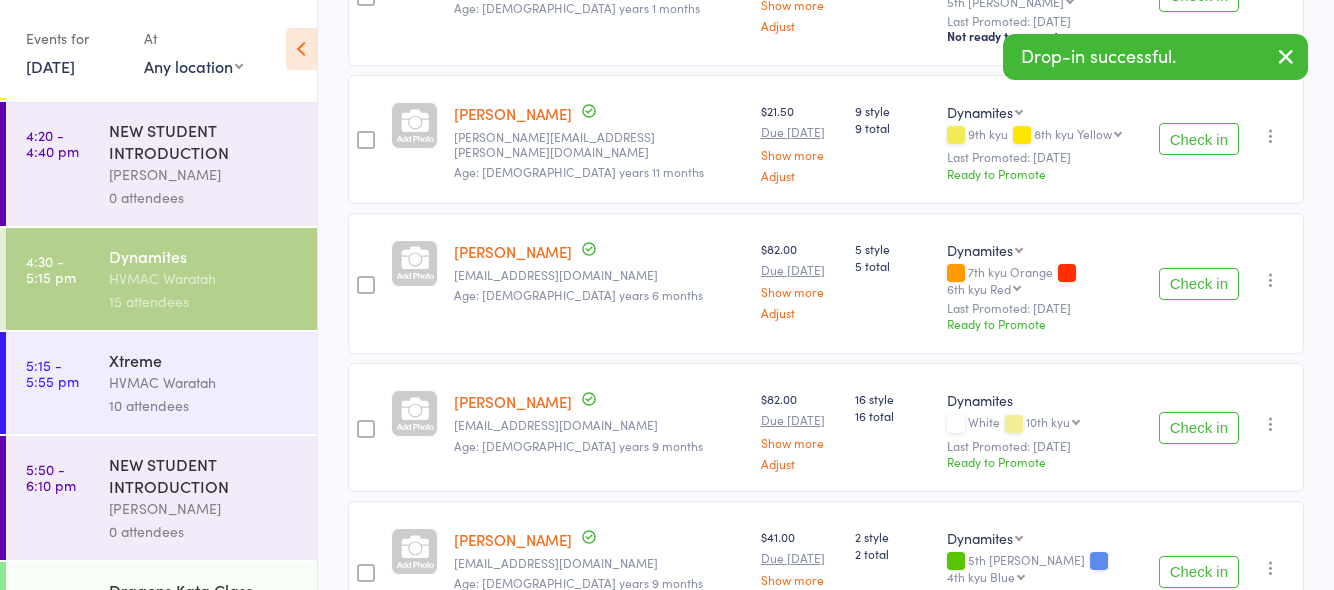 scroll, scrollTop: 600, scrollLeft: 0, axis: vertical 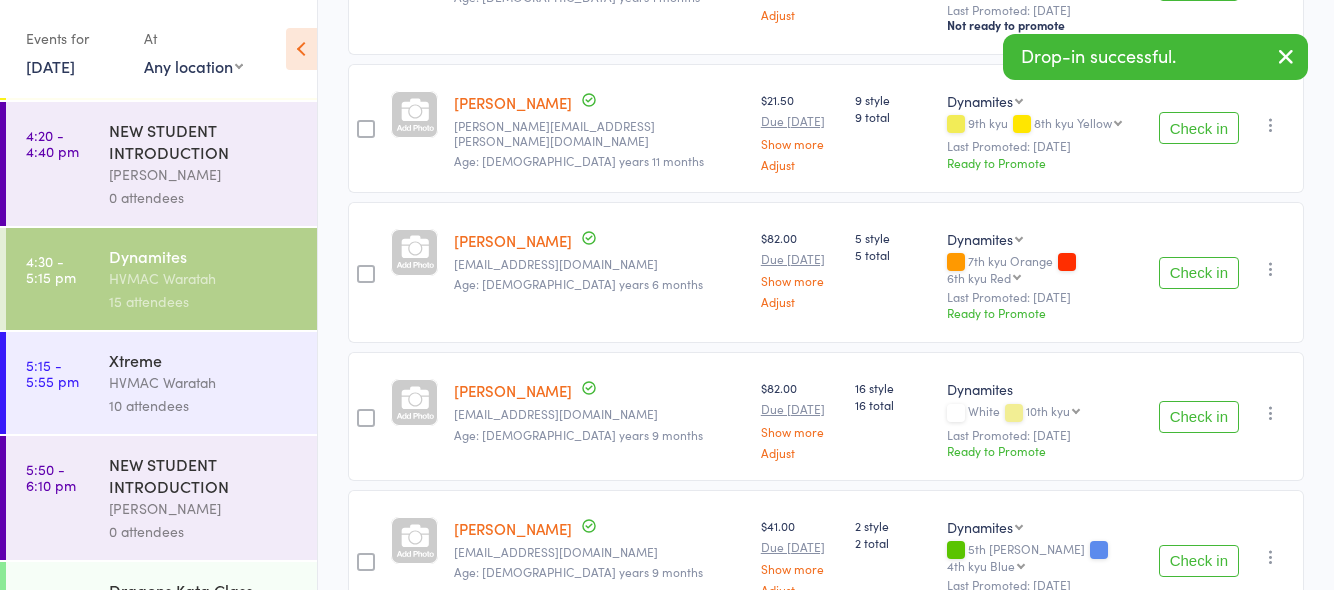 click on "Check in" at bounding box center [1199, 417] 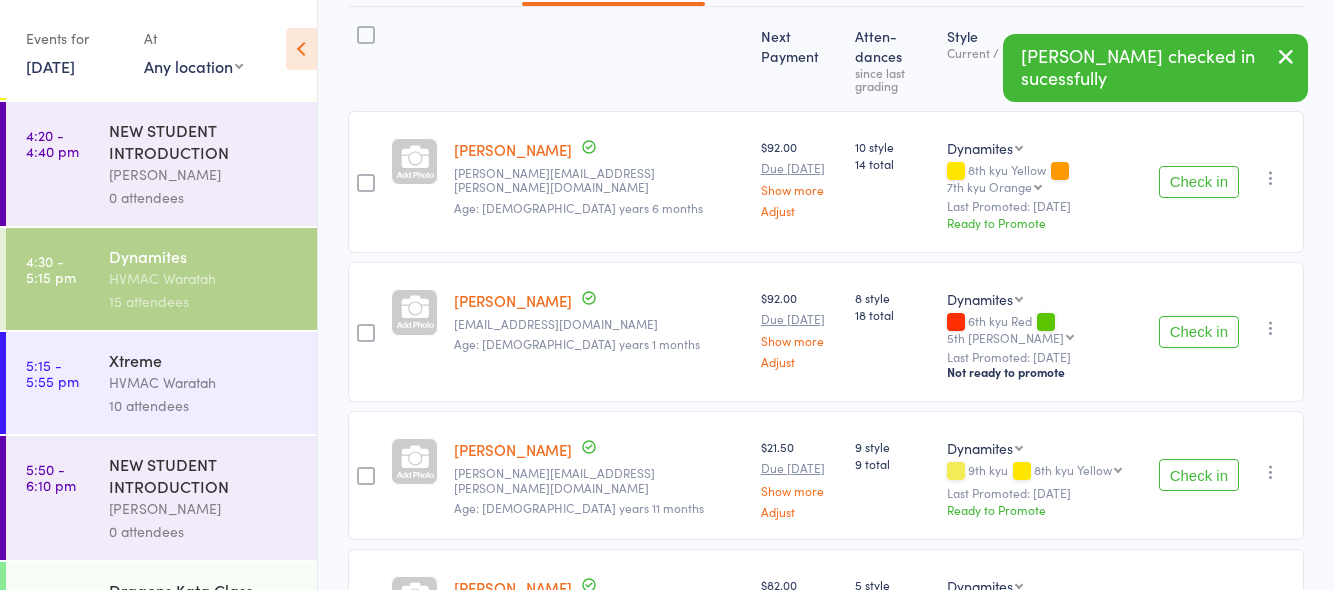 scroll, scrollTop: 209, scrollLeft: 0, axis: vertical 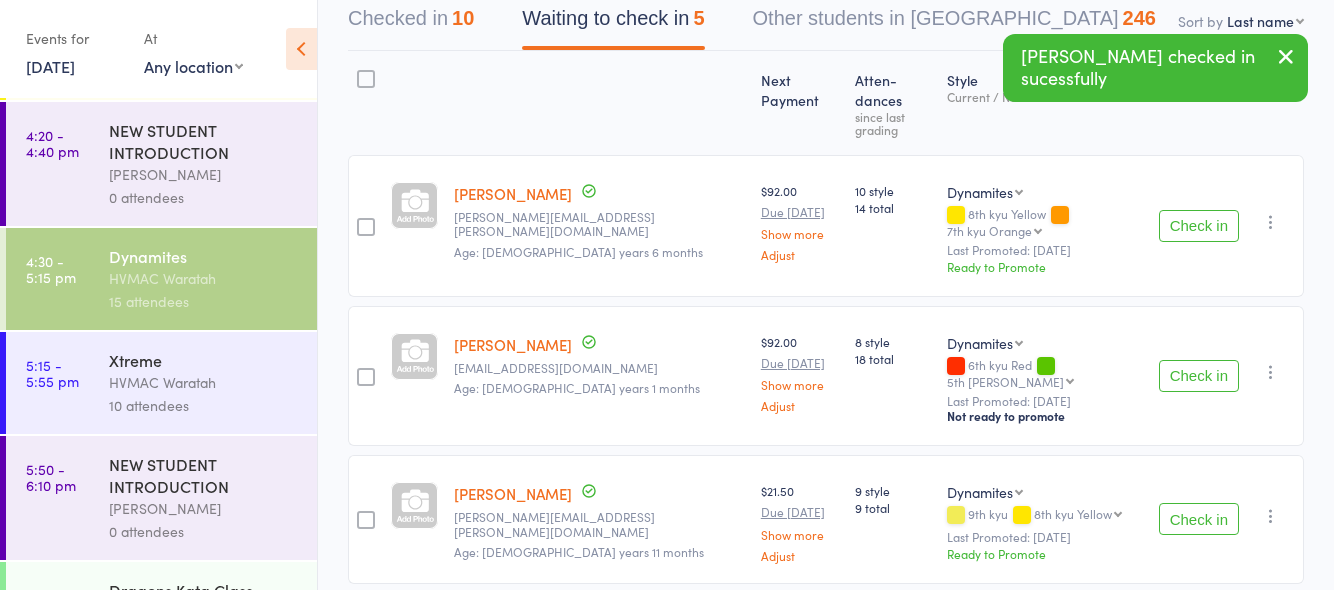 click on "Check in" at bounding box center (1199, 226) 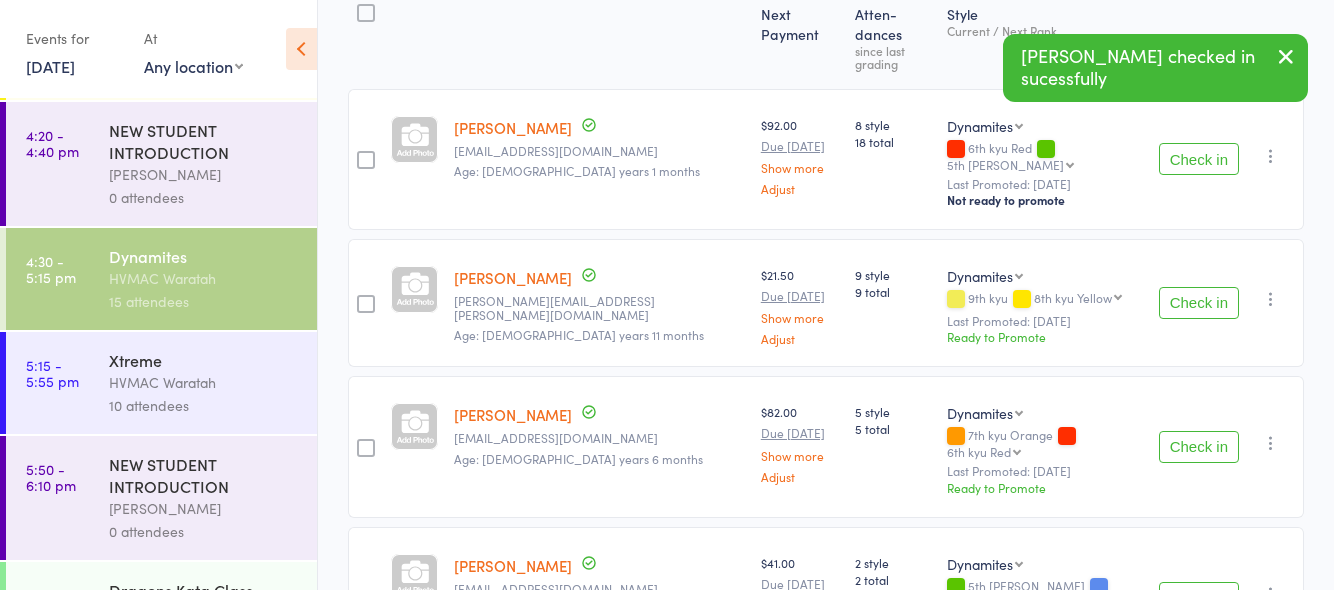 scroll, scrollTop: 309, scrollLeft: 0, axis: vertical 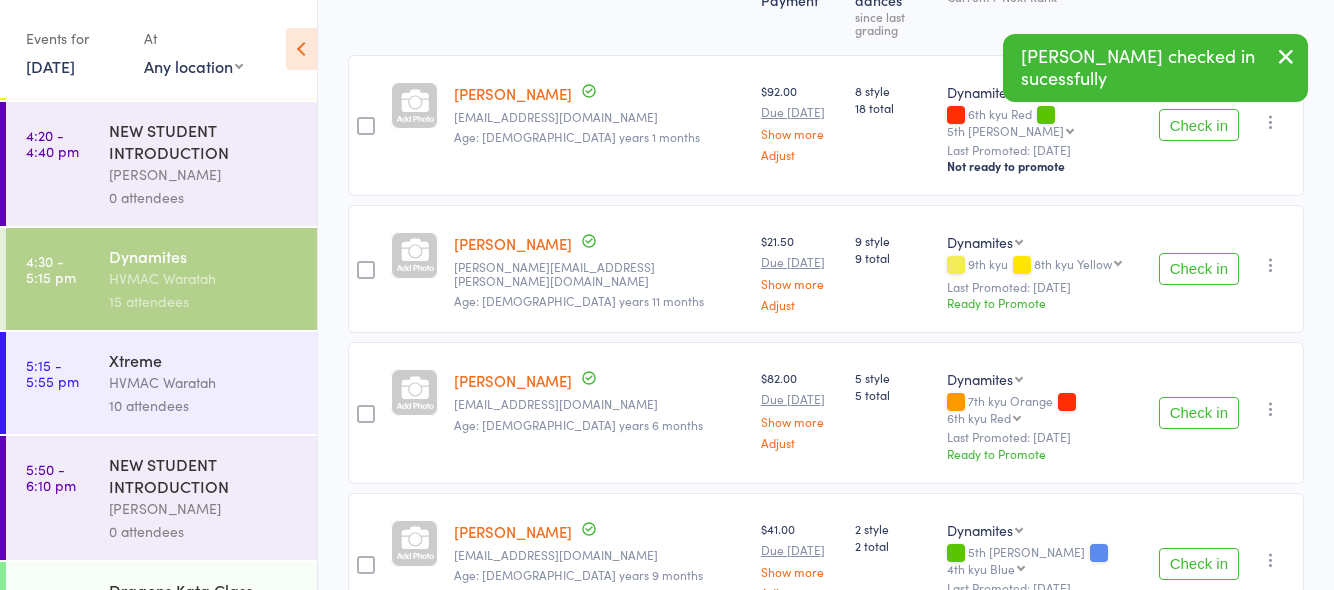 click on "Check in" at bounding box center [1199, 564] 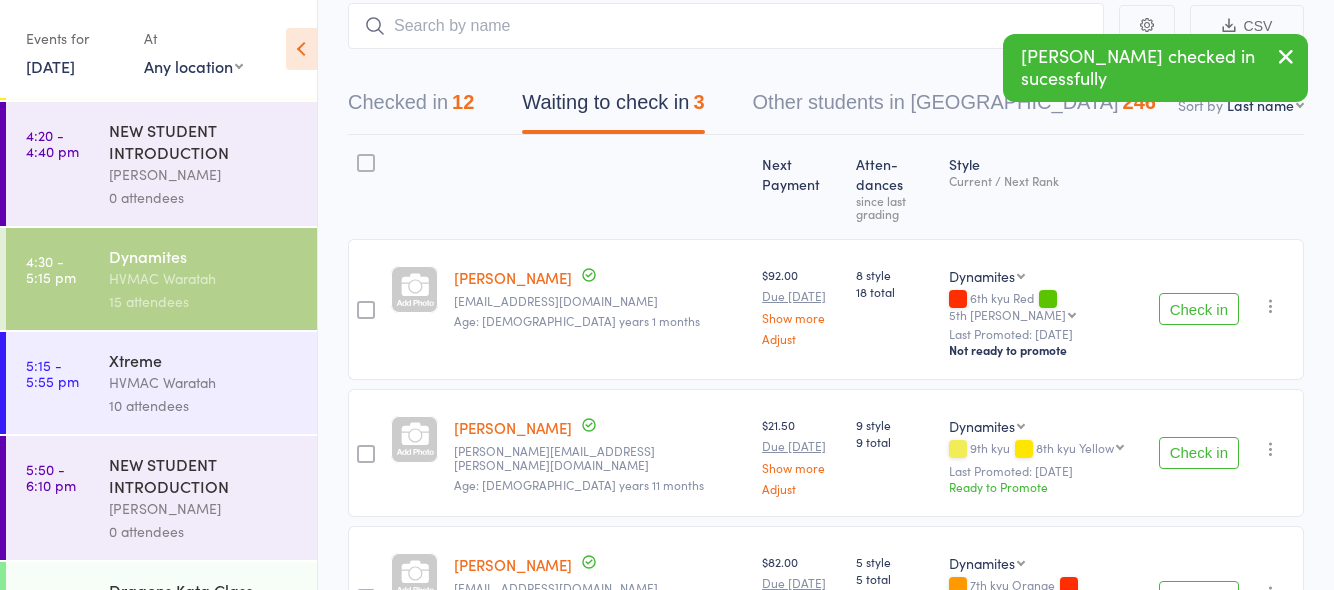 scroll, scrollTop: 0, scrollLeft: 0, axis: both 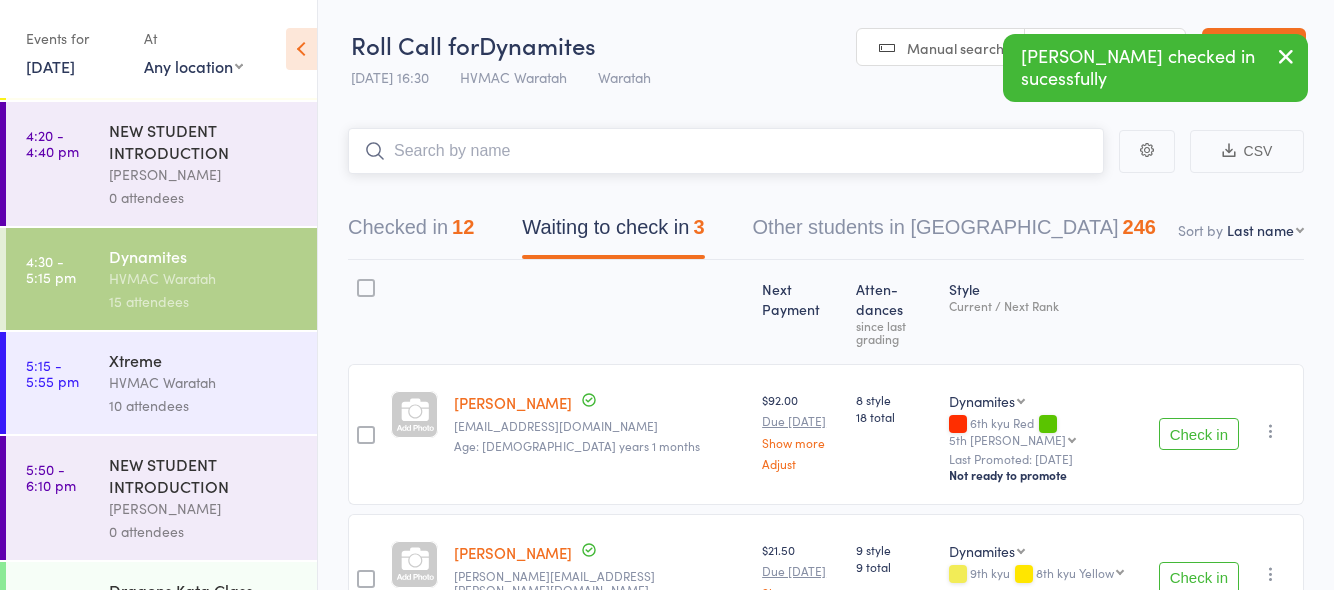 click at bounding box center [726, 151] 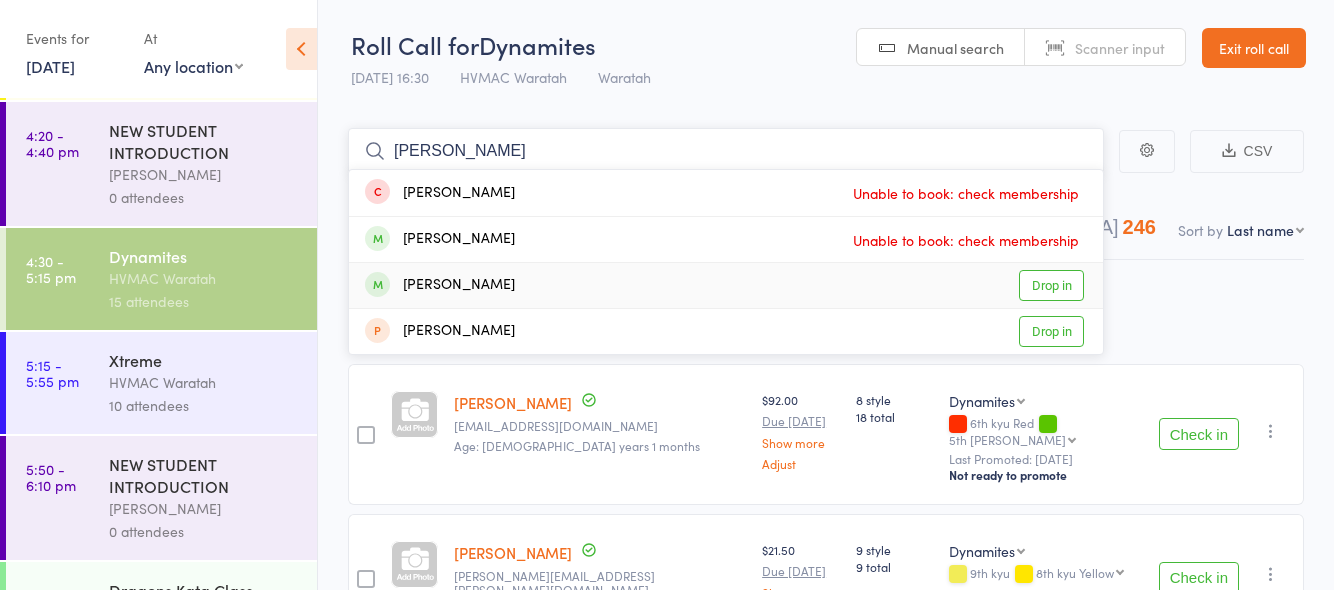 type on "eric" 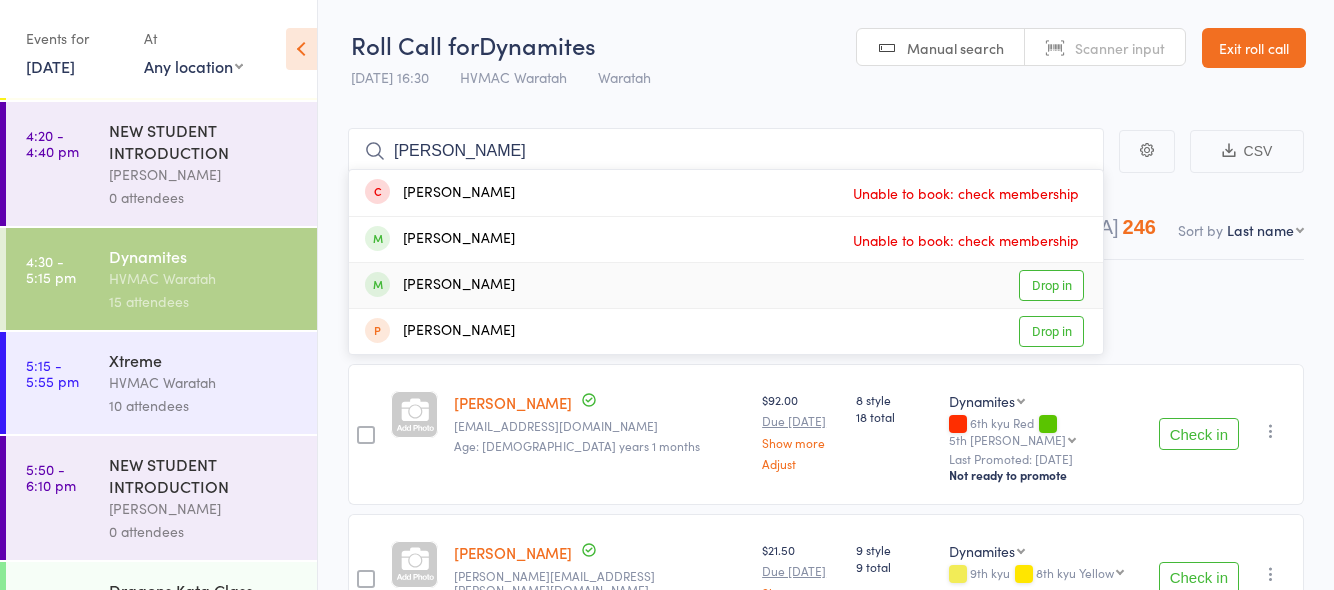click on "Drop in" at bounding box center (1051, 285) 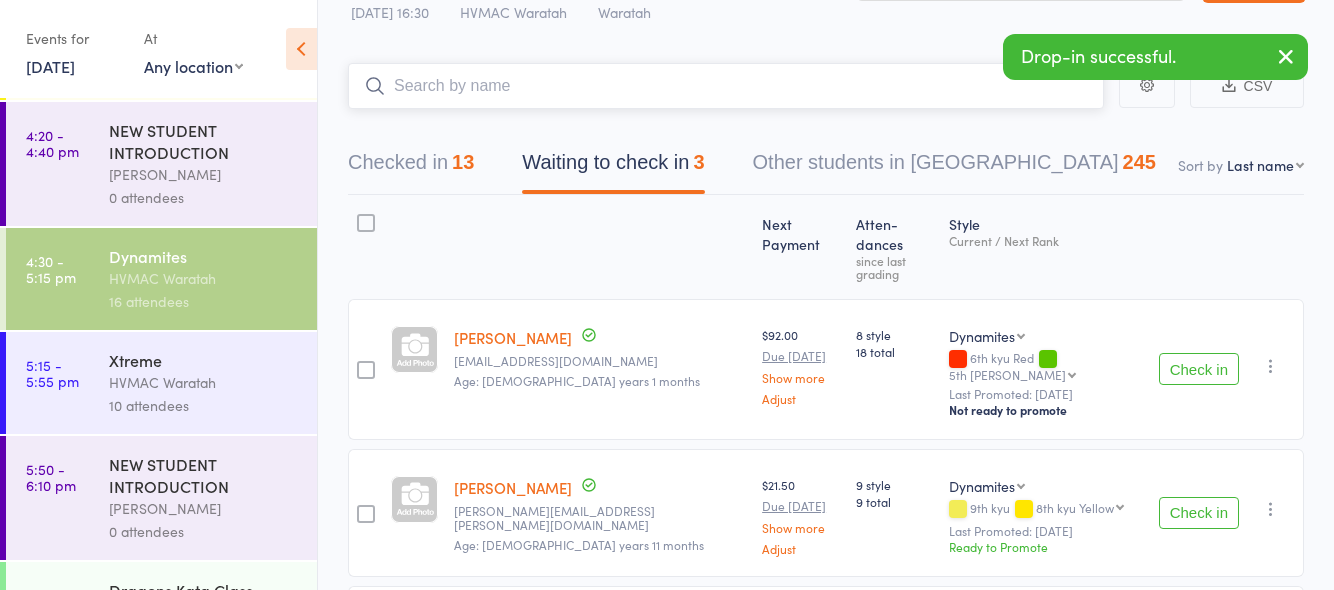 scroll, scrollTop: 100, scrollLeft: 0, axis: vertical 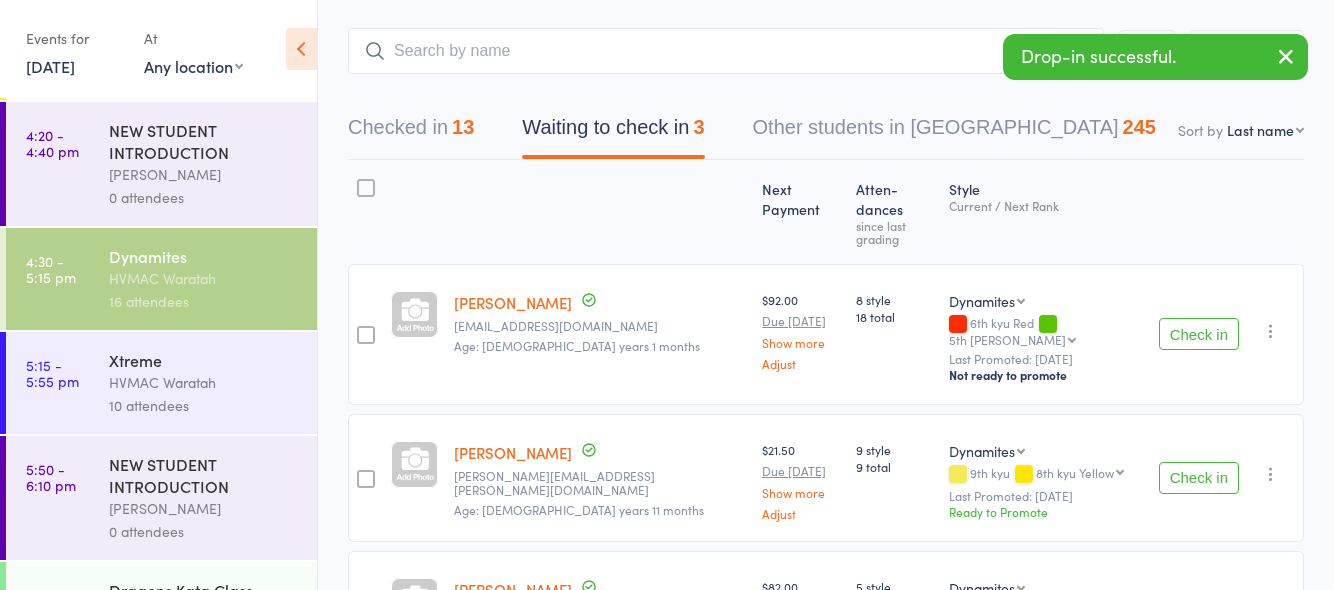 click on "Check in" at bounding box center (1199, 478) 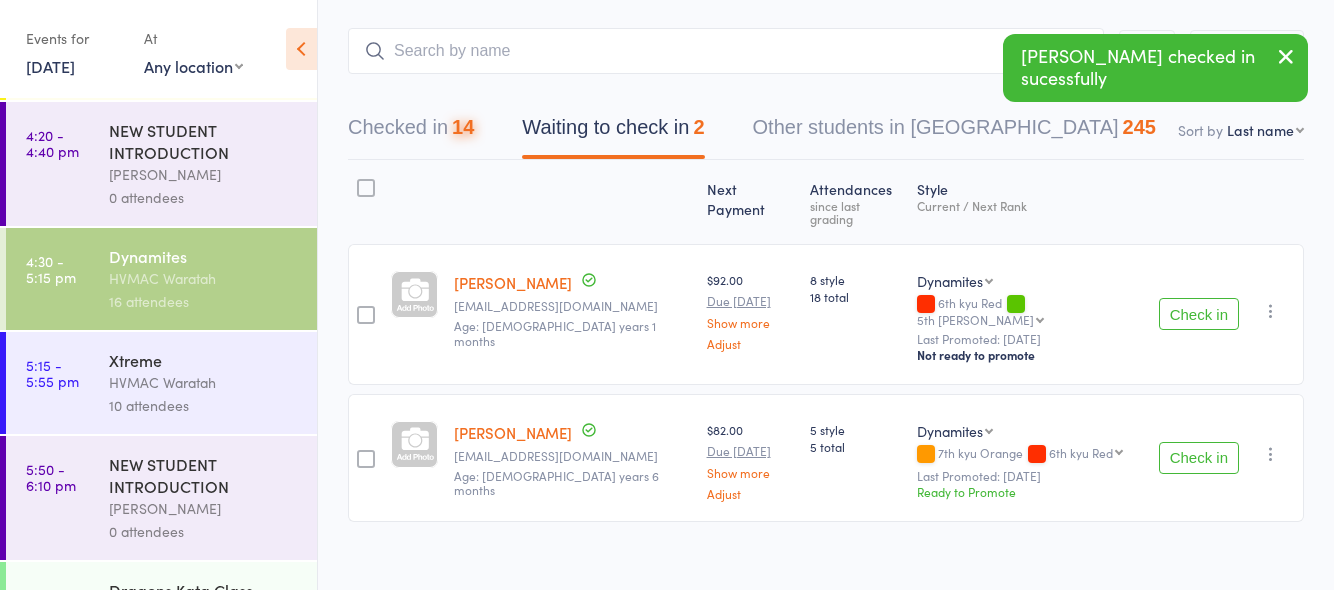 scroll, scrollTop: 96, scrollLeft: 0, axis: vertical 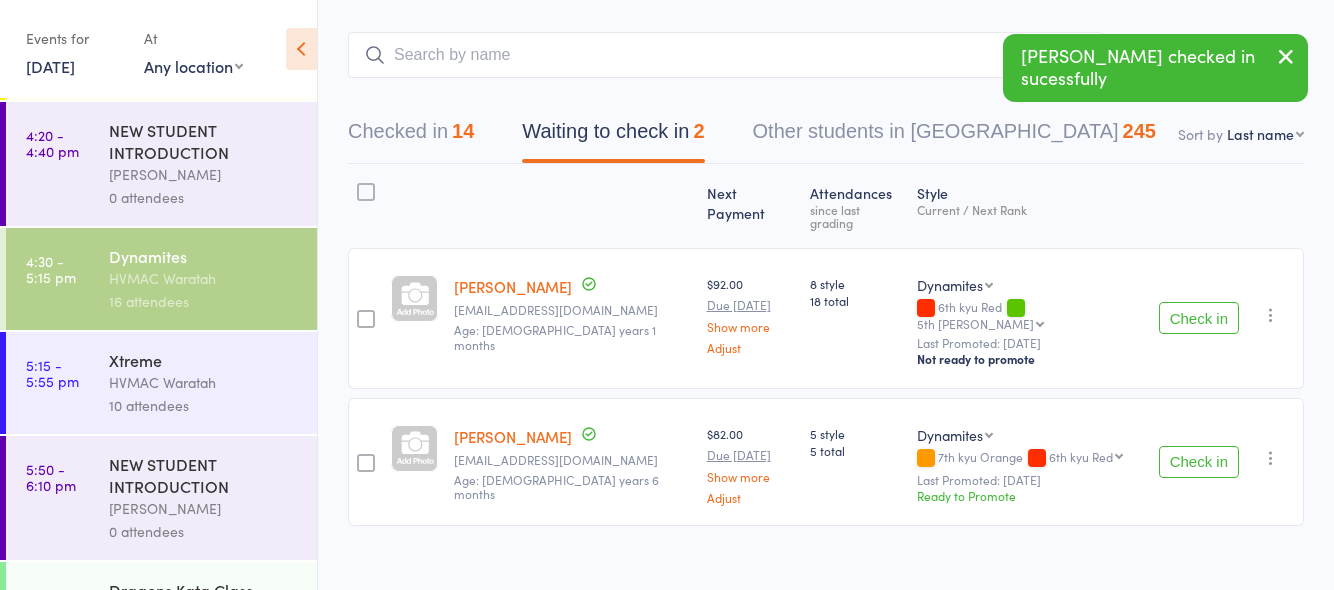 click on "Check in" at bounding box center (1199, 462) 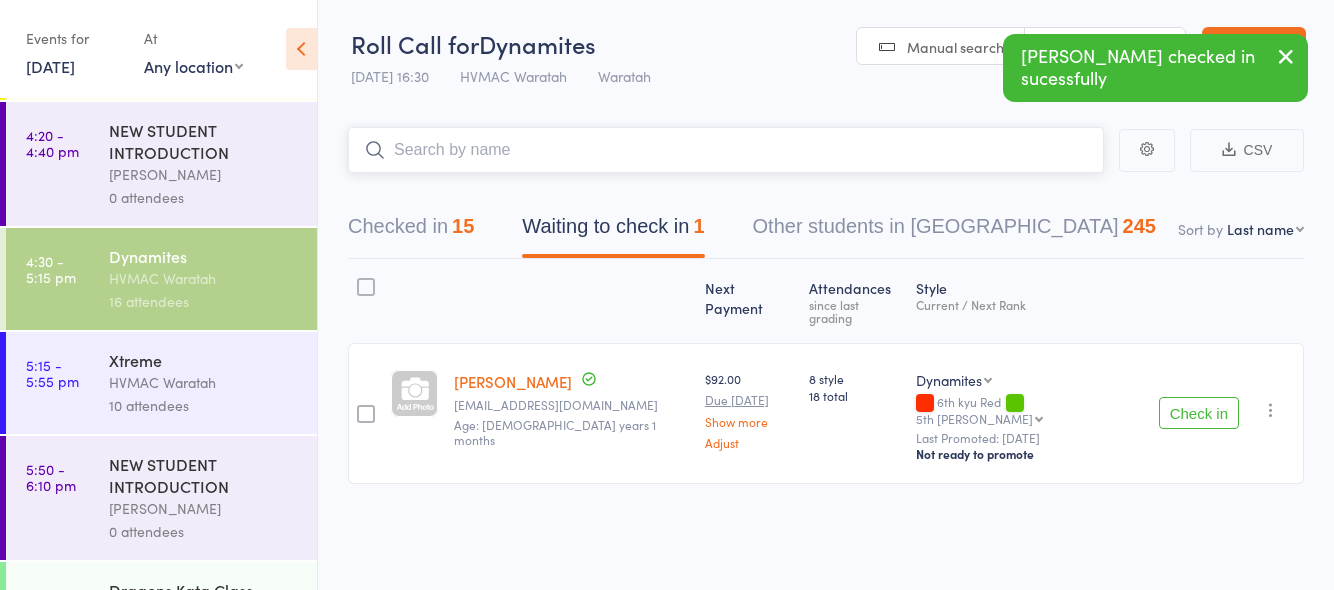 click at bounding box center [726, 150] 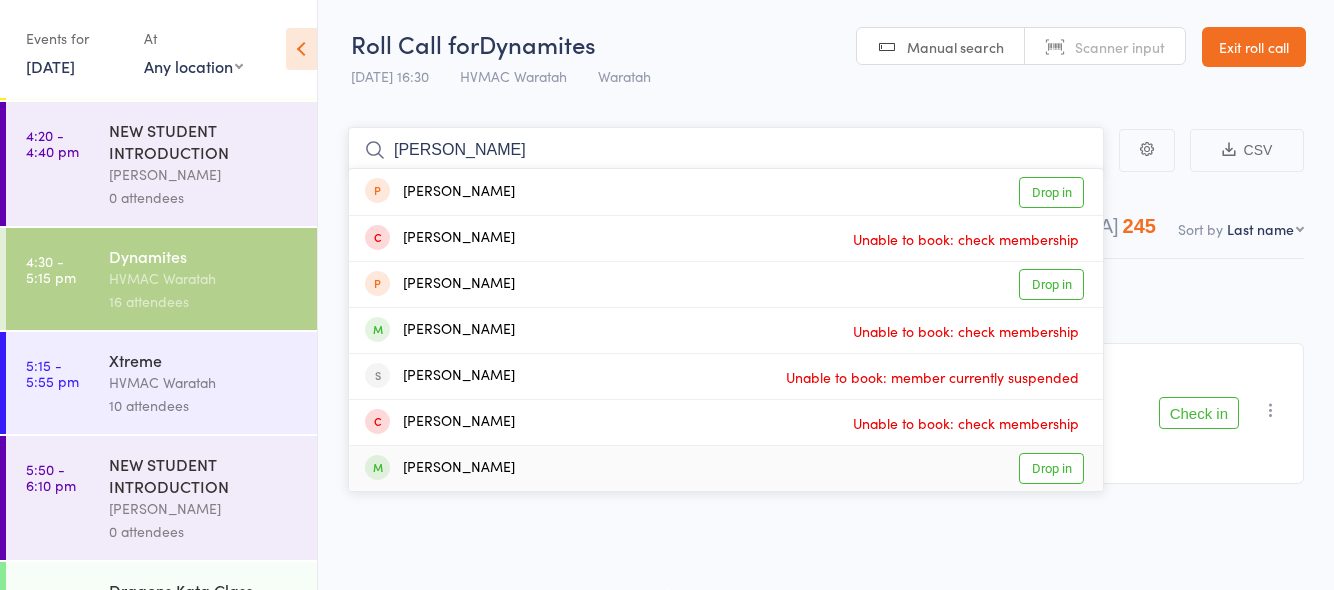 type on "chloe" 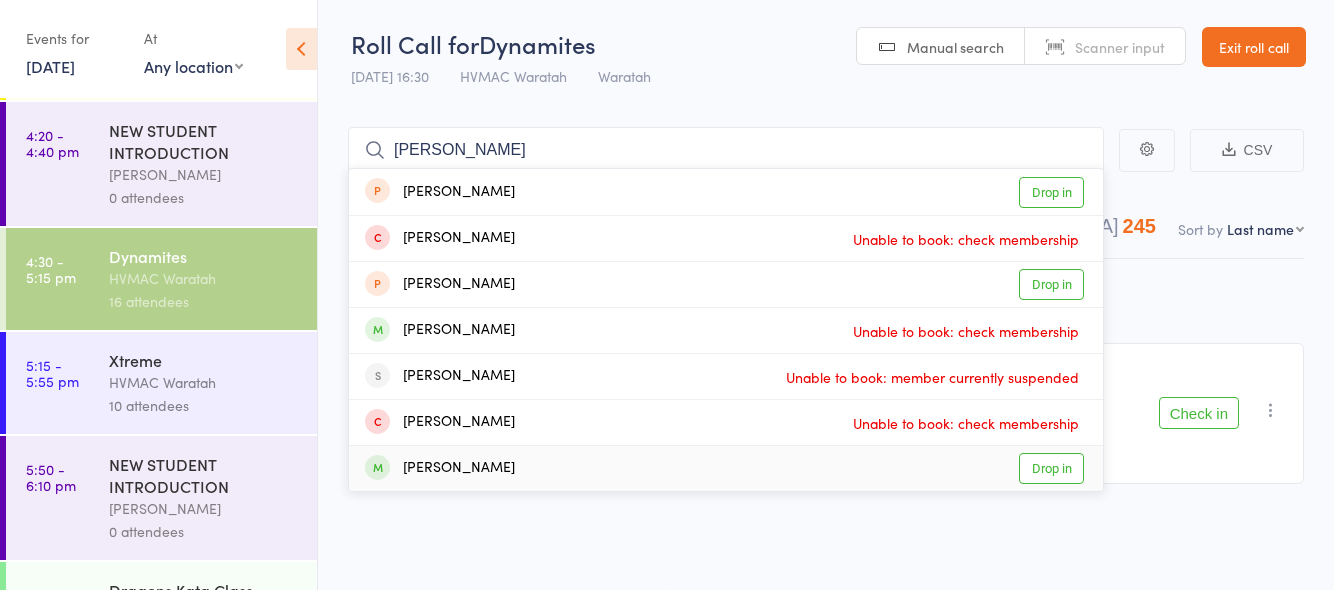 click on "Drop in" at bounding box center [1051, 468] 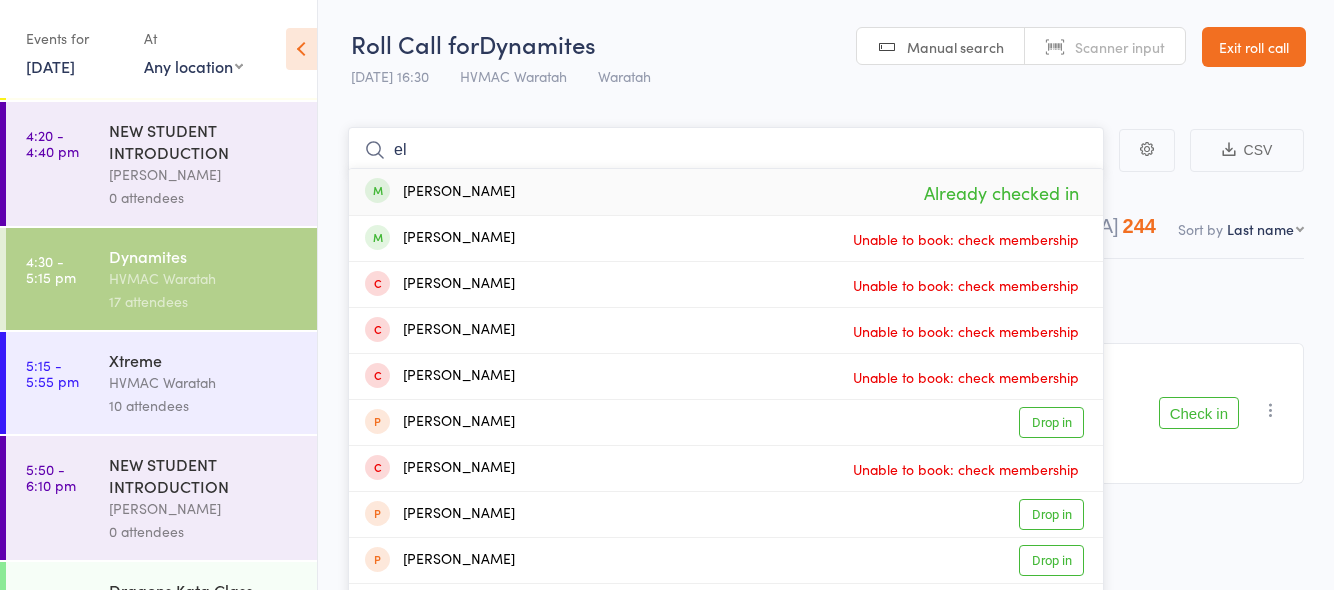 type on "e" 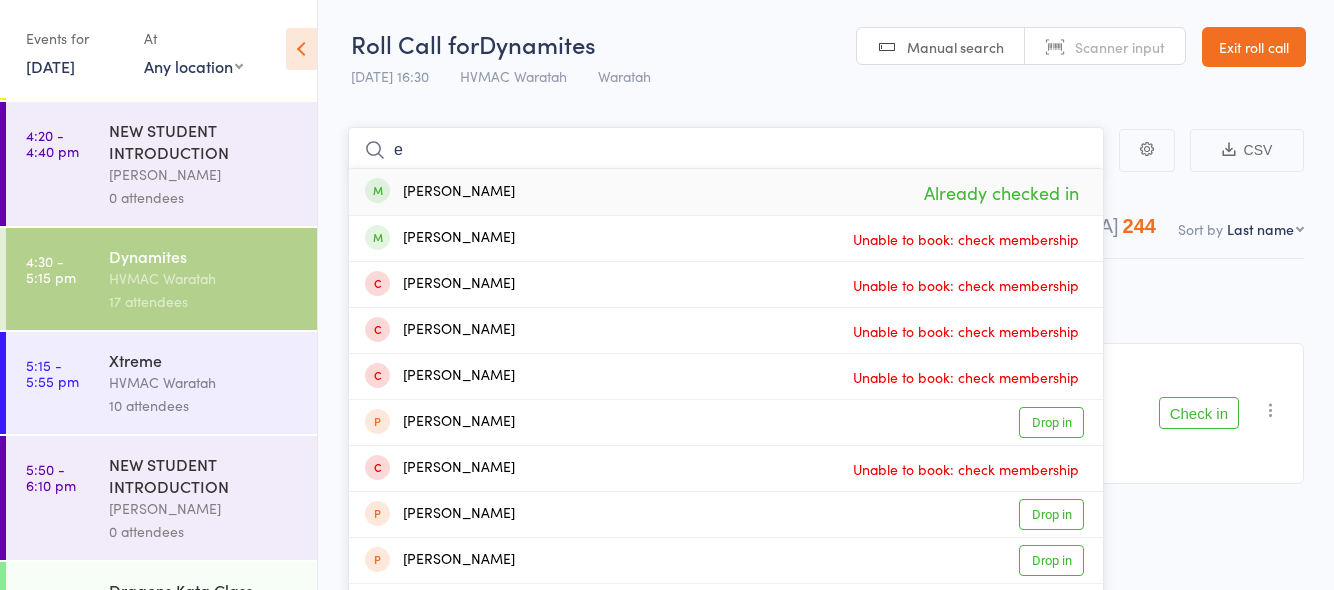 type 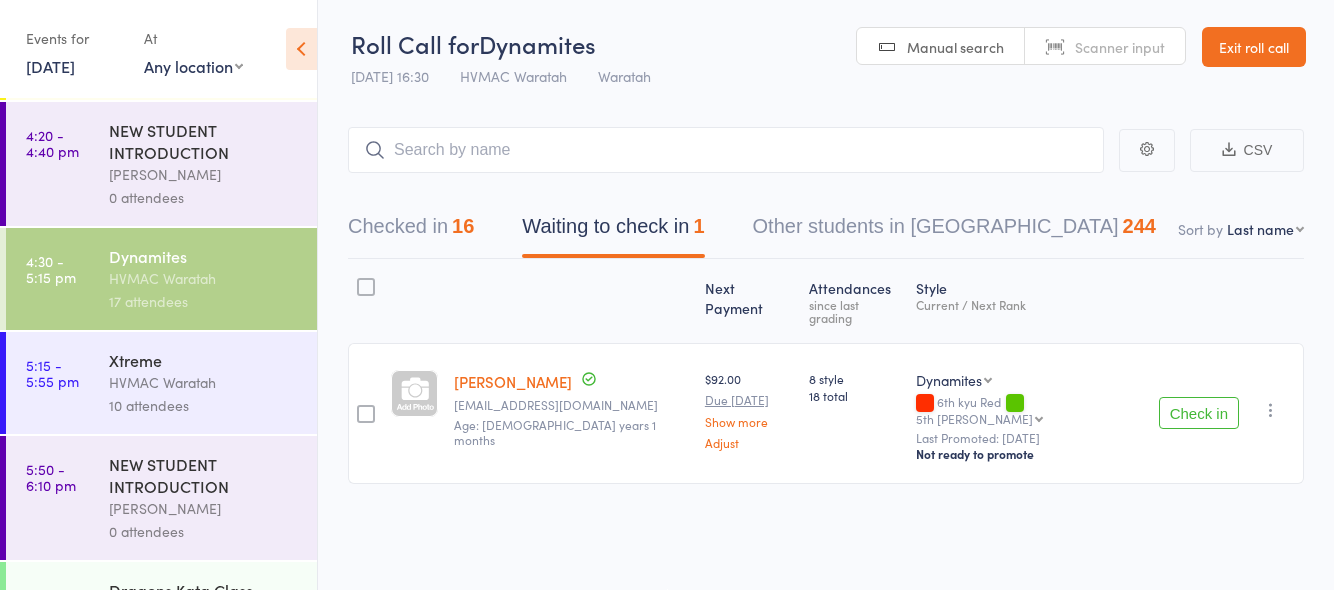 click on "Check in" at bounding box center [1199, 413] 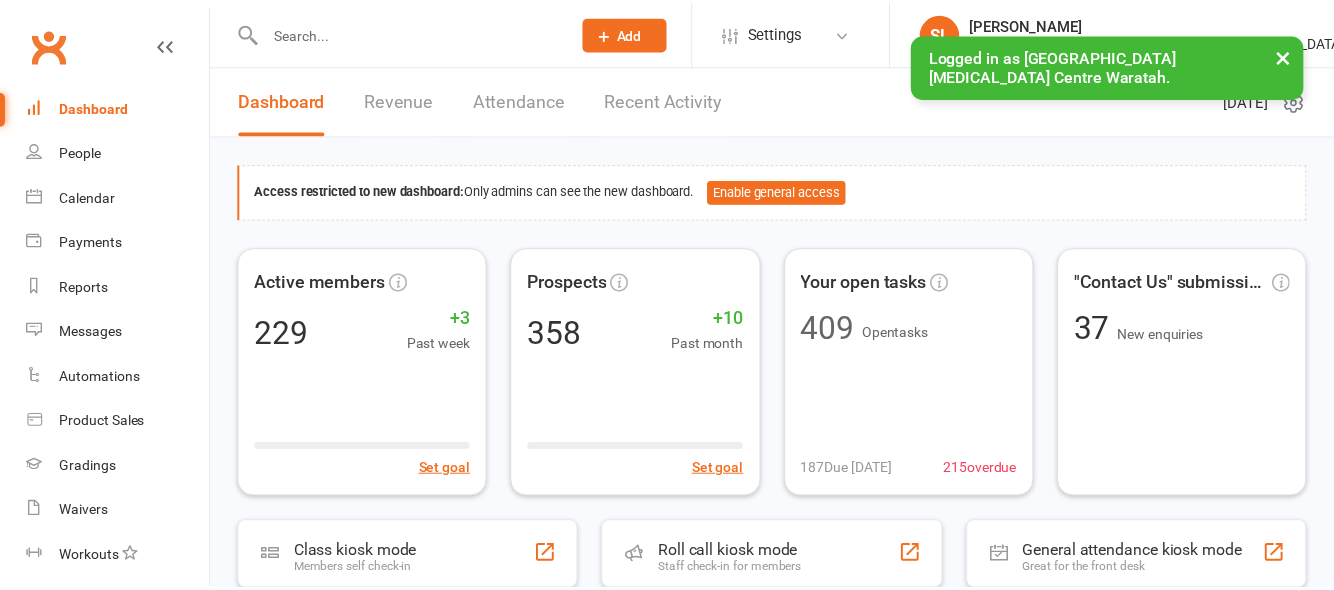scroll, scrollTop: 0, scrollLeft: 0, axis: both 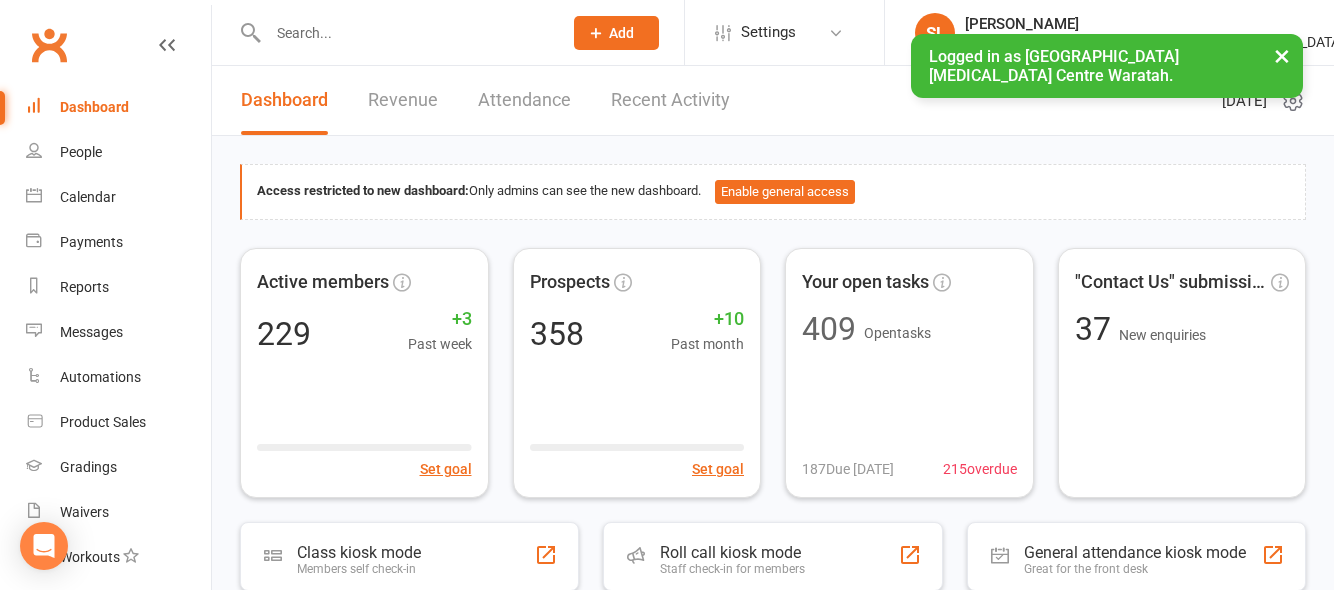 click at bounding box center [405, 33] 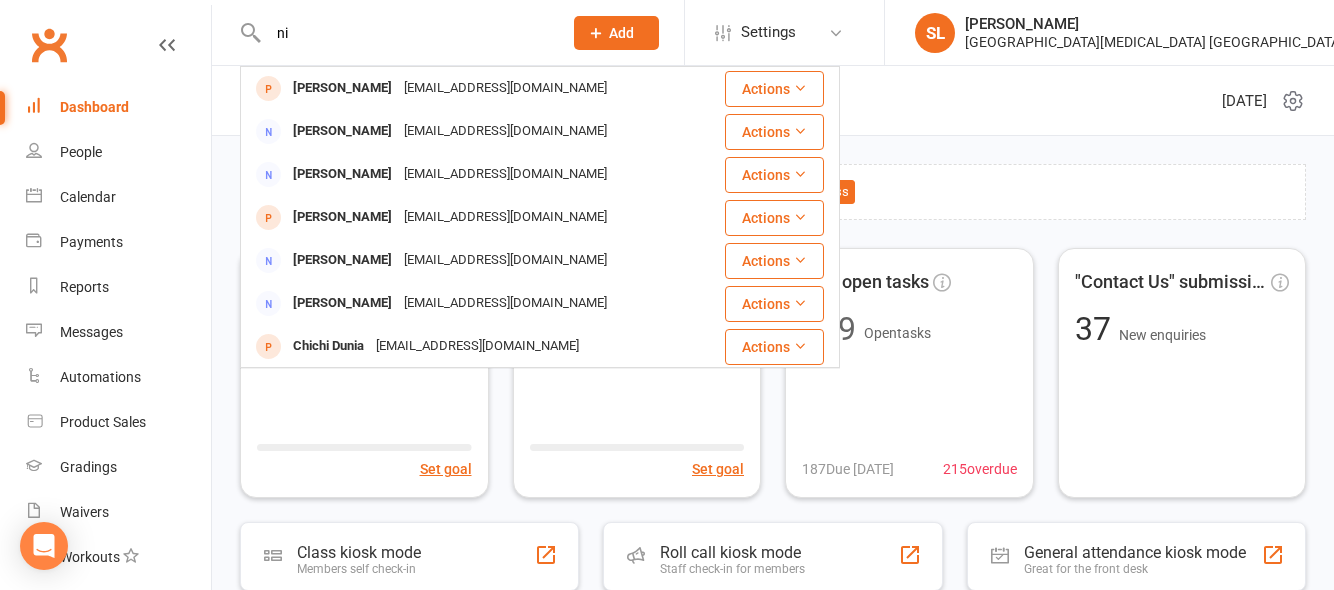 type on "n" 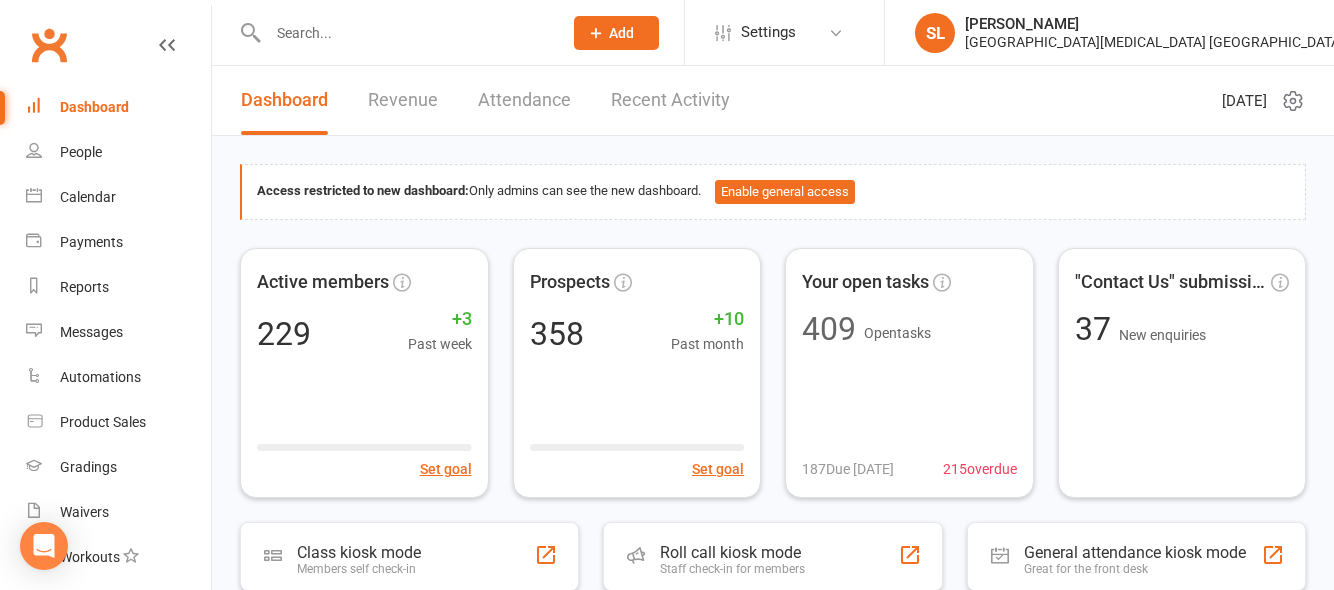 click on "Add" 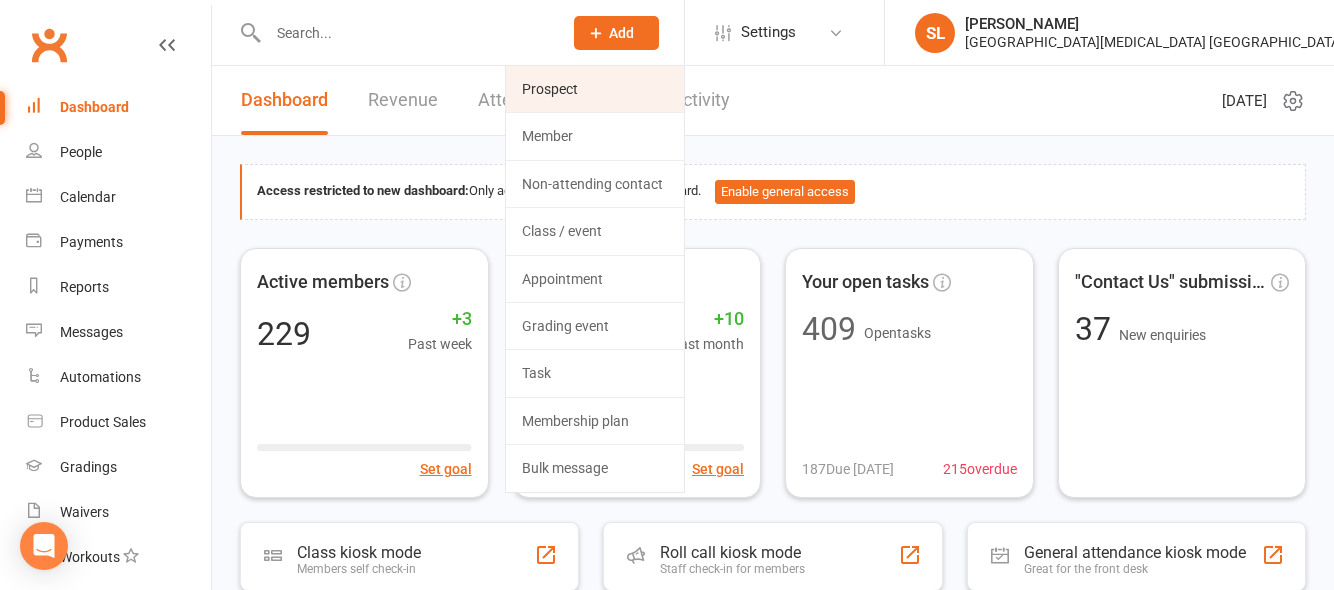 click on "Prospect" 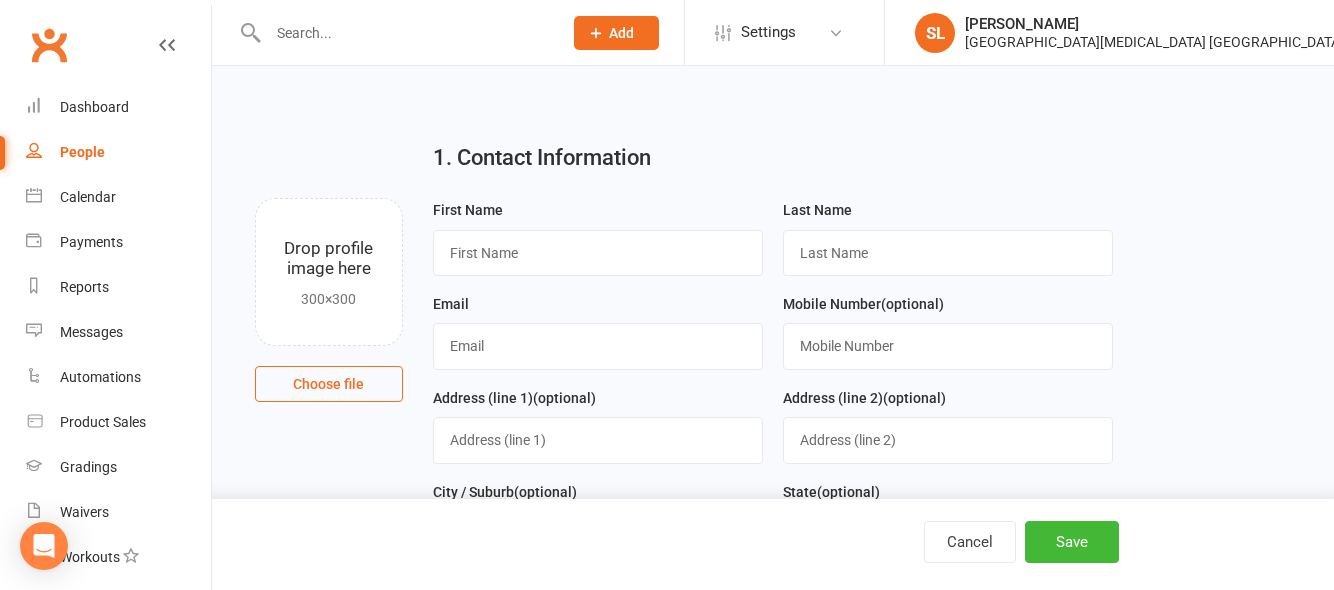 click at bounding box center [405, 33] 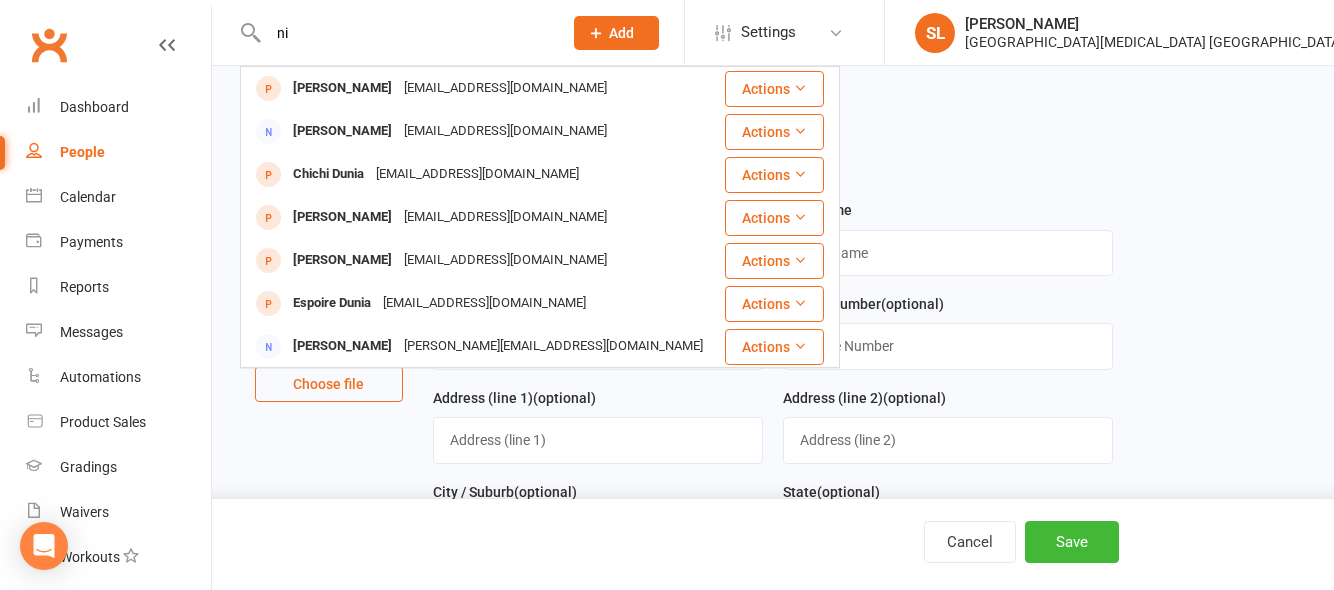 type on "n" 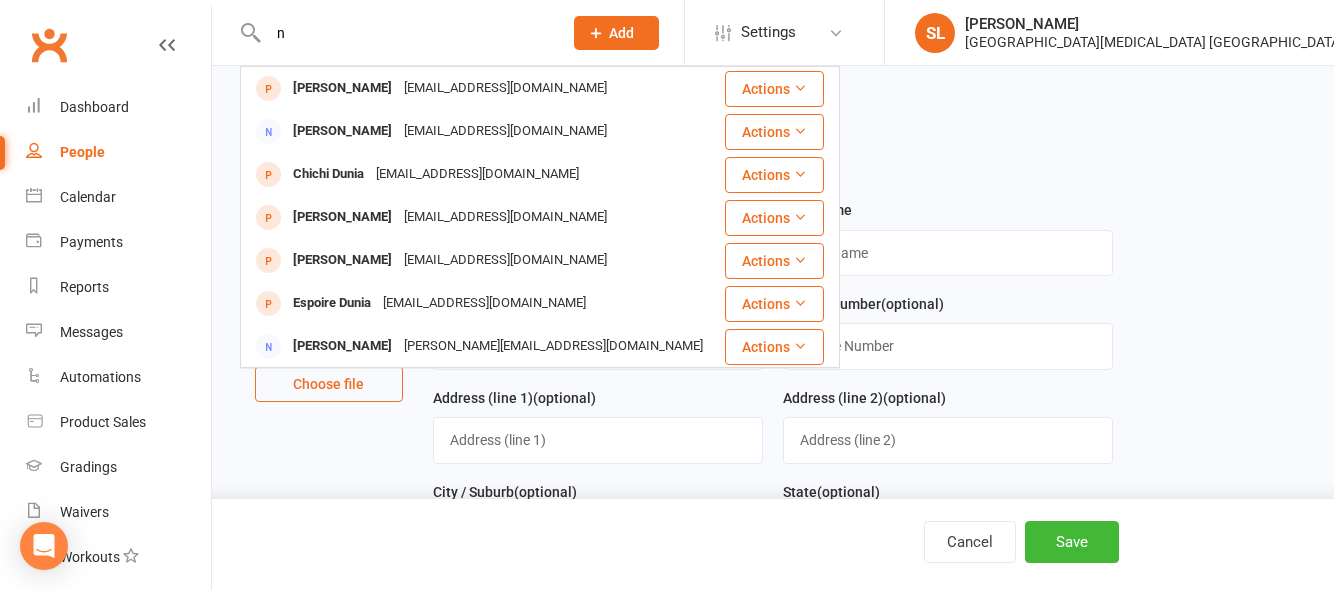 type 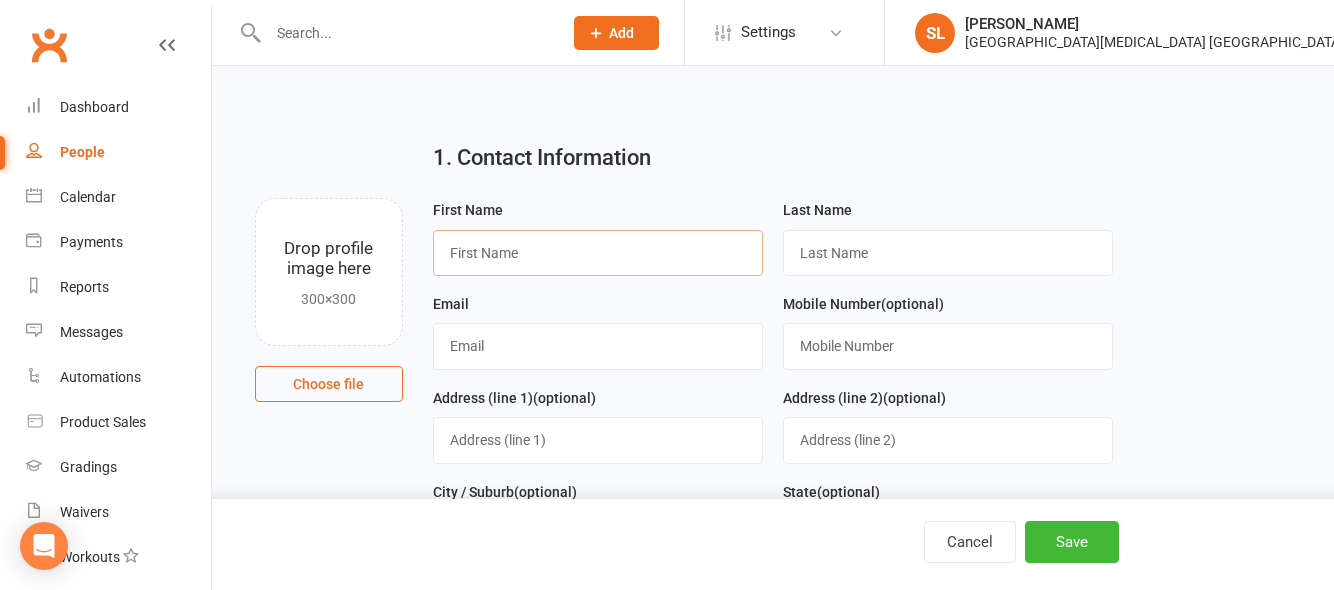 click at bounding box center [598, 253] 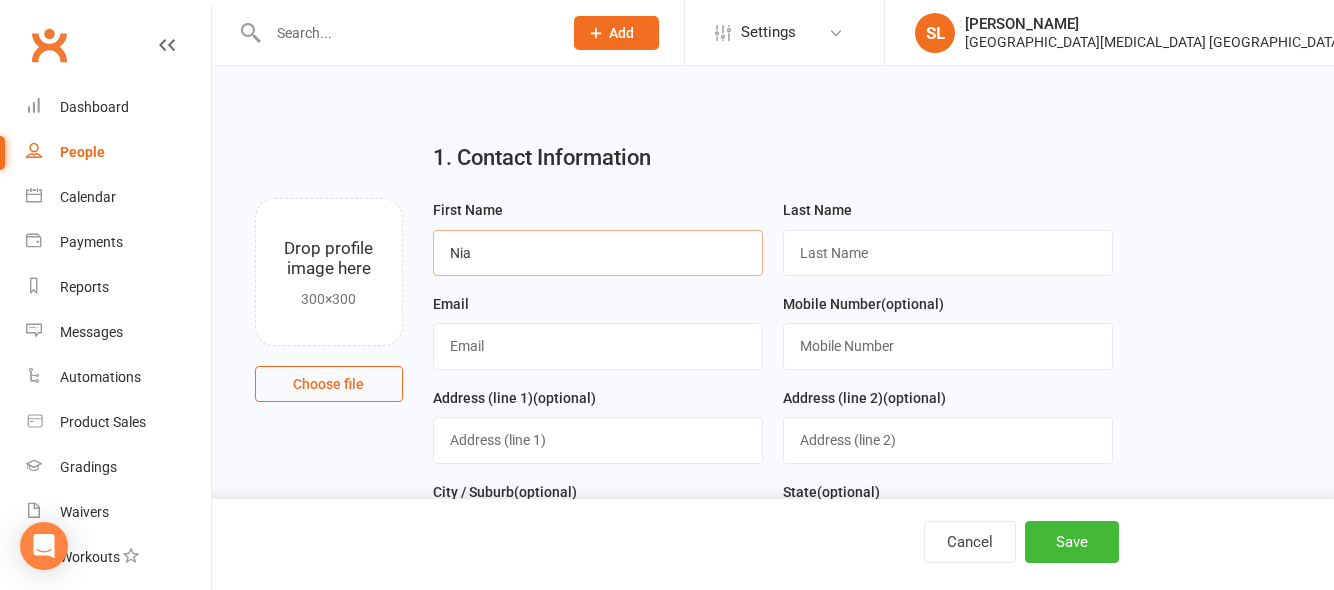 type on "Nia" 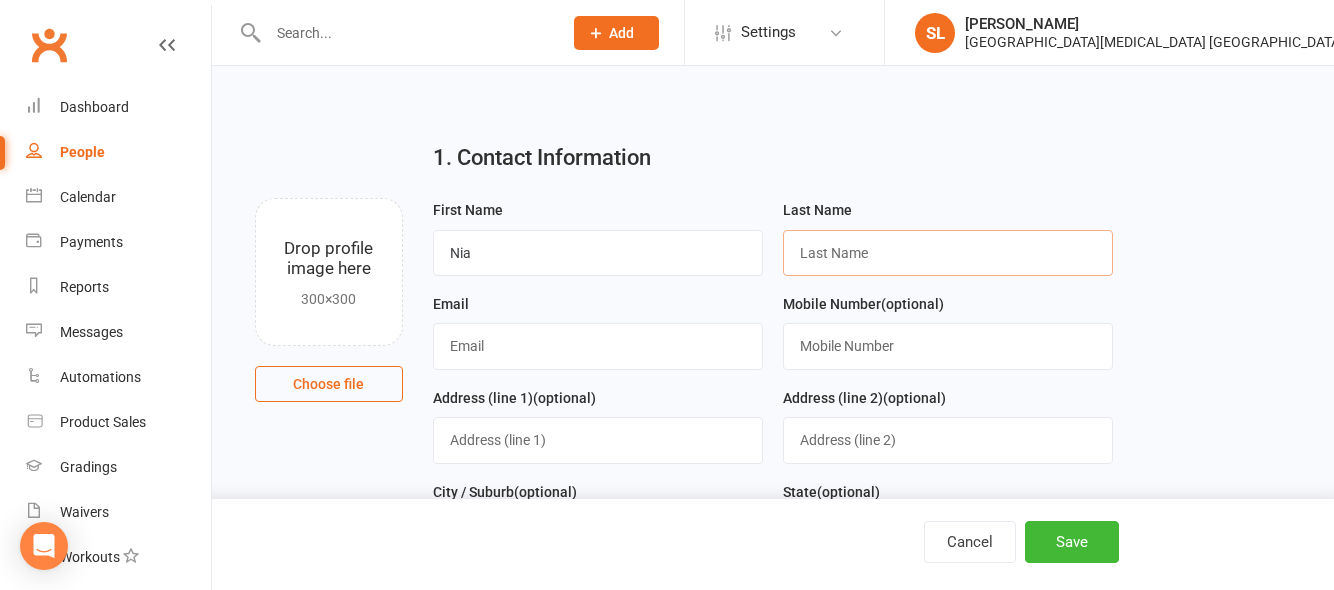click at bounding box center [948, 253] 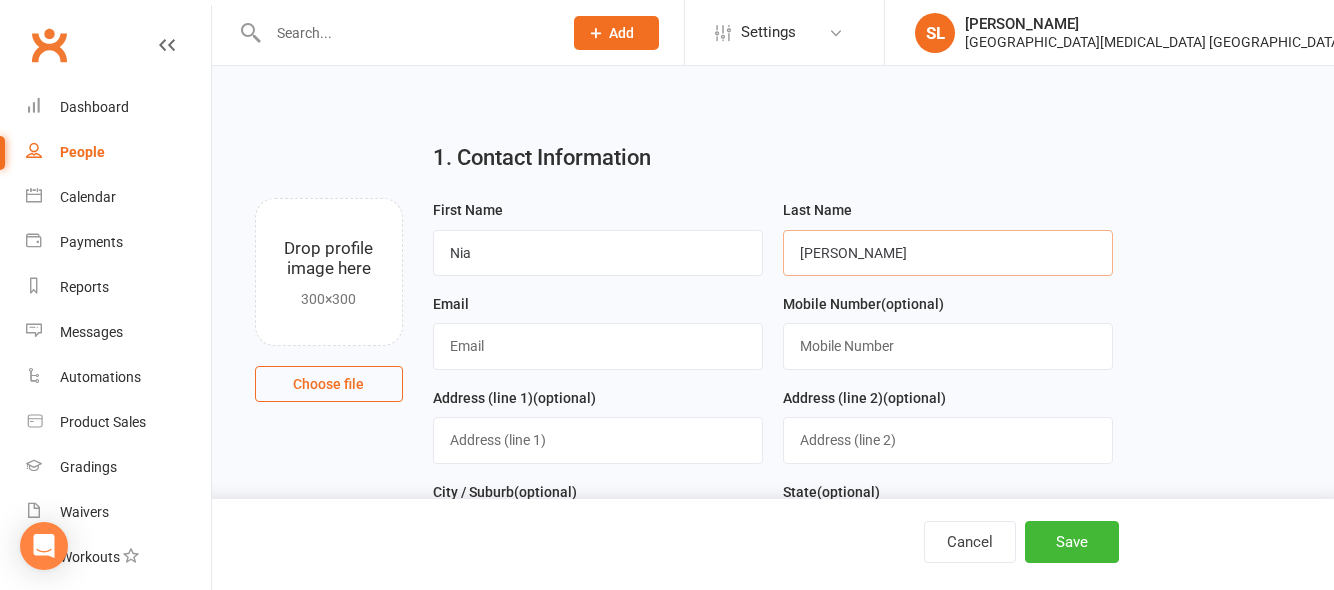 type on "[PERSON_NAME]" 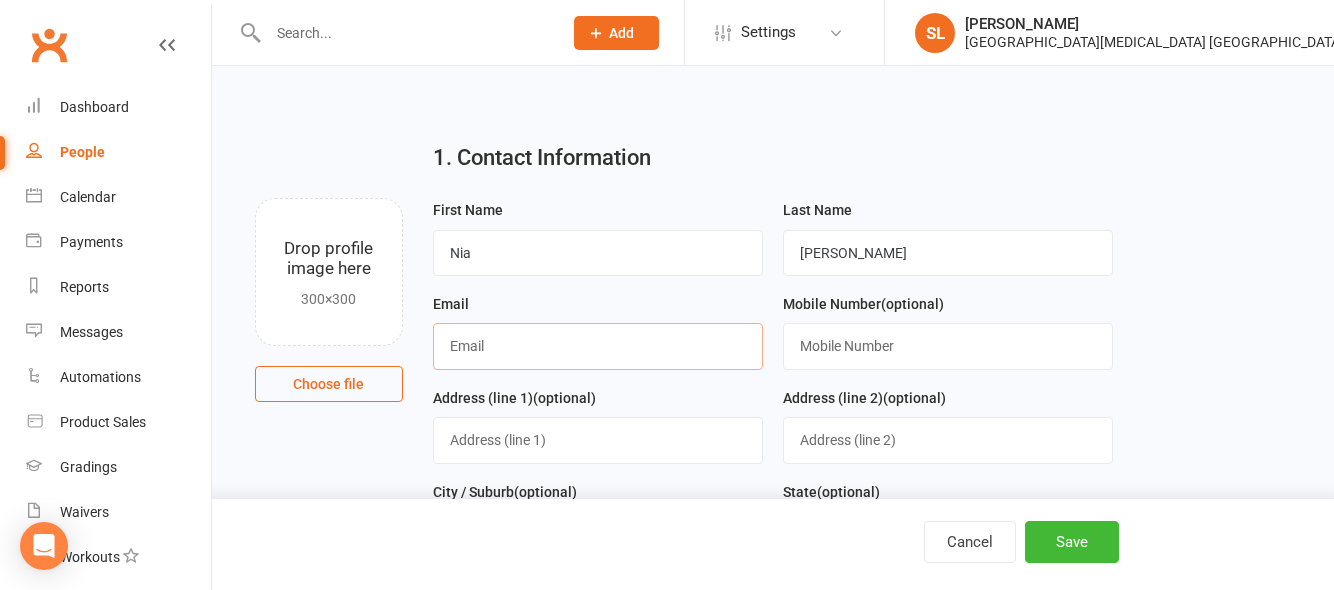 click at bounding box center (598, 346) 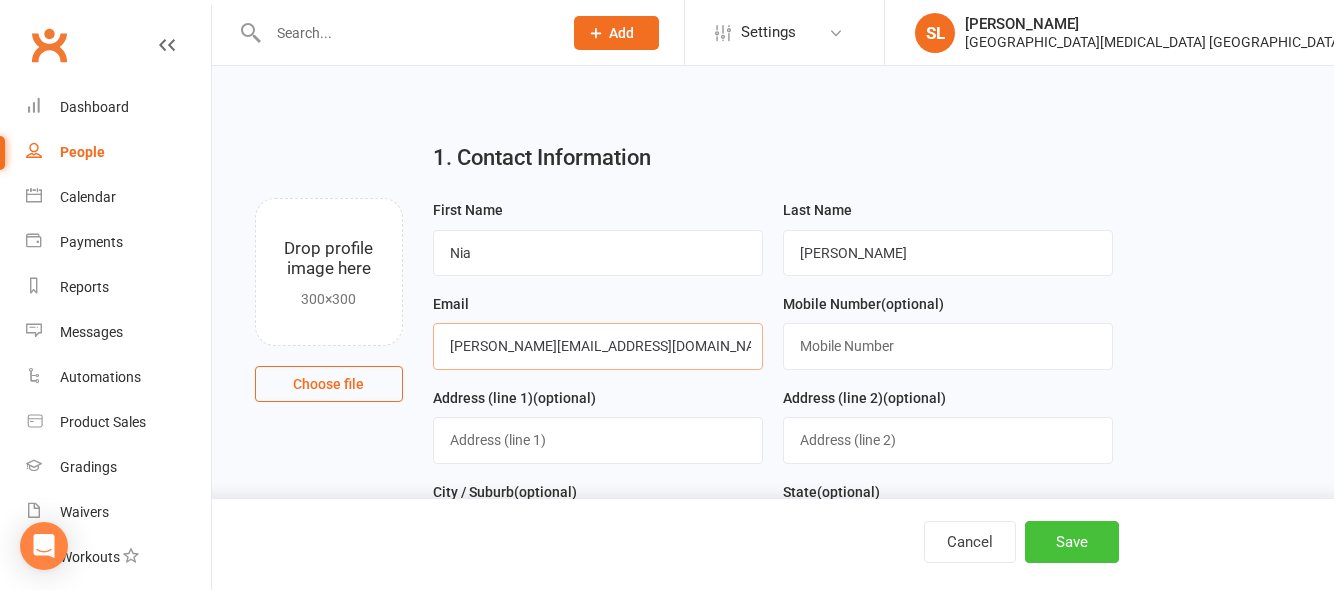 type on "[PERSON_NAME][EMAIL_ADDRESS][DOMAIN_NAME]" 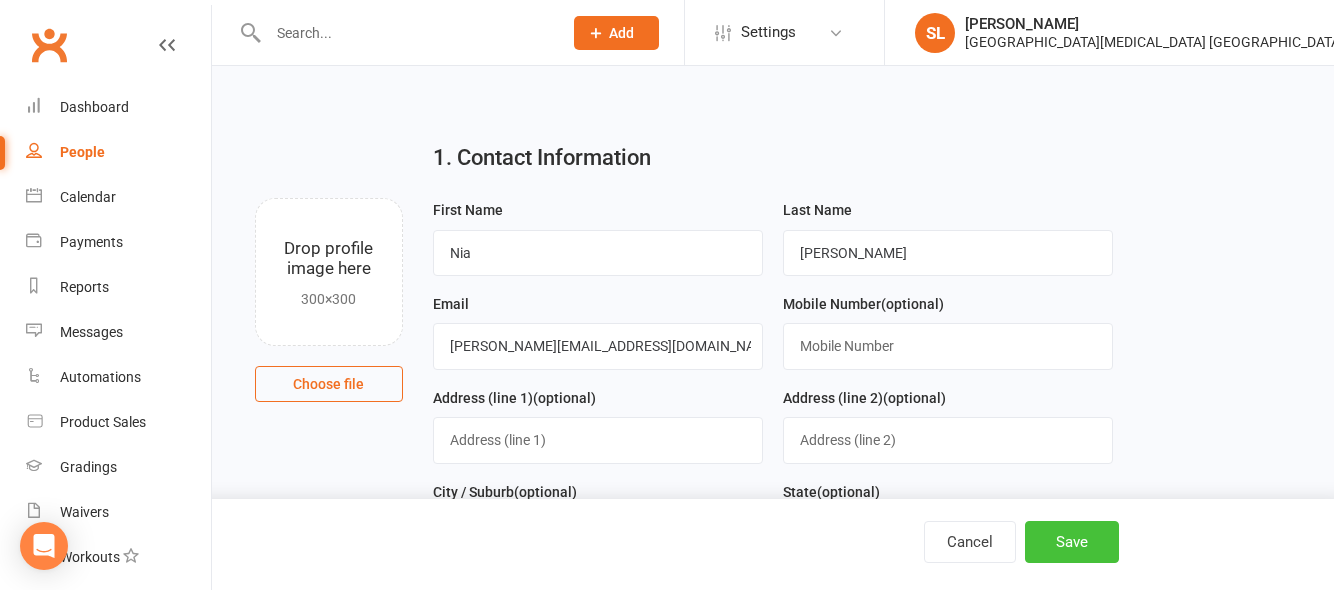 click on "Save" at bounding box center (1072, 542) 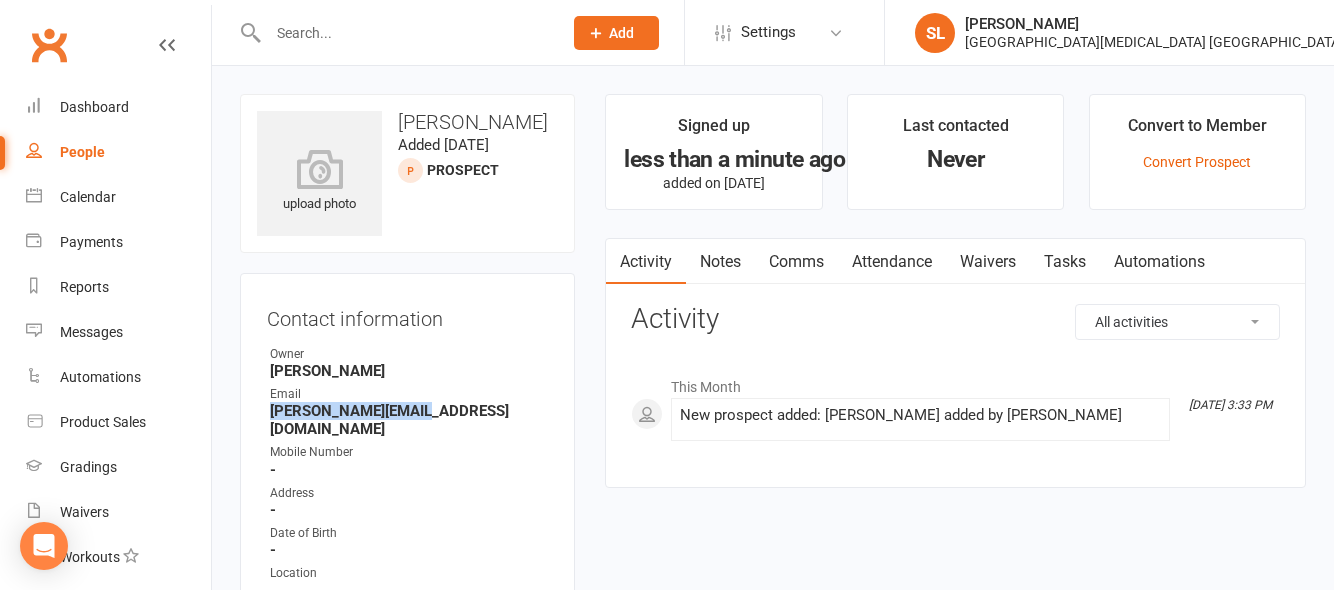 drag, startPoint x: 271, startPoint y: 409, endPoint x: 421, endPoint y: 410, distance: 150.00333 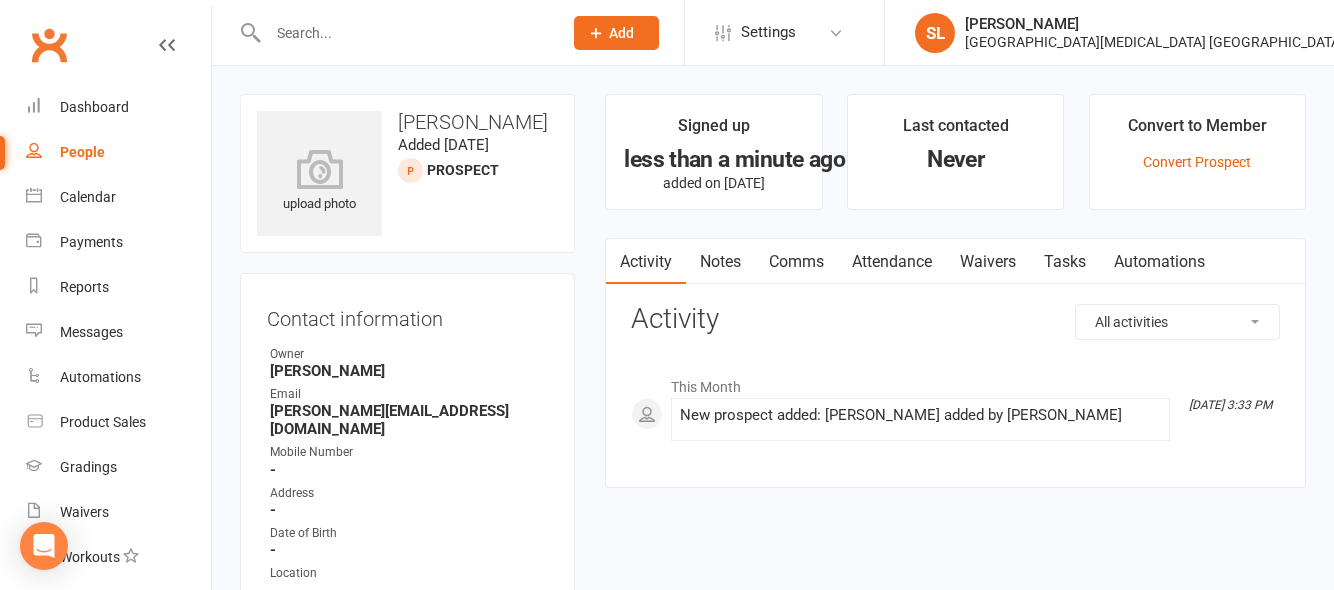 click at bounding box center [405, 33] 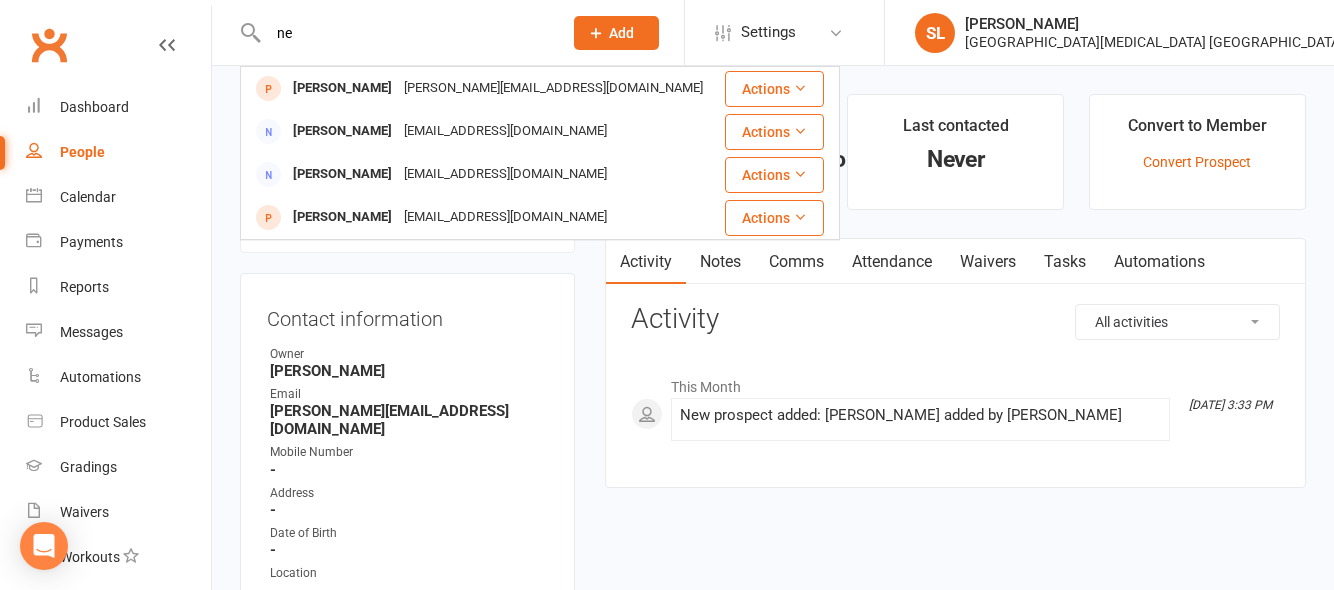 type on "n" 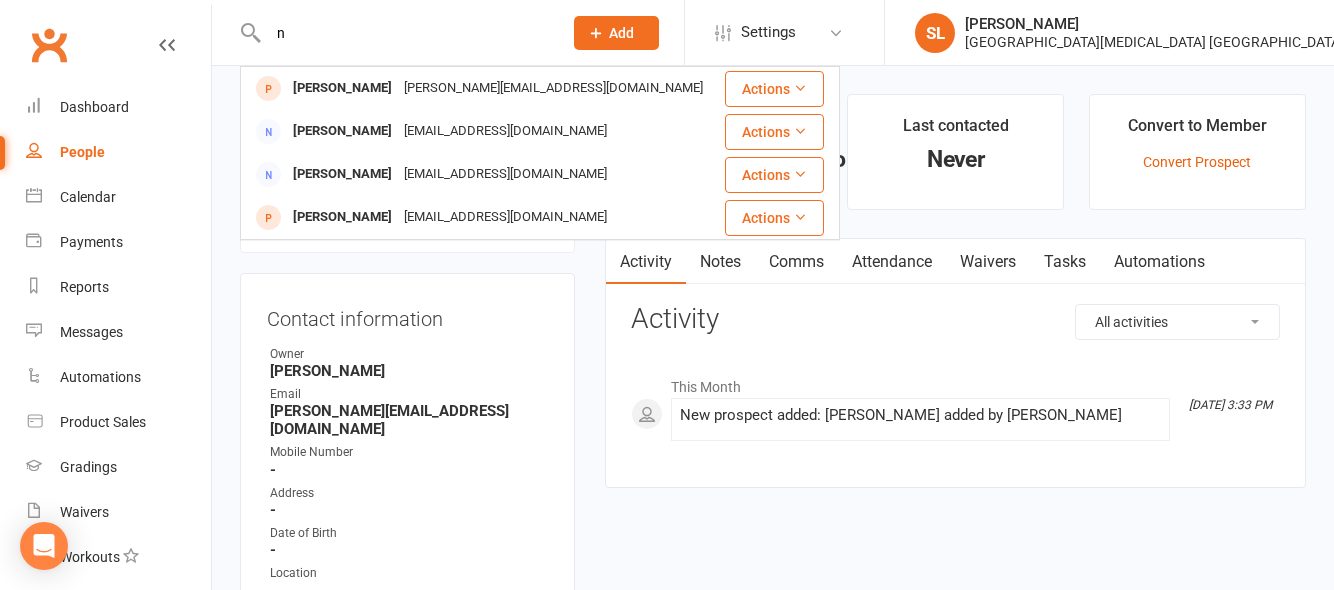 type 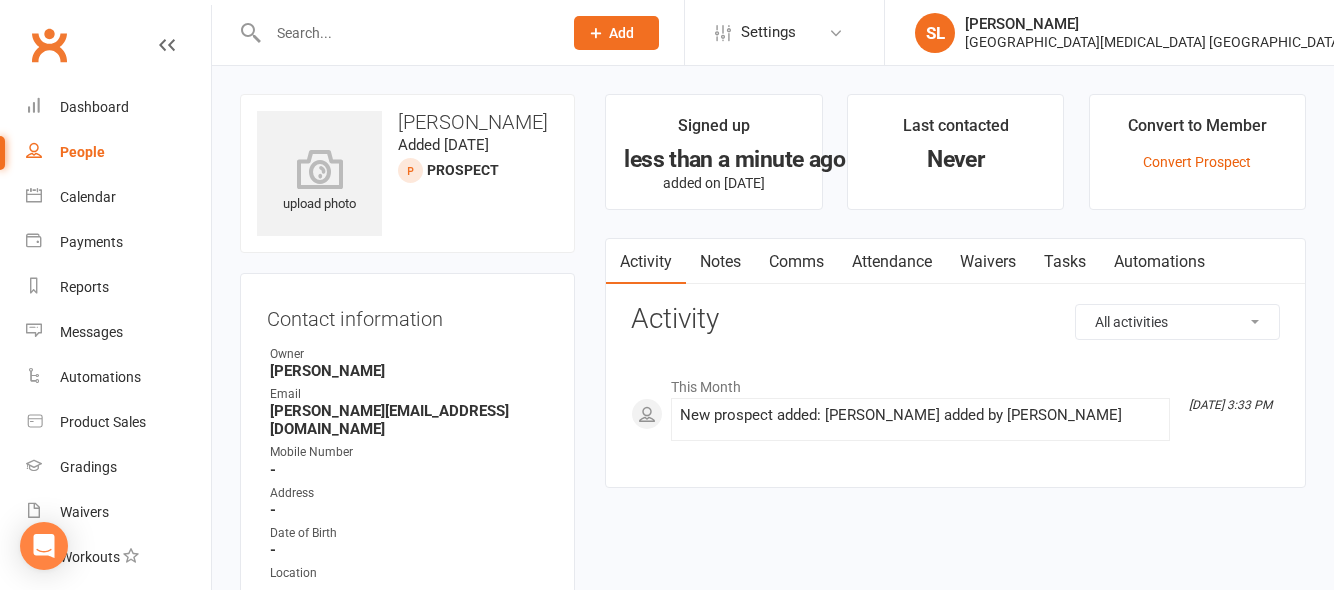 click 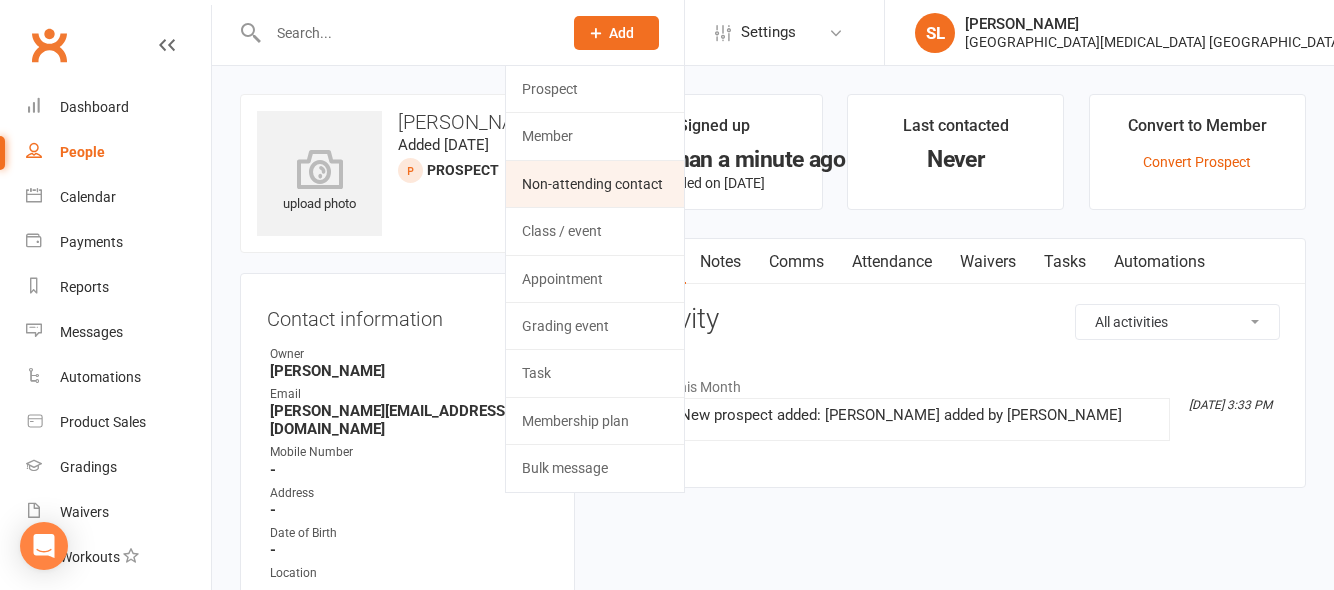 click on "Non-attending contact" 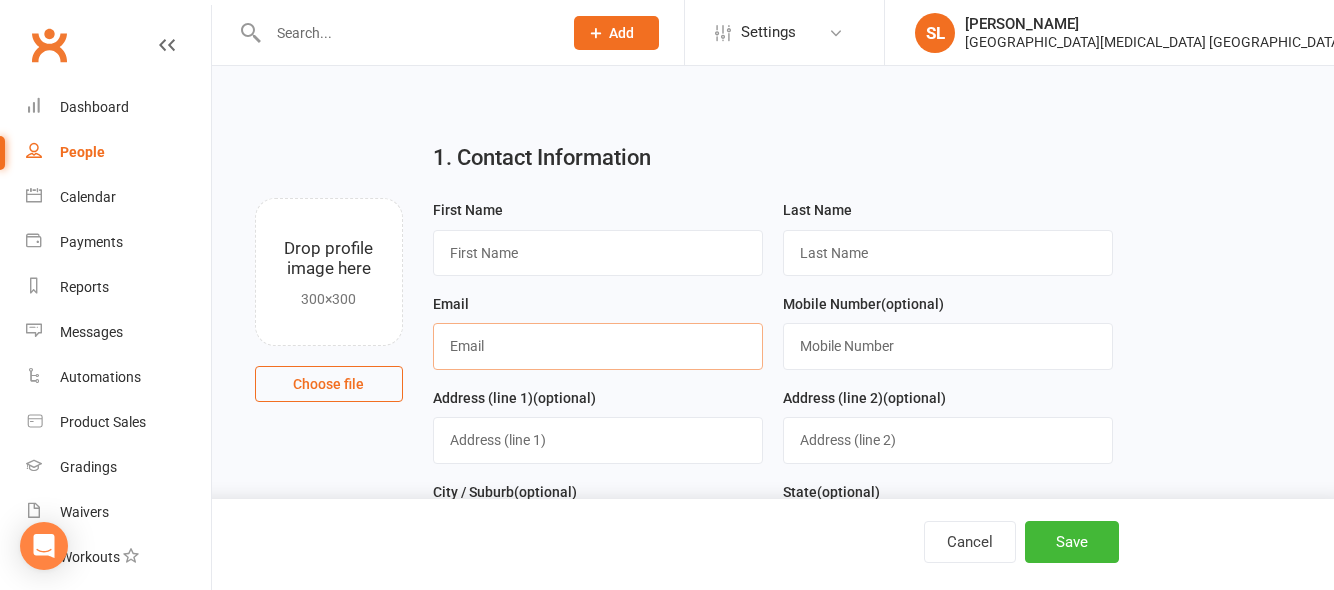click at bounding box center [598, 346] 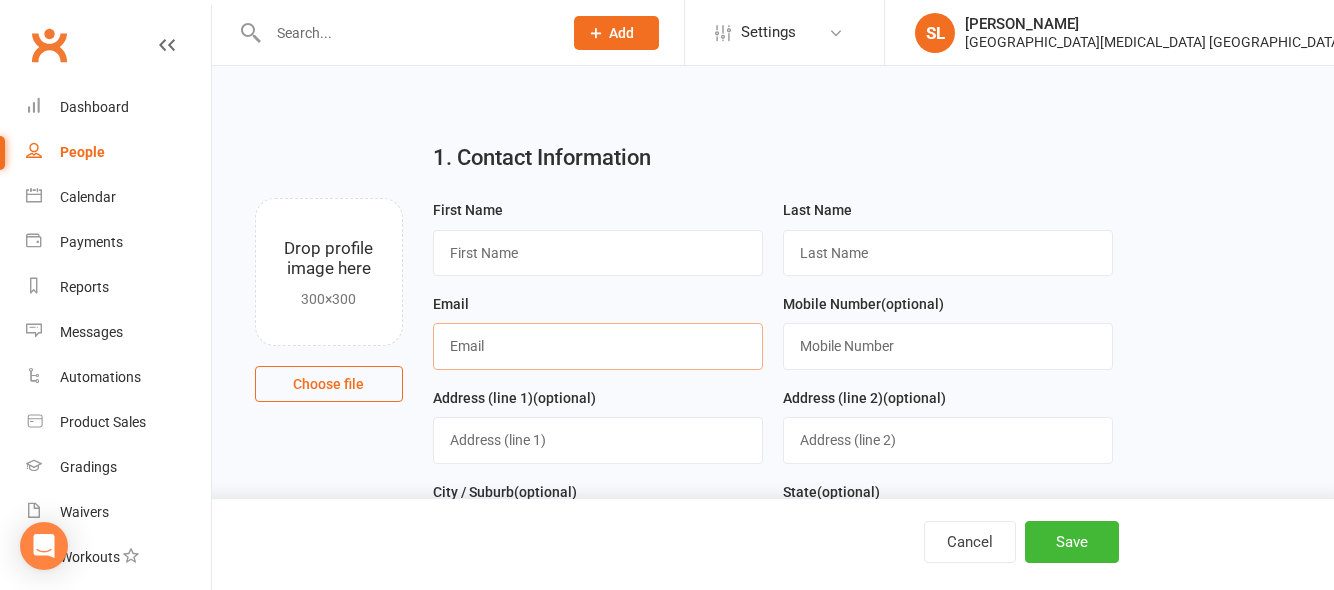 paste on "[PERSON_NAME][EMAIL_ADDRESS][DOMAIN_NAME]" 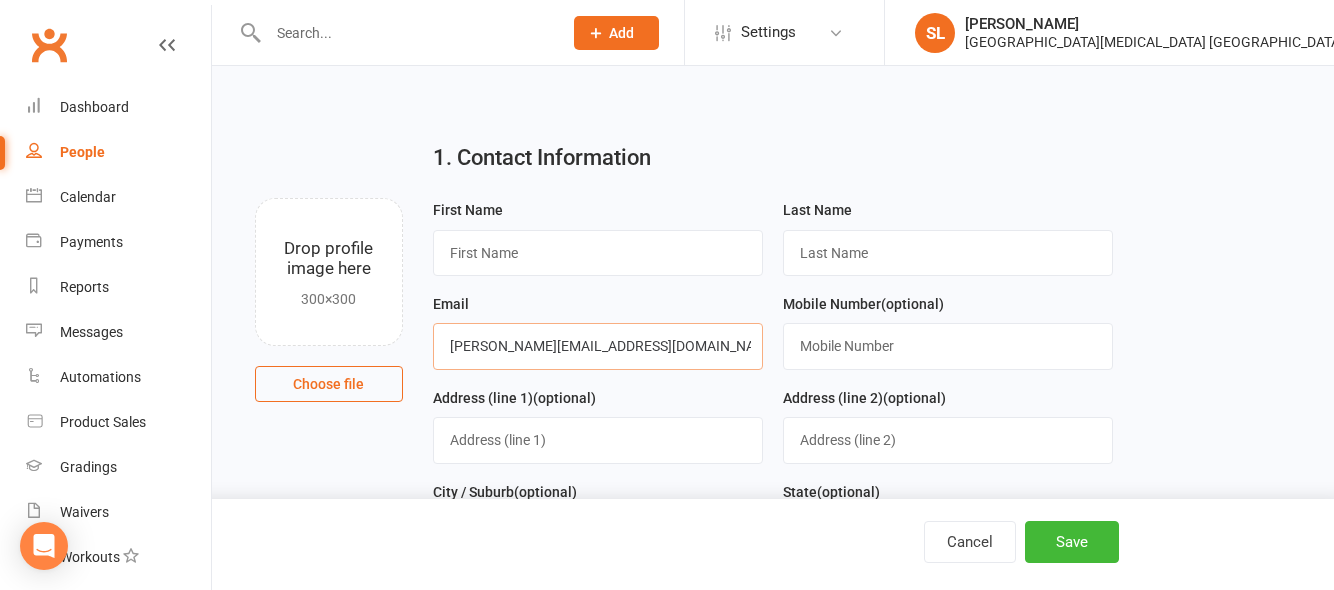 type on "[PERSON_NAME][EMAIL_ADDRESS][DOMAIN_NAME]" 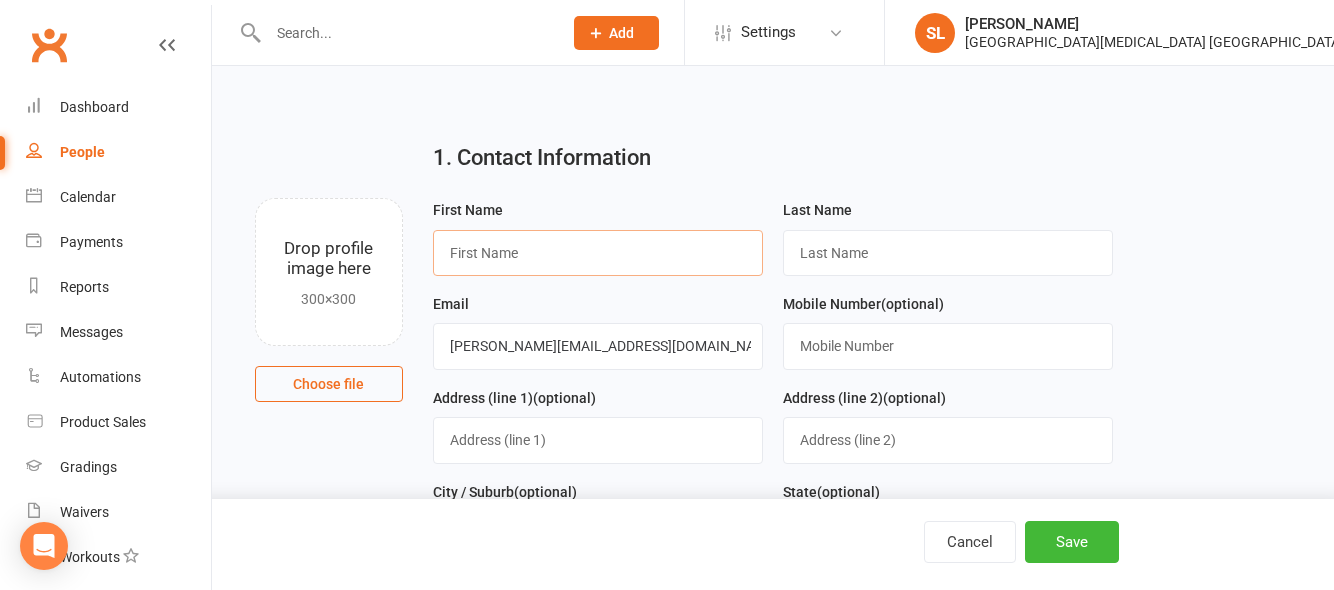 click at bounding box center (598, 253) 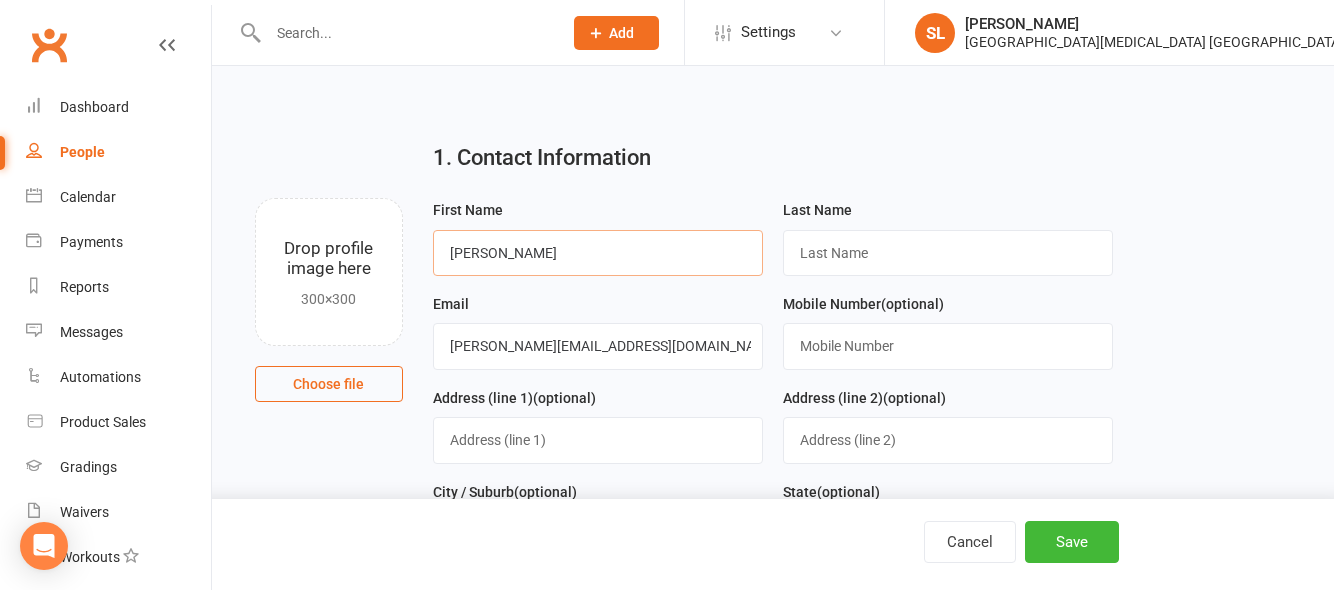 type on "[PERSON_NAME]" 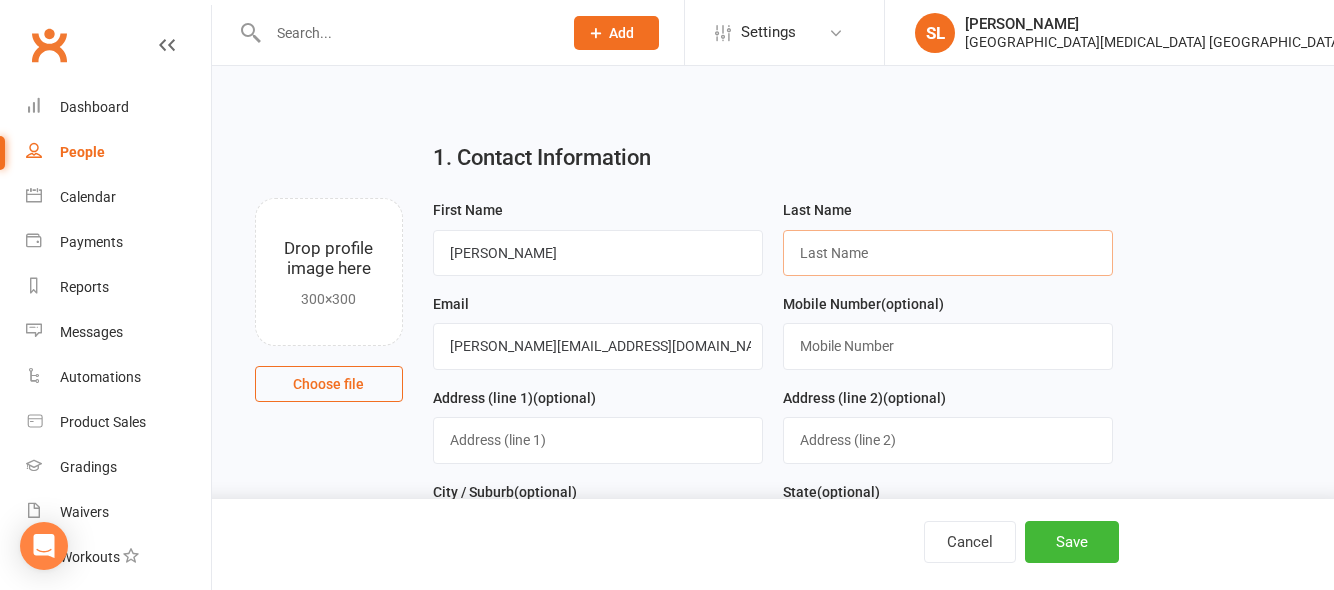 click at bounding box center [948, 253] 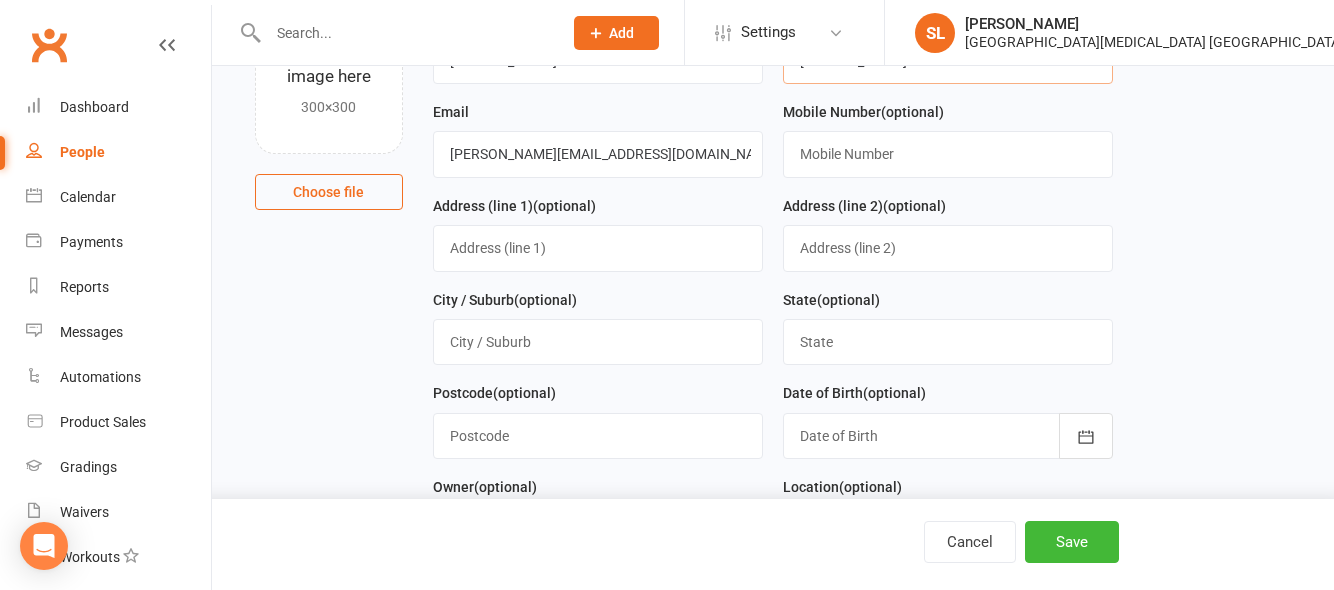 scroll, scrollTop: 200, scrollLeft: 0, axis: vertical 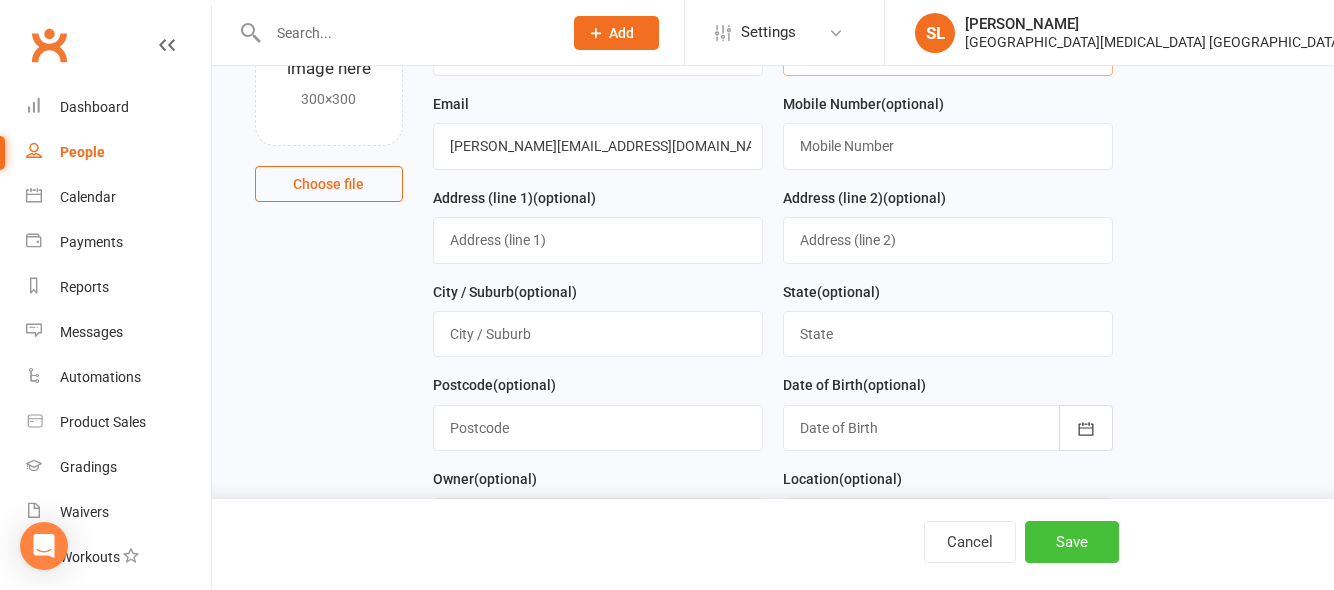 type on "[PERSON_NAME]" 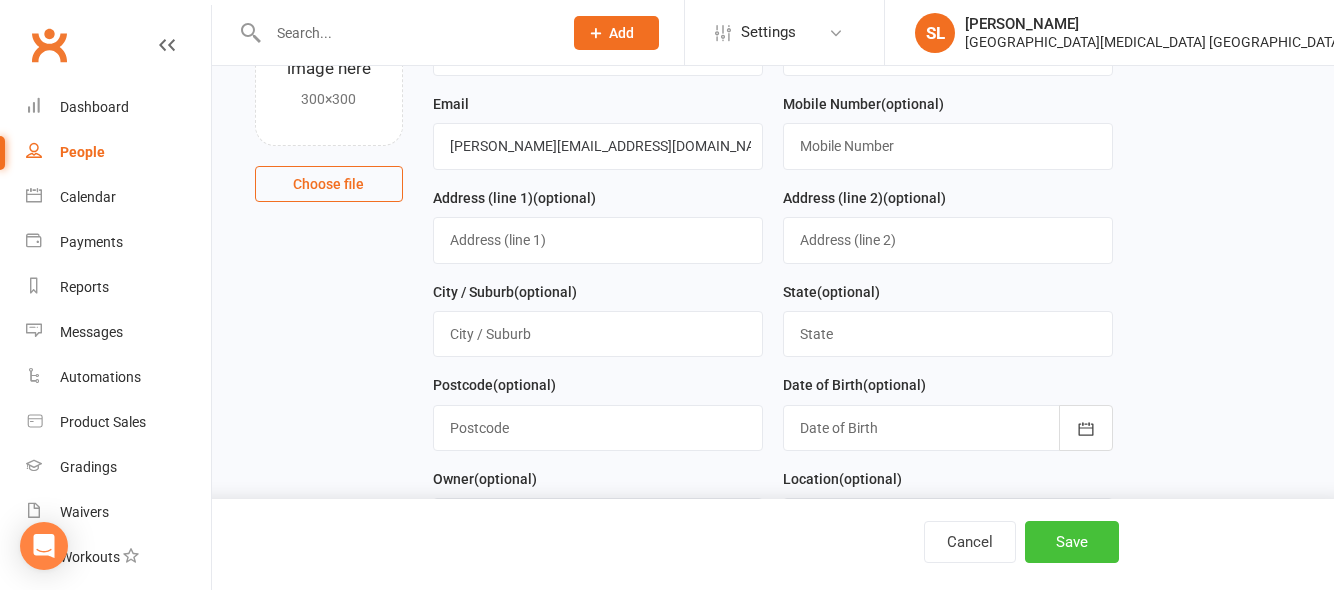 click on "Save" at bounding box center [1072, 542] 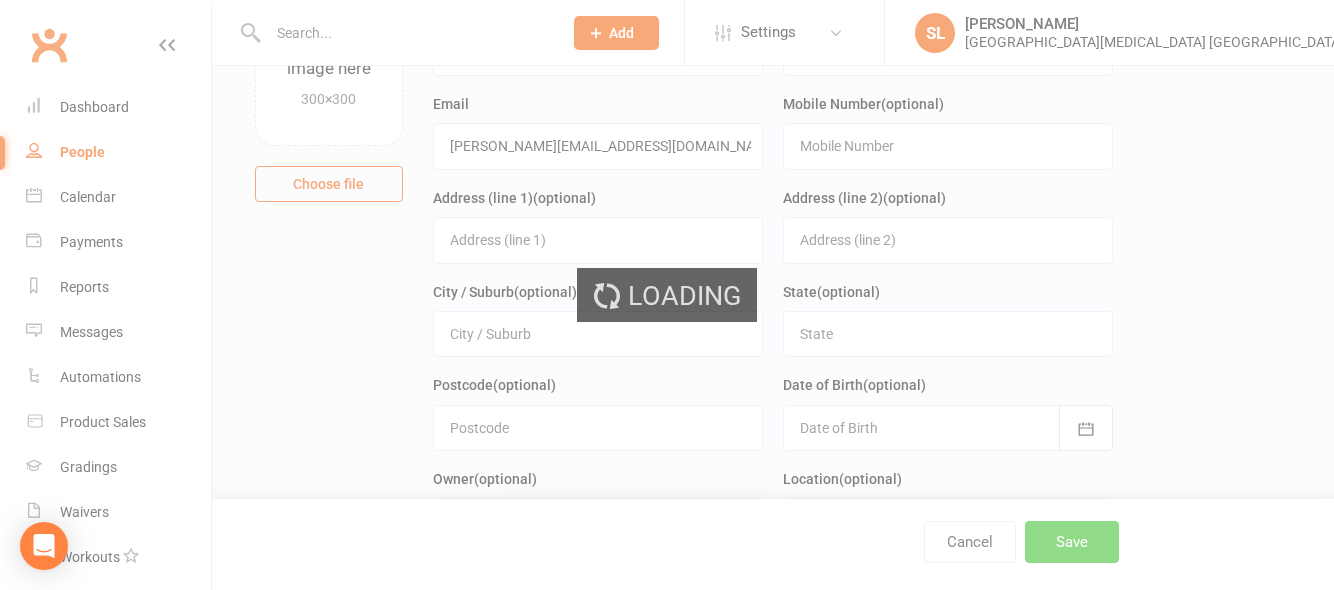 scroll, scrollTop: 0, scrollLeft: 0, axis: both 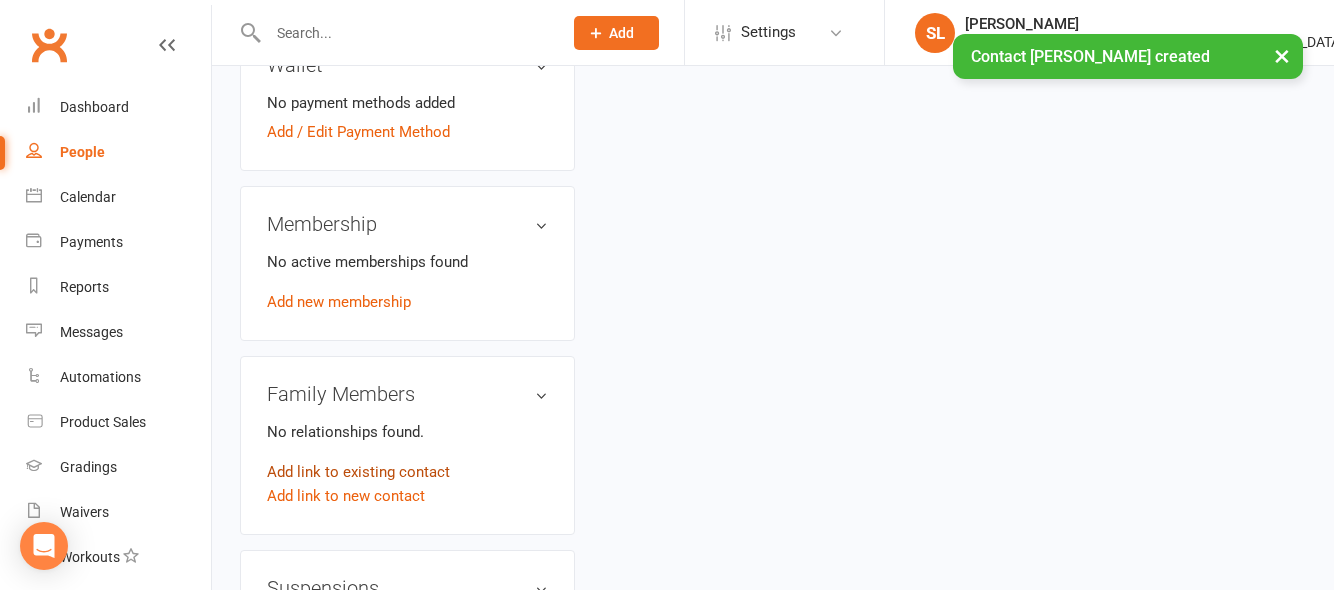click on "Add link to existing contact" at bounding box center (358, 472) 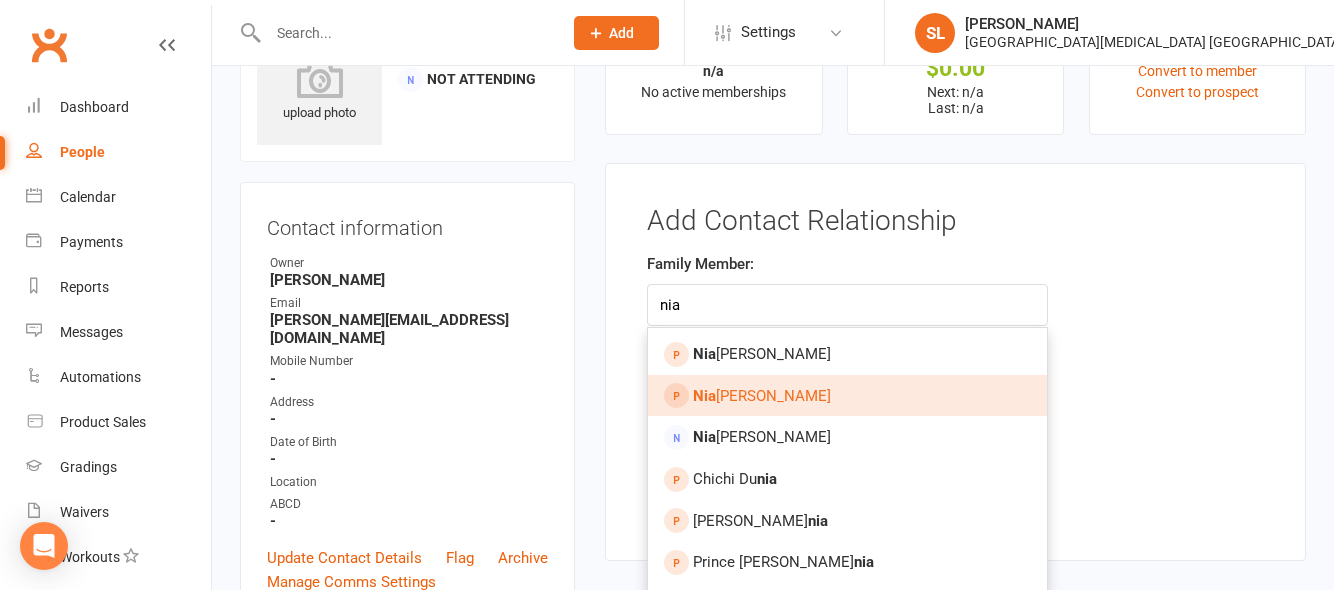 type on "nia" 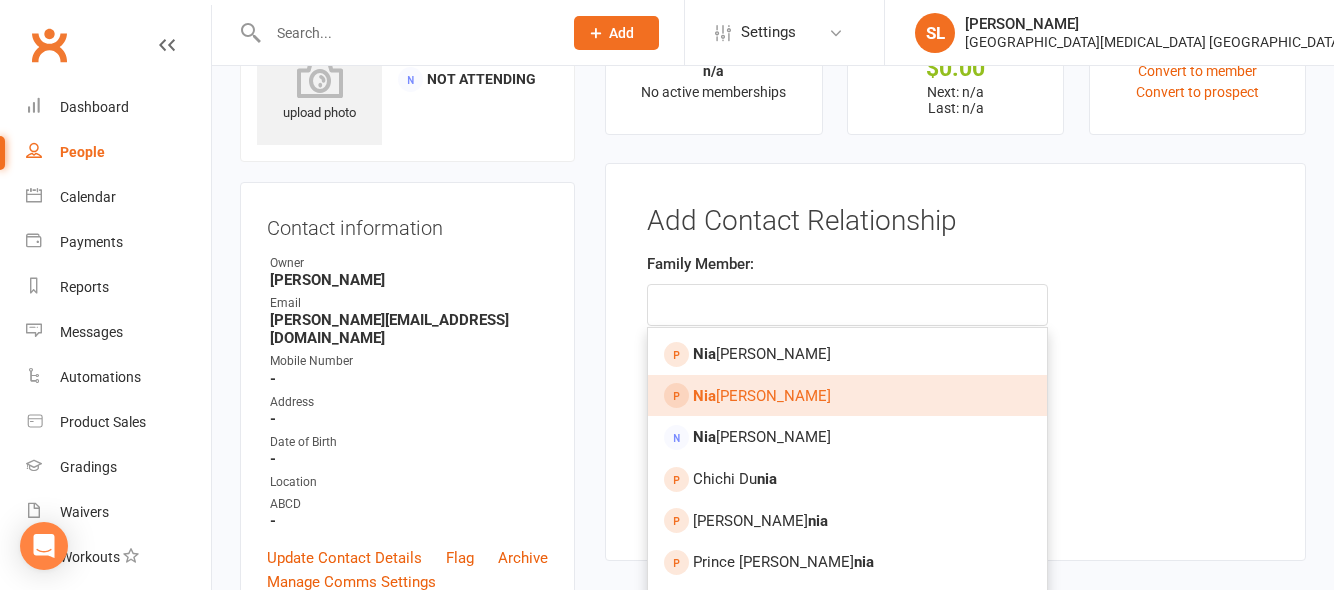 click on "[PERSON_NAME]" at bounding box center (762, 396) 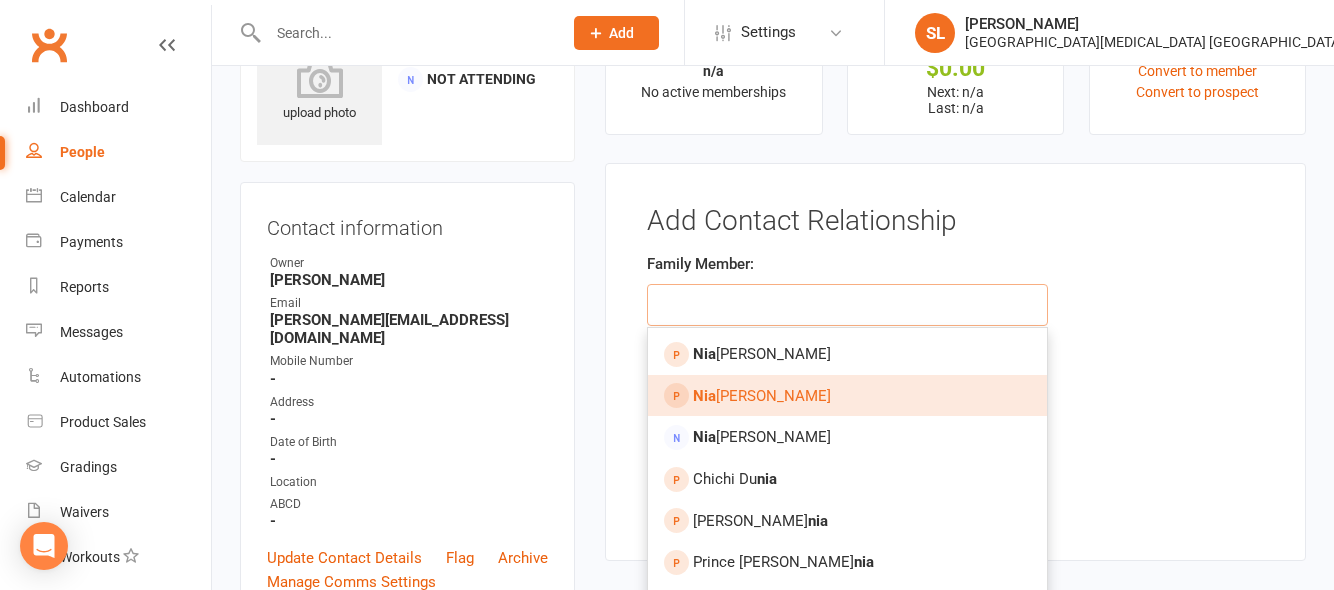 type on "[PERSON_NAME]" 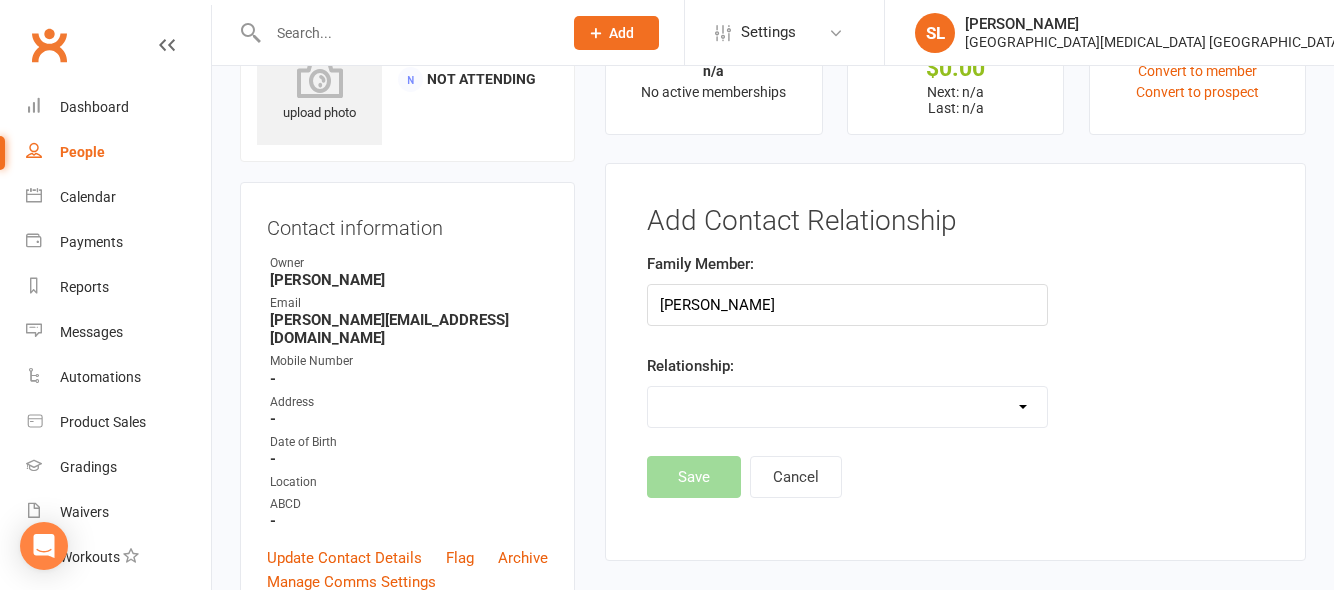 click on "Parent / Guardian Child Sibling (parent not in system) Spouse / Partner Cousin / Other Family Friend Other" at bounding box center (847, 407) 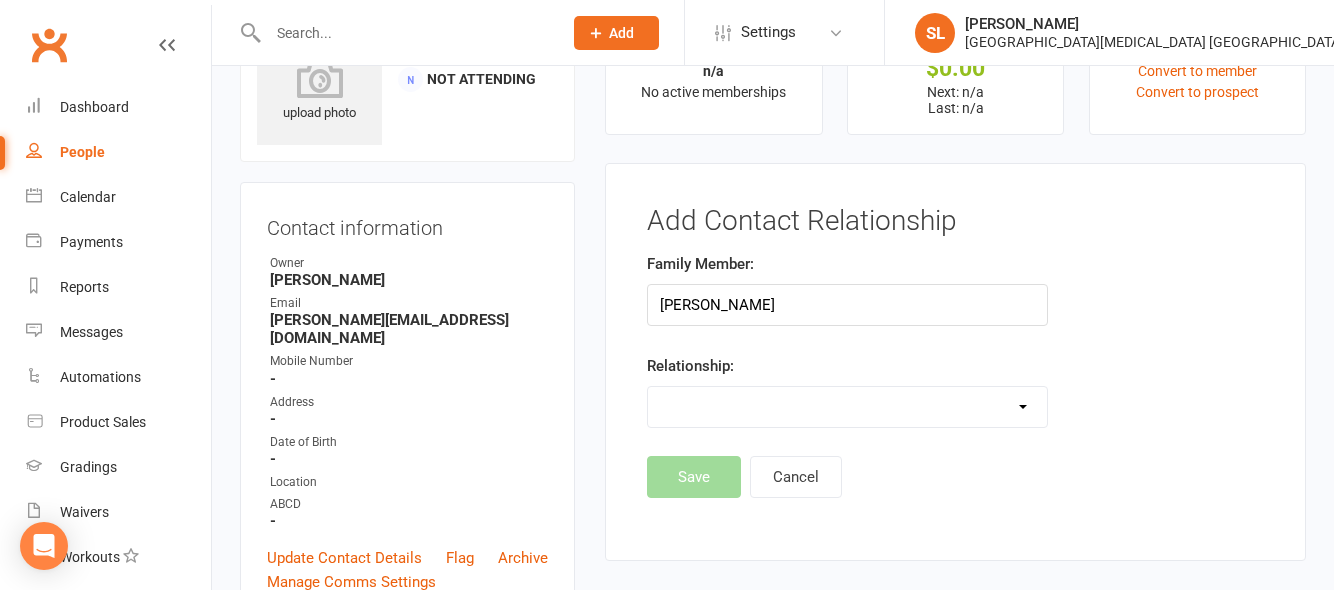 select on "1" 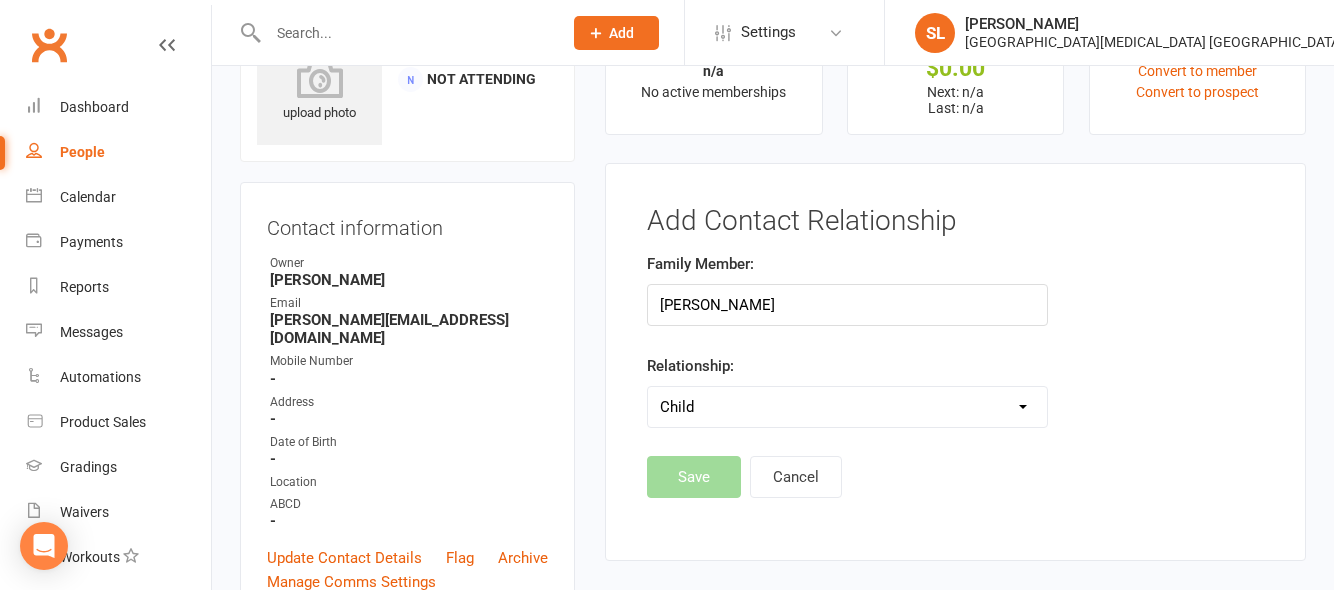 click on "Parent / Guardian Child Sibling (parent not in system) Spouse / Partner Cousin / Other Family Friend Other" at bounding box center [847, 407] 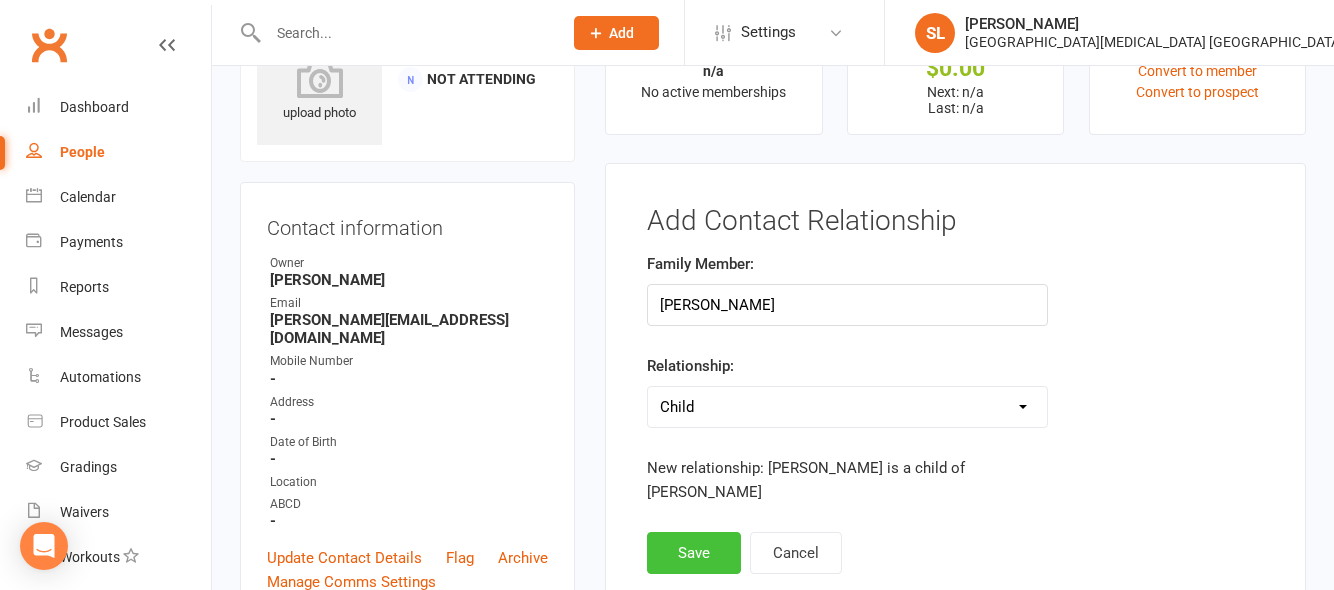 click on "Save" at bounding box center [694, 553] 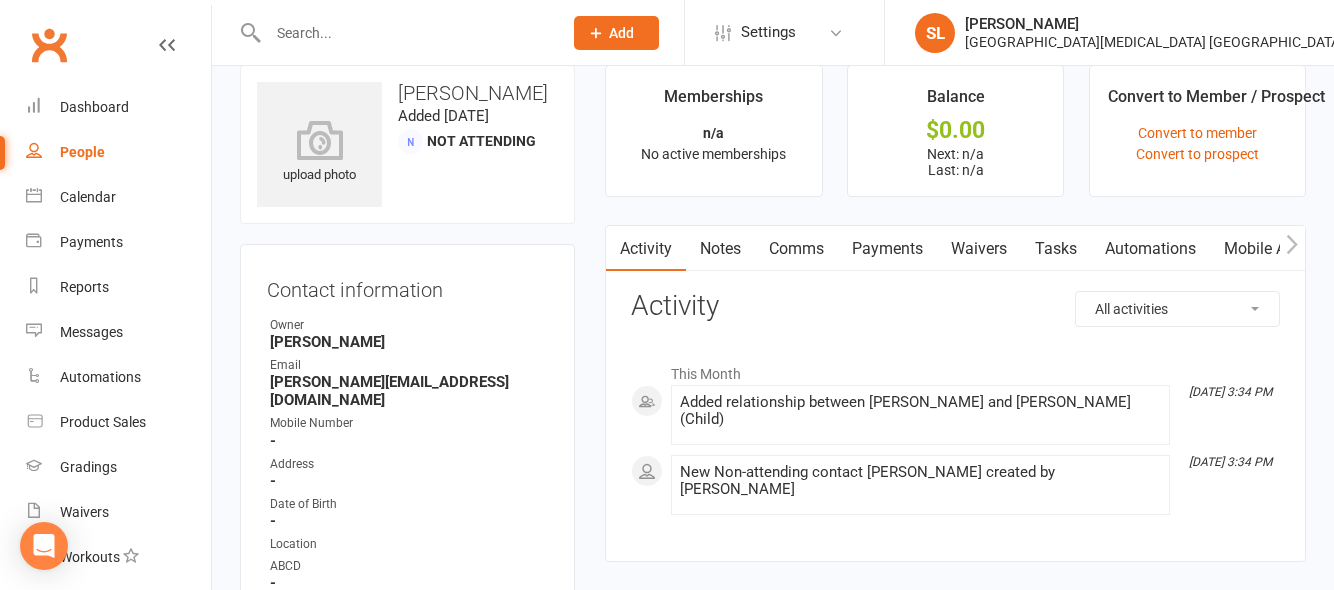 scroll, scrollTop: 0, scrollLeft: 0, axis: both 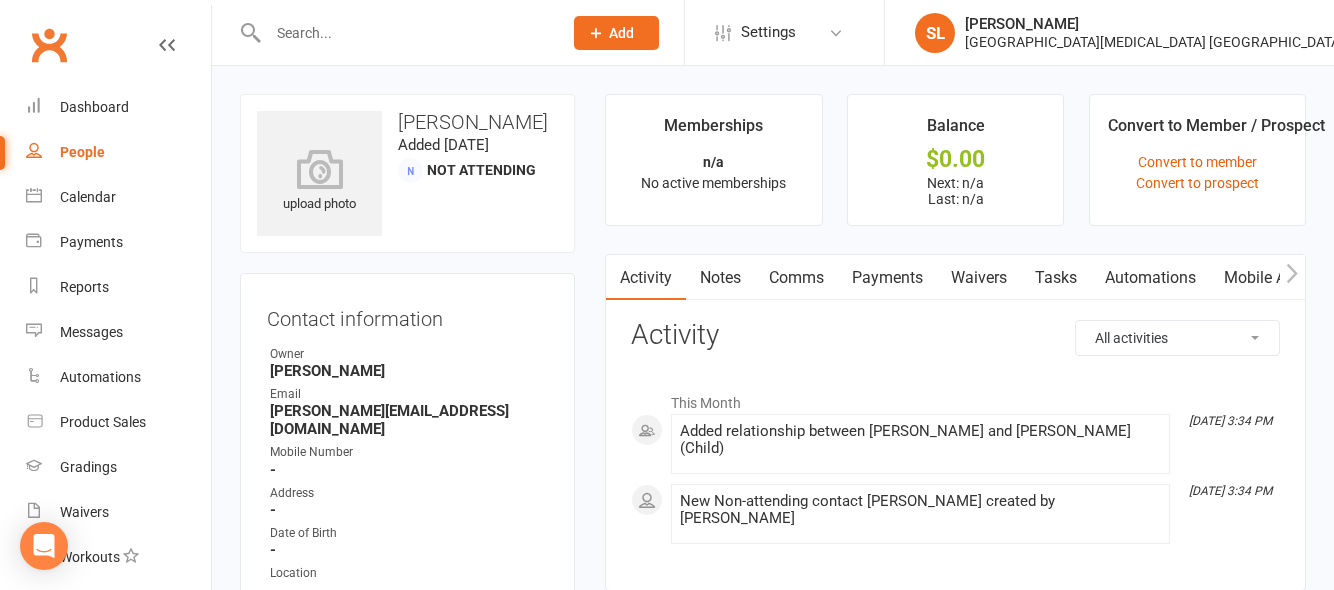 click at bounding box center [405, 33] 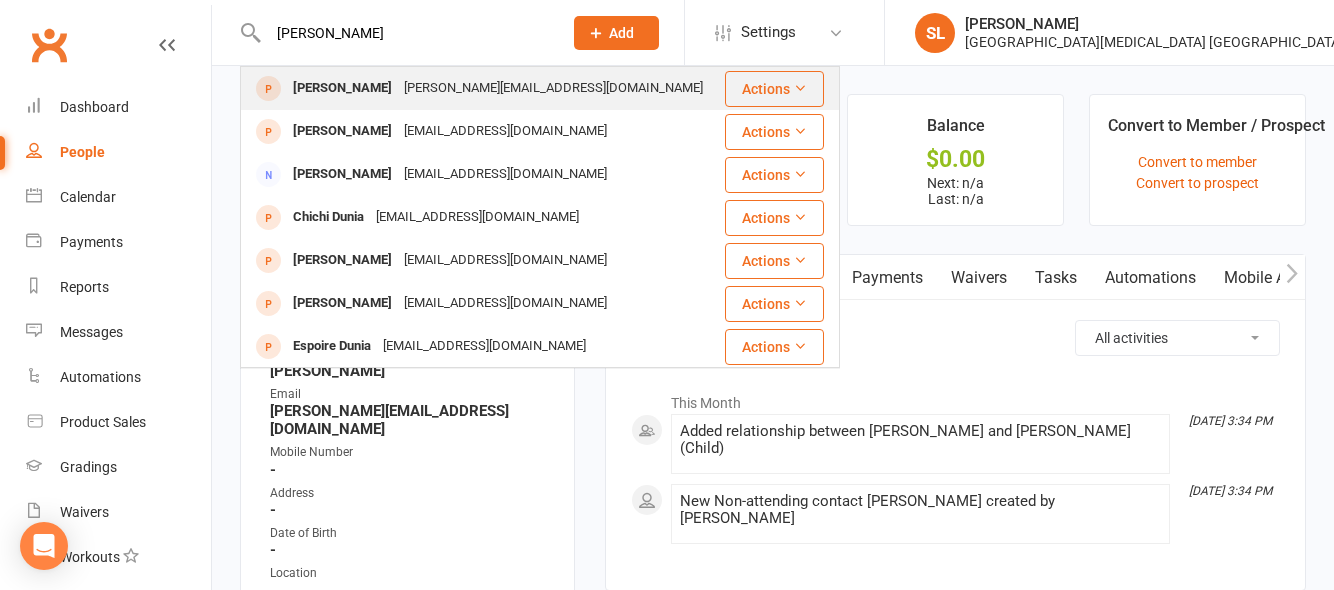 type on "[PERSON_NAME]" 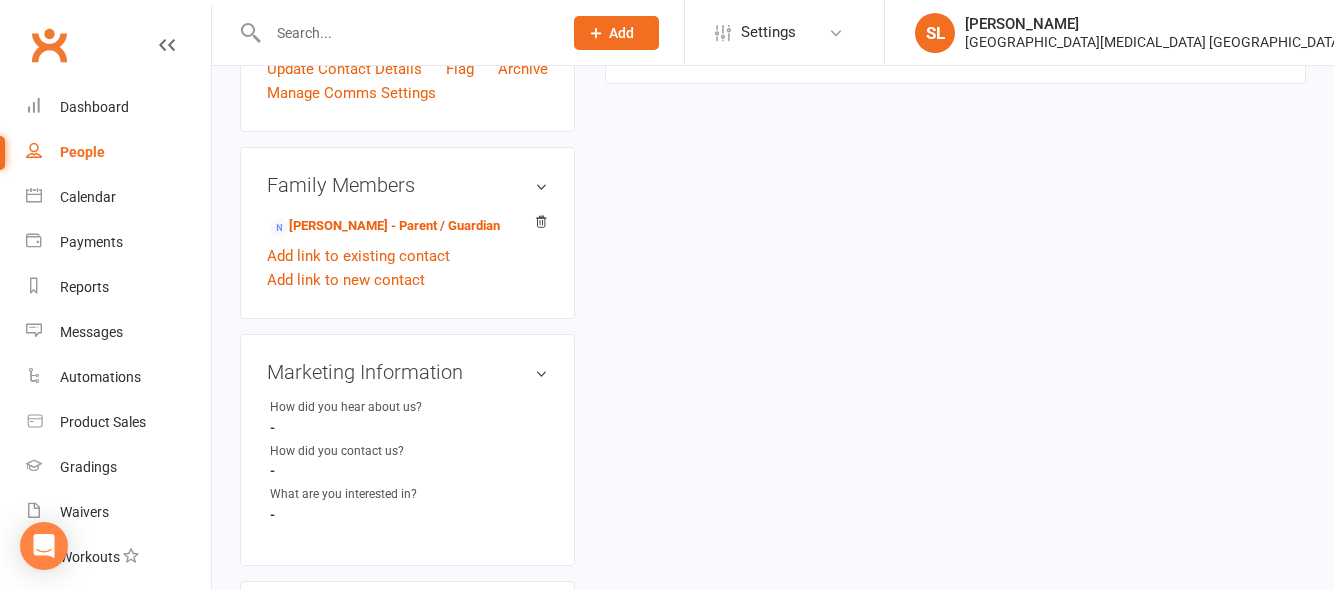 scroll, scrollTop: 600, scrollLeft: 0, axis: vertical 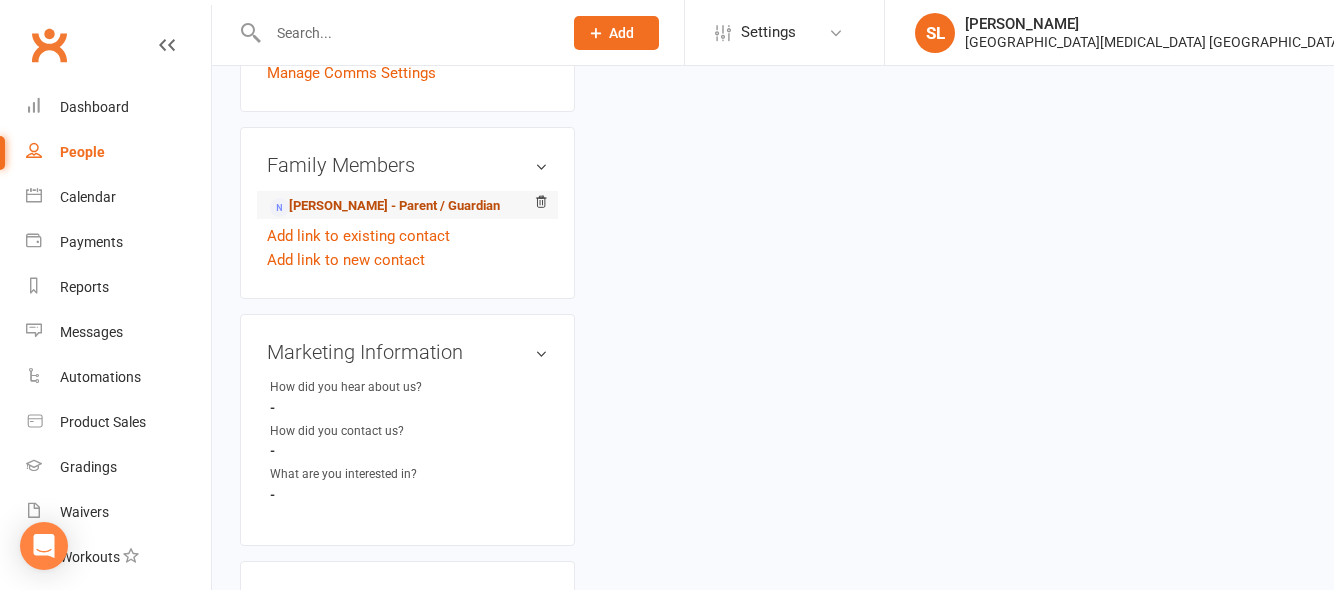 click on "[PERSON_NAME] - Parent / Guardian" at bounding box center [385, 206] 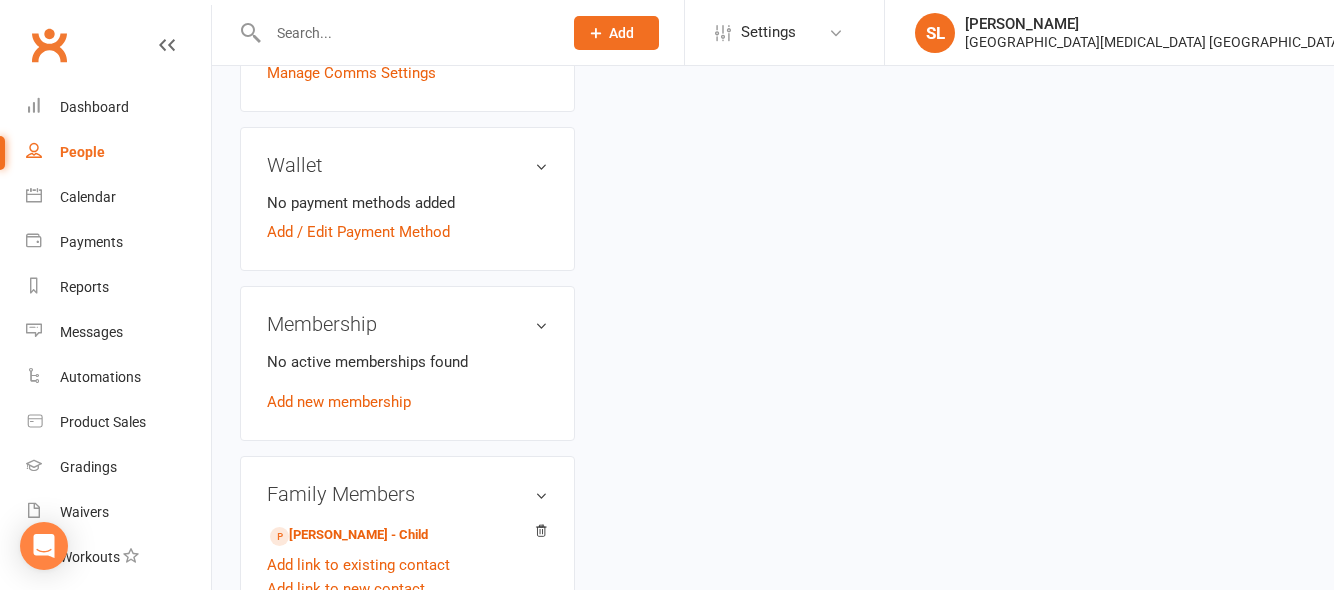 scroll, scrollTop: 0, scrollLeft: 0, axis: both 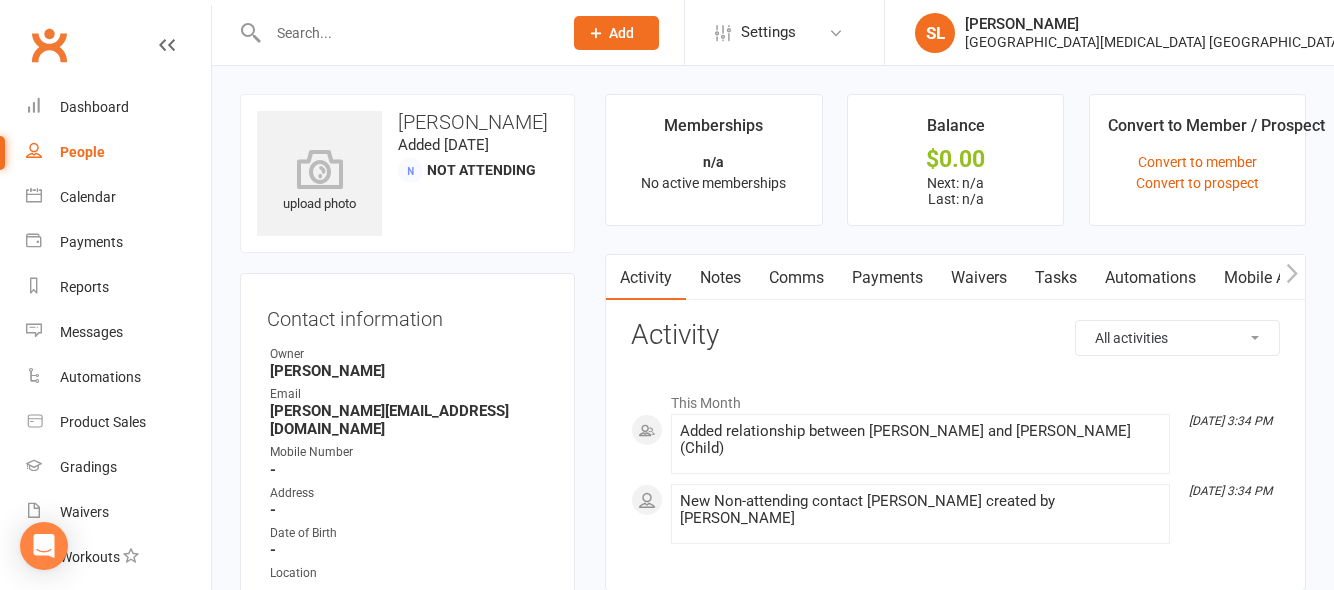 click on "Waivers" at bounding box center (979, 278) 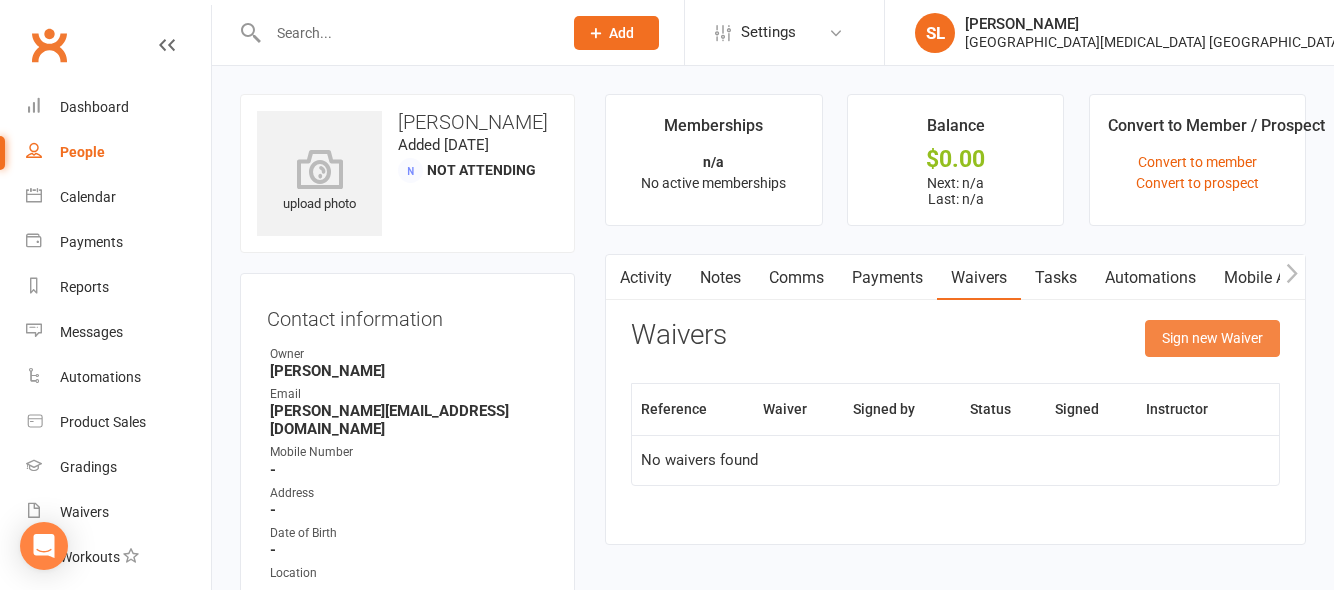 click on "Sign new Waiver" at bounding box center (1212, 338) 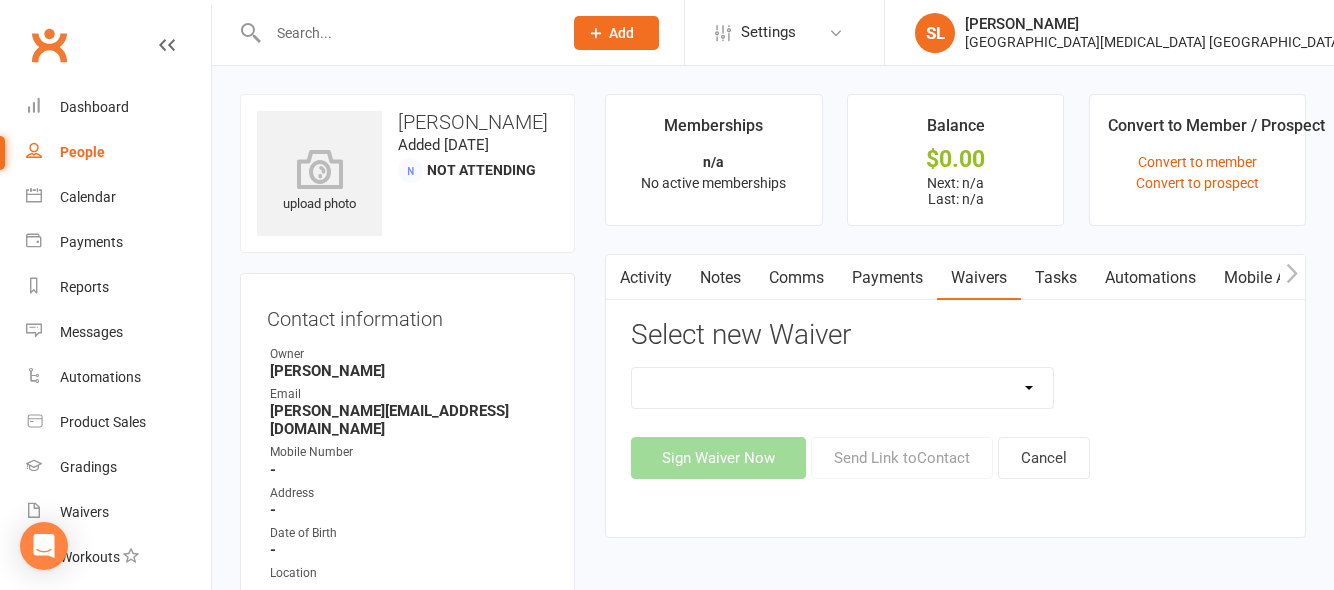 click on "Cancellation Form Membership Form Membership Form Family Membership Form Fight Fit Membership Form Guest For Cross Dojo Training Membership Form Kindymites/Minimites Membership Upgrade Form Membership Upgrade Form To Bbc+1 Member Transfer To Ezidebit New Student Introduction Special Events Update Of Payment Details" at bounding box center (842, 388) 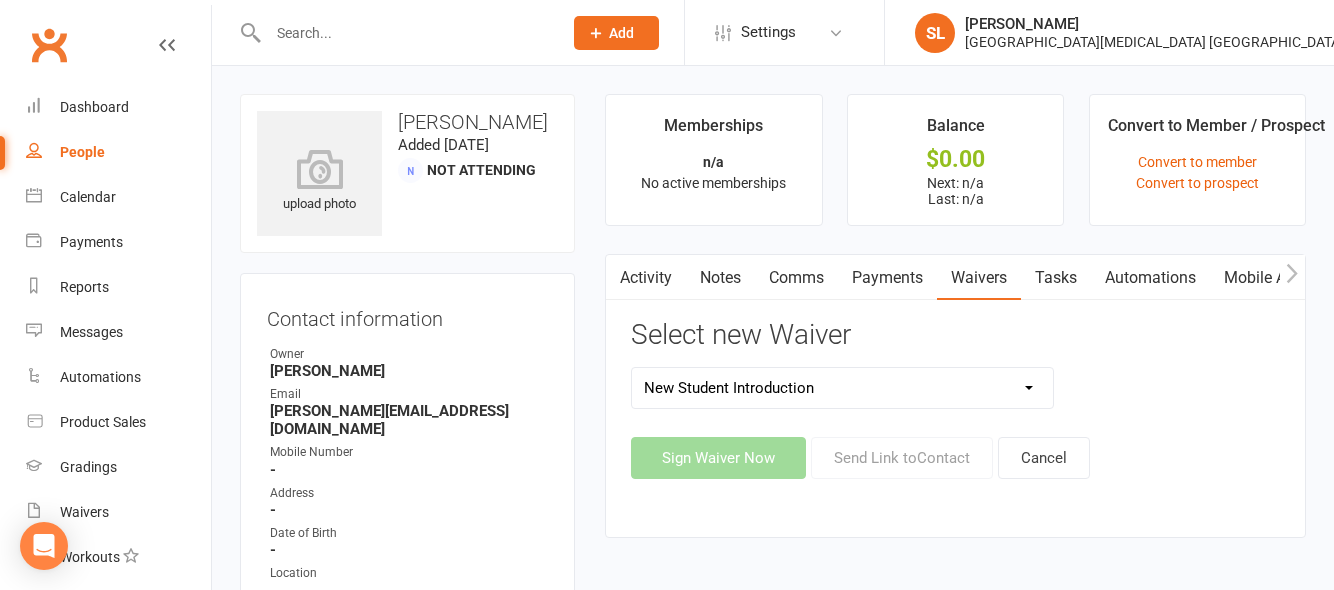 click on "Cancellation Form Membership Form Membership Form Family Membership Form Fight Fit Membership Form Guest For Cross Dojo Training Membership Form Kindymites/Minimites Membership Upgrade Form Membership Upgrade Form To Bbc+1 Member Transfer To Ezidebit New Student Introduction Special Events Update Of Payment Details" at bounding box center (842, 388) 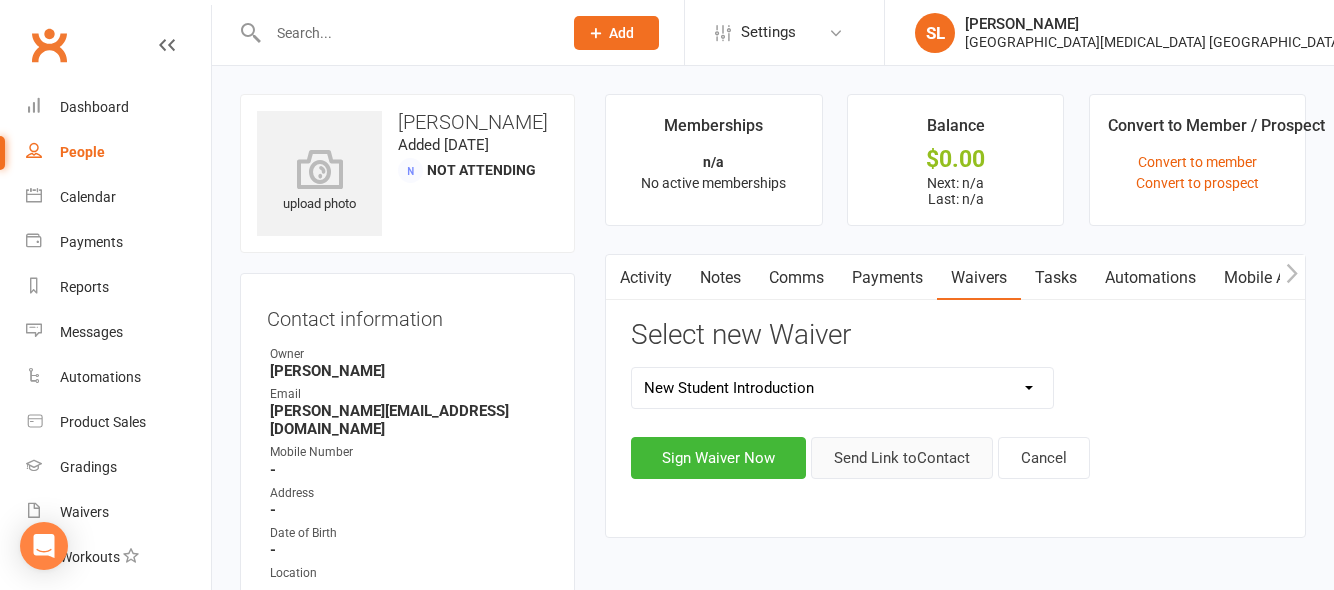 click on "Send Link to  Contact" at bounding box center (902, 458) 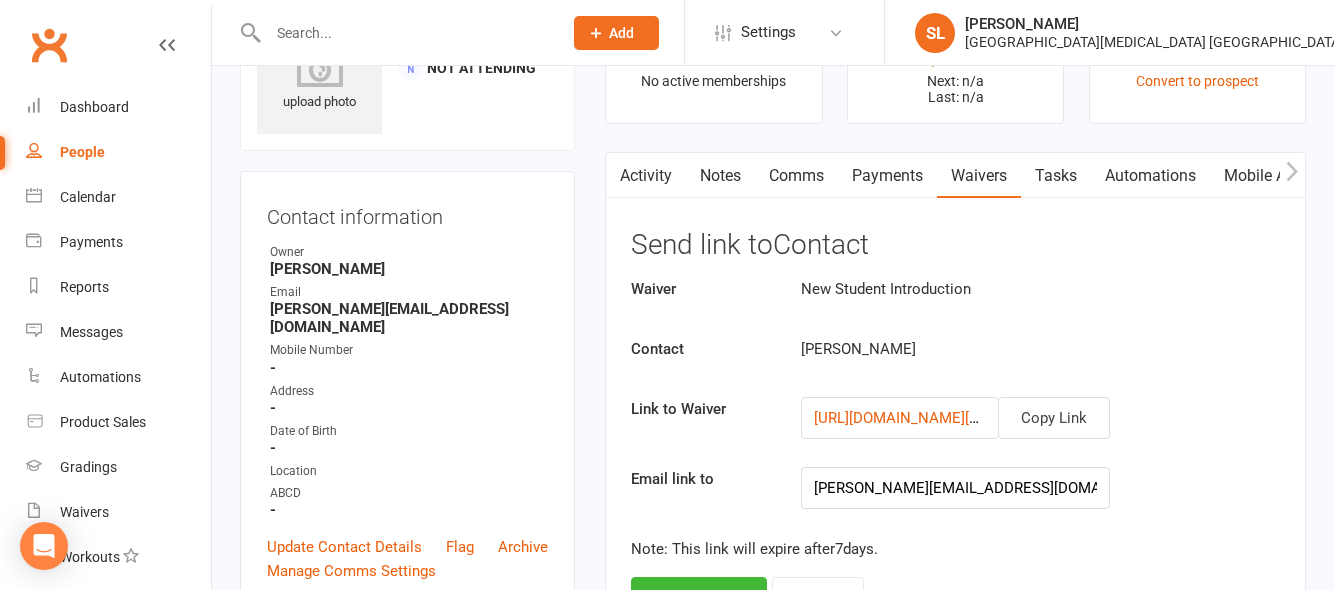 scroll, scrollTop: 500, scrollLeft: 0, axis: vertical 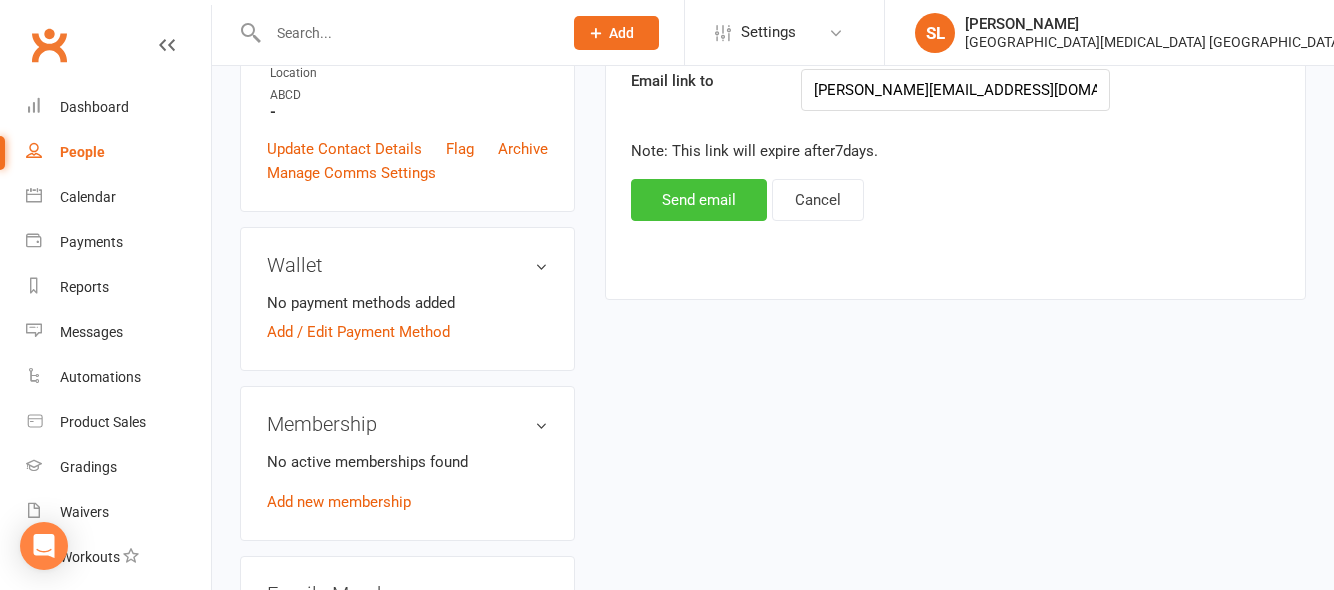 click on "Send email" at bounding box center [699, 200] 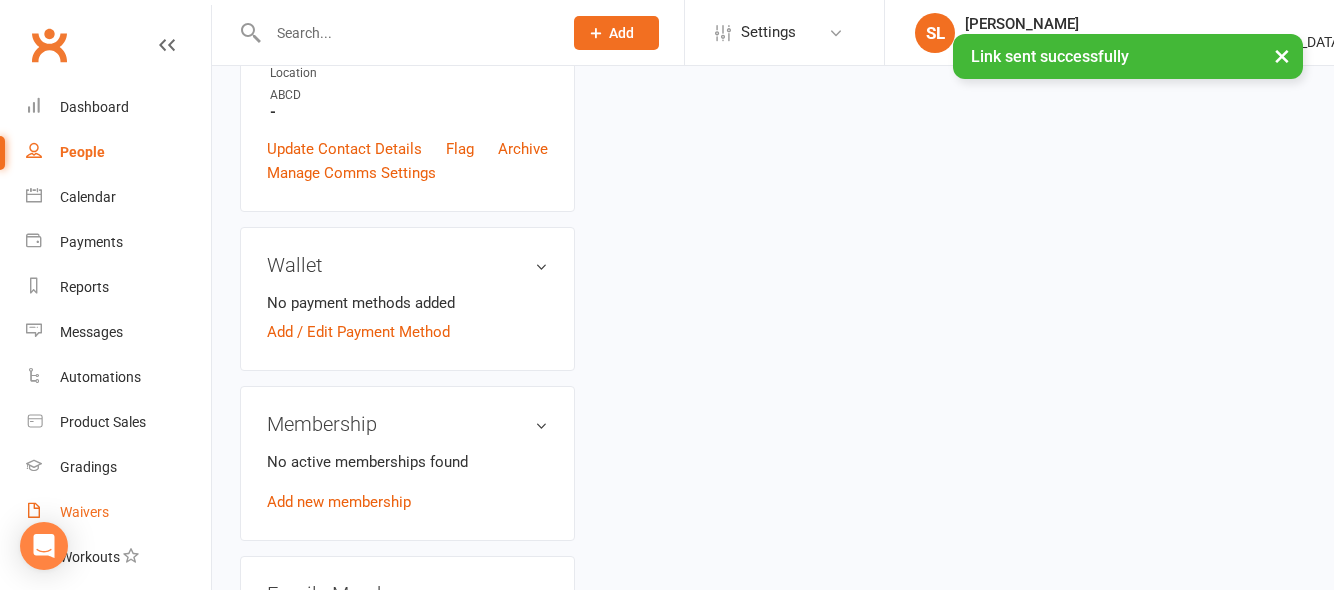 click on "Waivers" at bounding box center (84, 512) 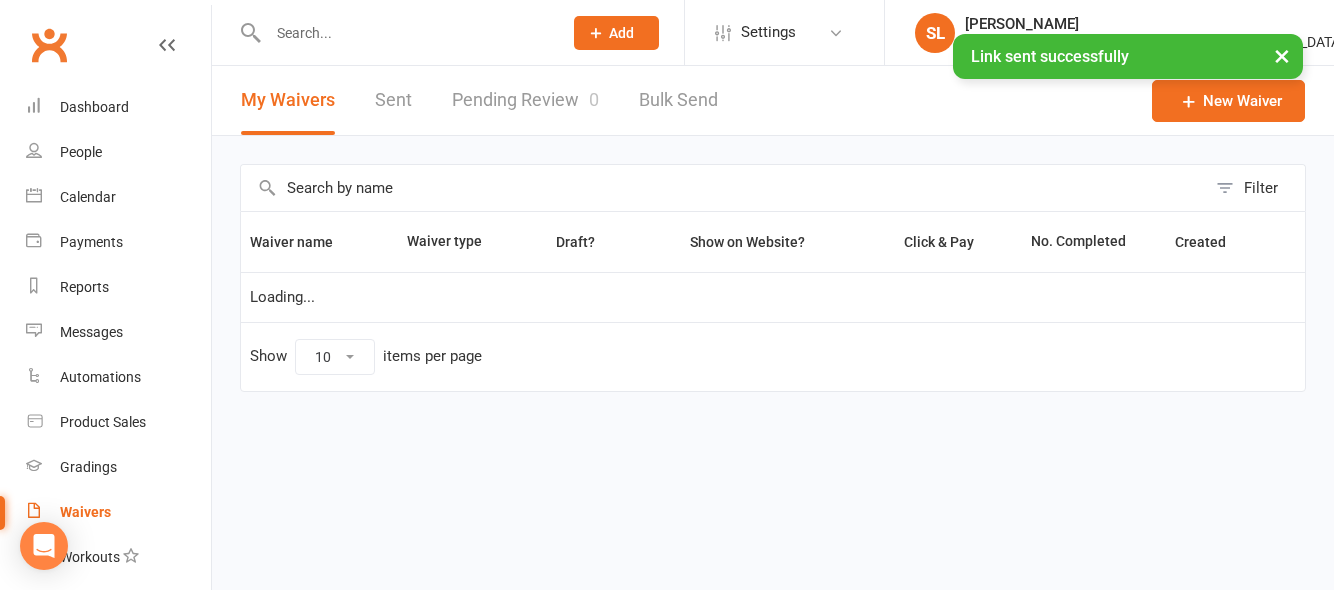 scroll, scrollTop: 0, scrollLeft: 0, axis: both 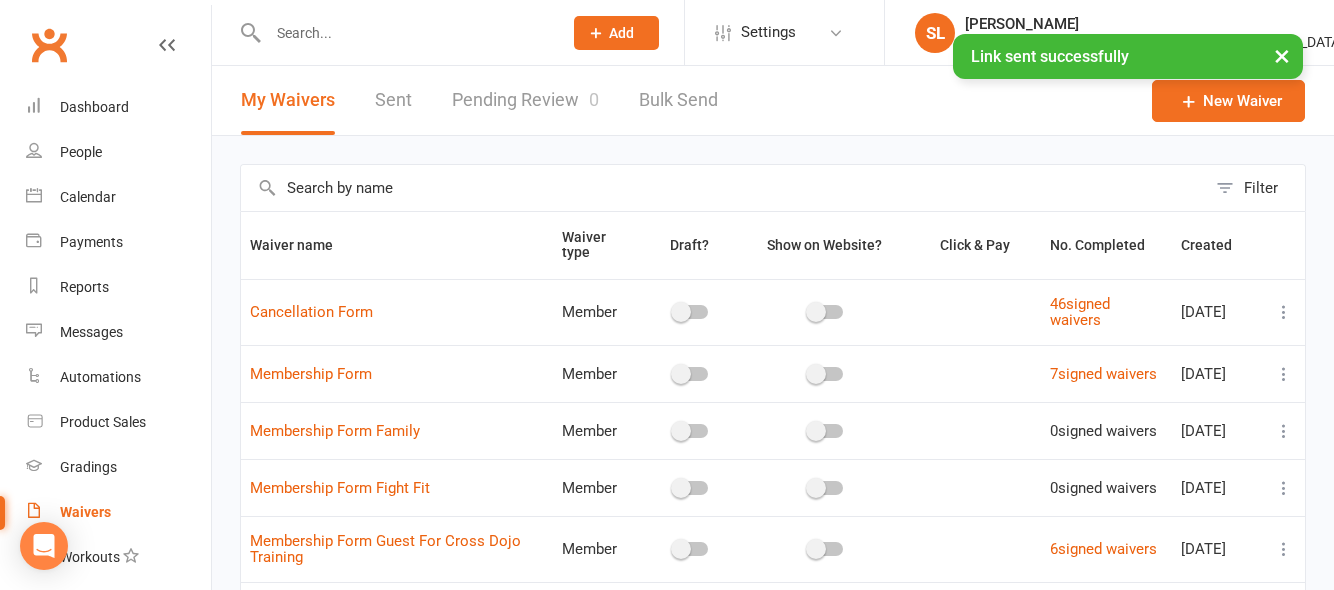 click on "Sent" at bounding box center [393, 100] 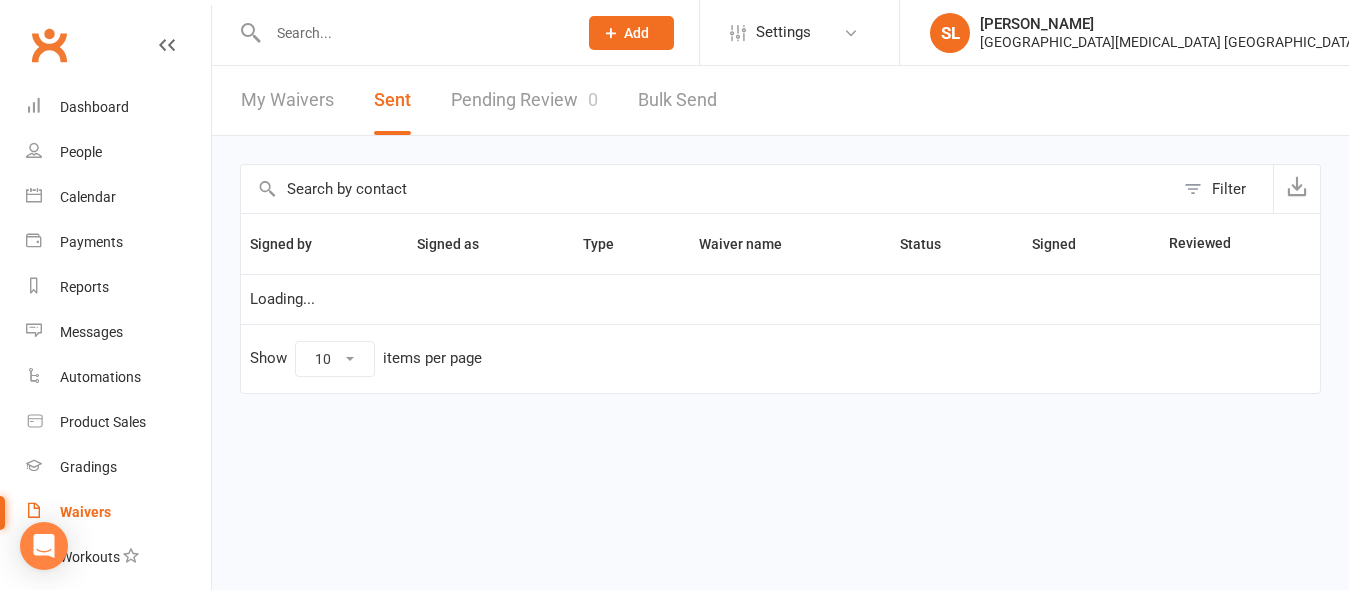 select on "25" 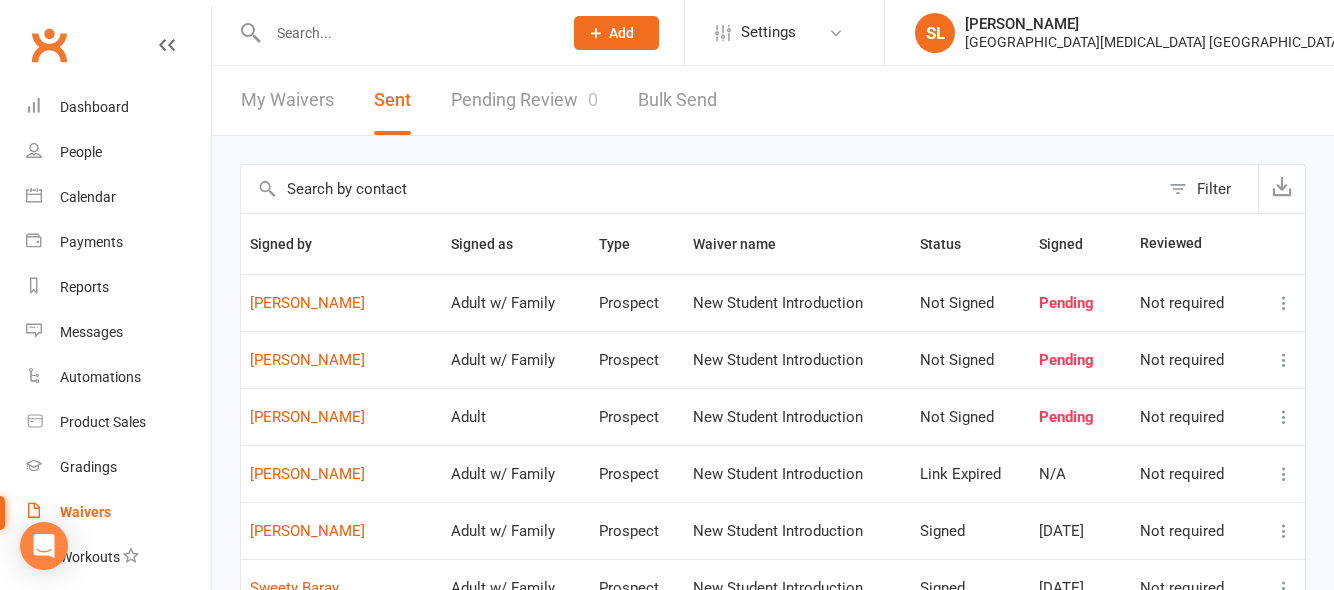 click 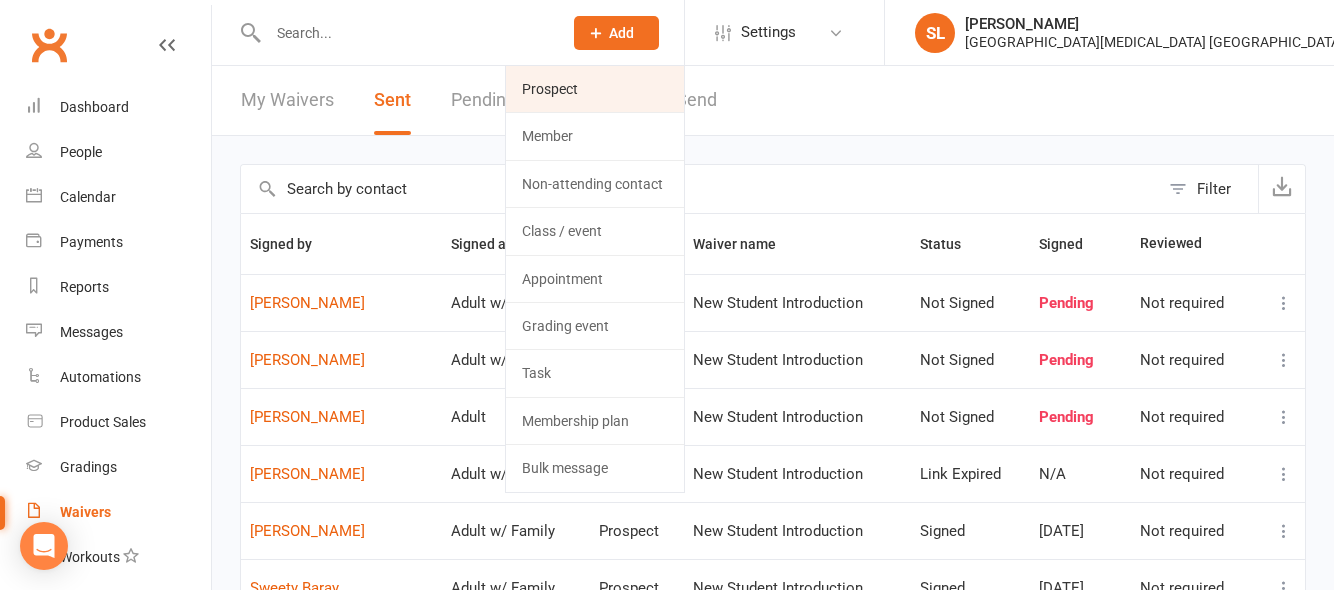 click on "Prospect" 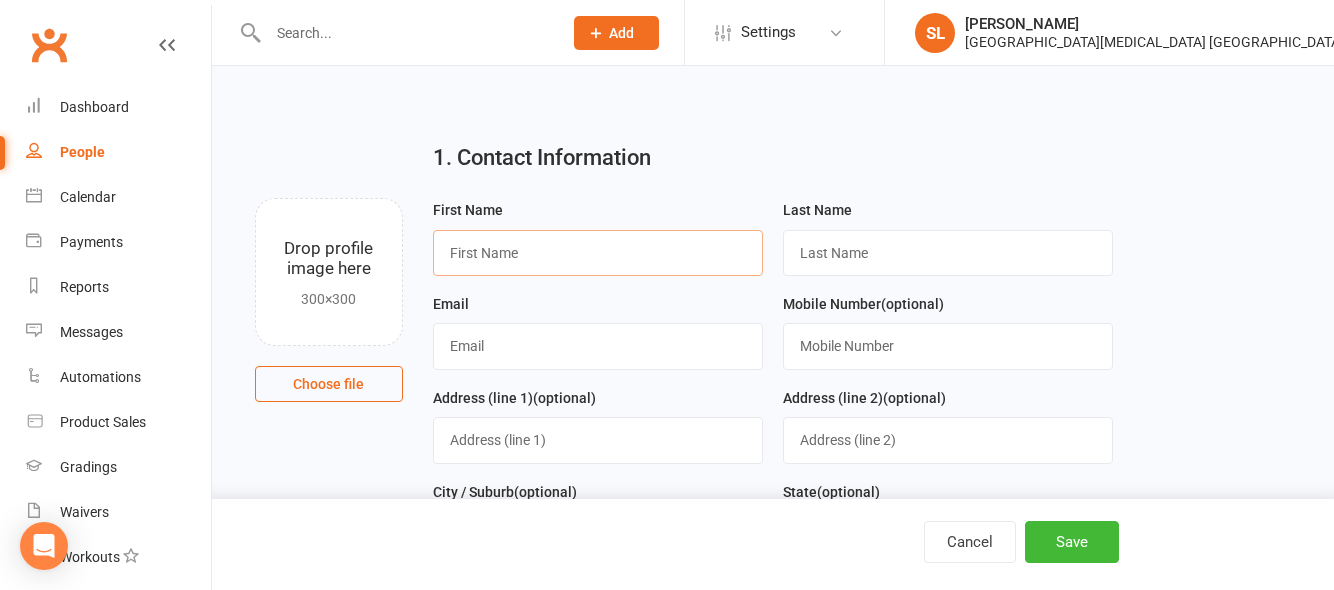 click at bounding box center (598, 253) 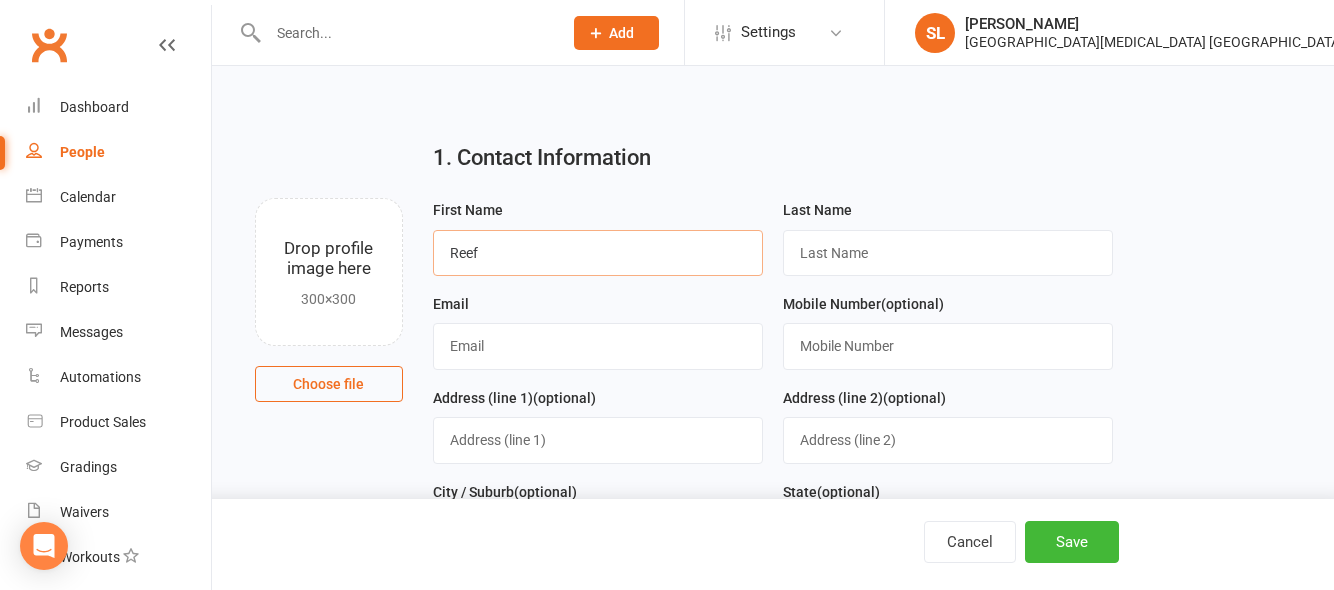 type on "Reef" 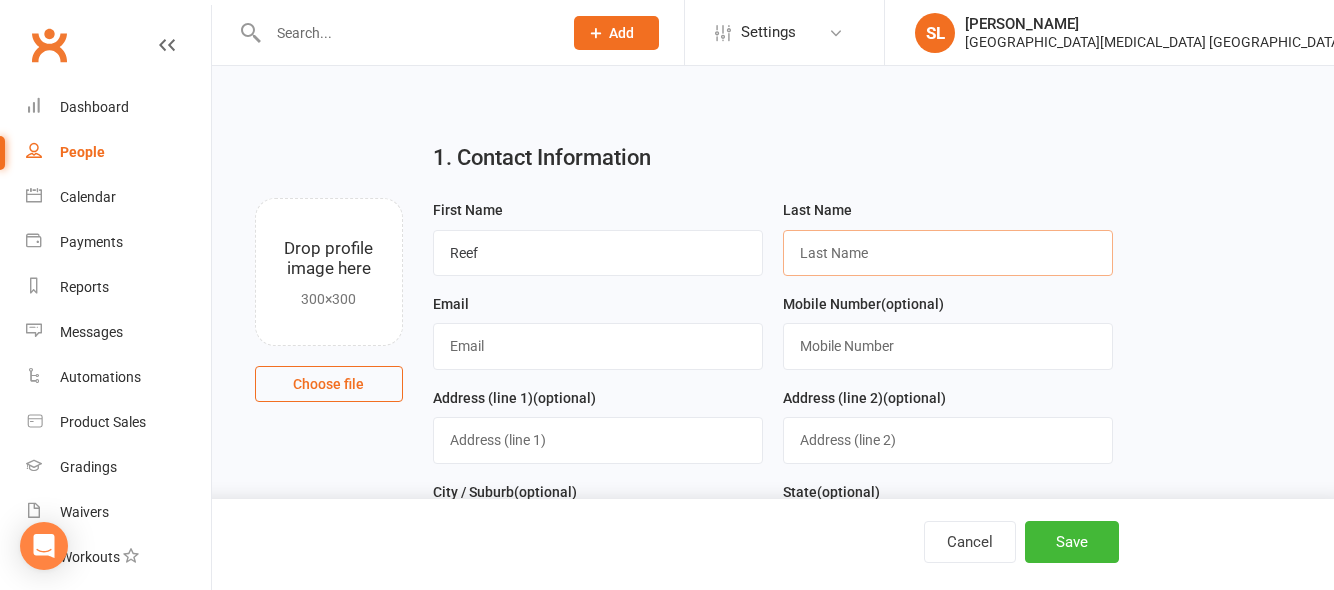 click at bounding box center [948, 253] 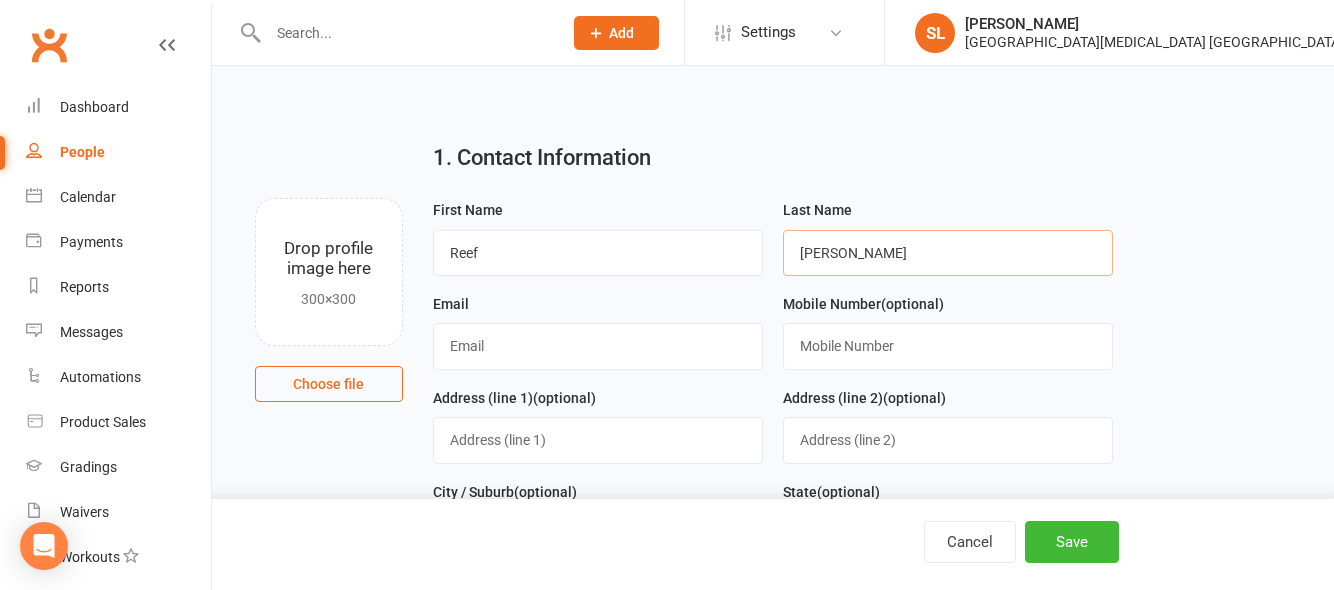 type on "[PERSON_NAME]" 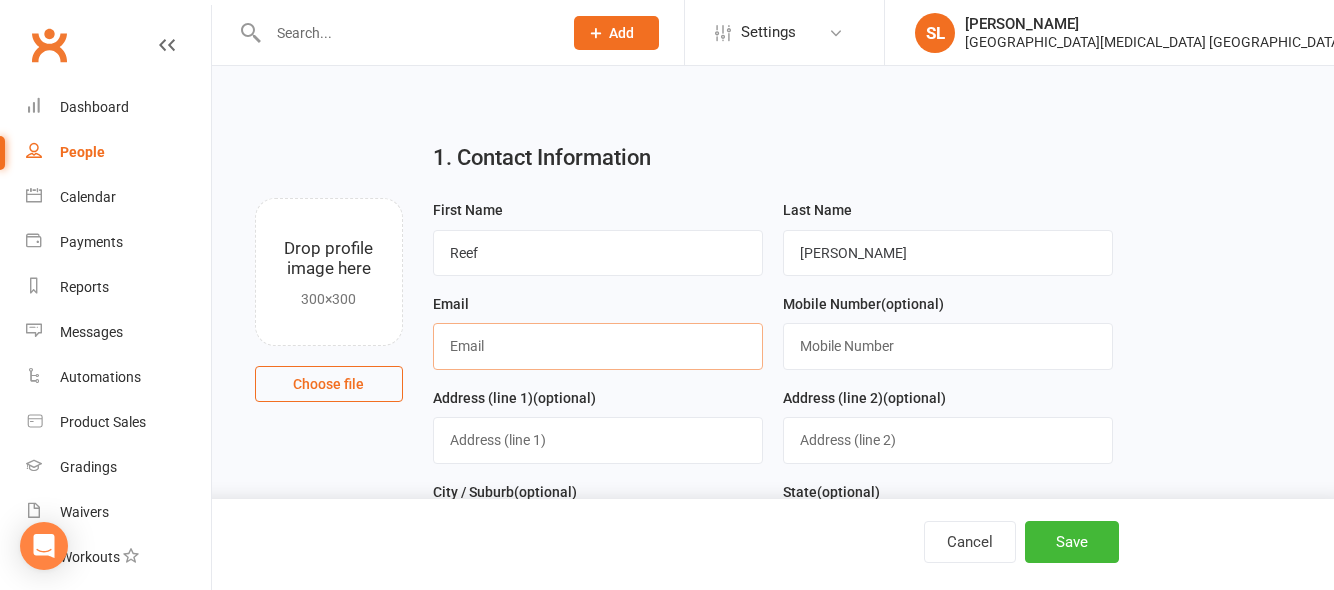 click at bounding box center [598, 346] 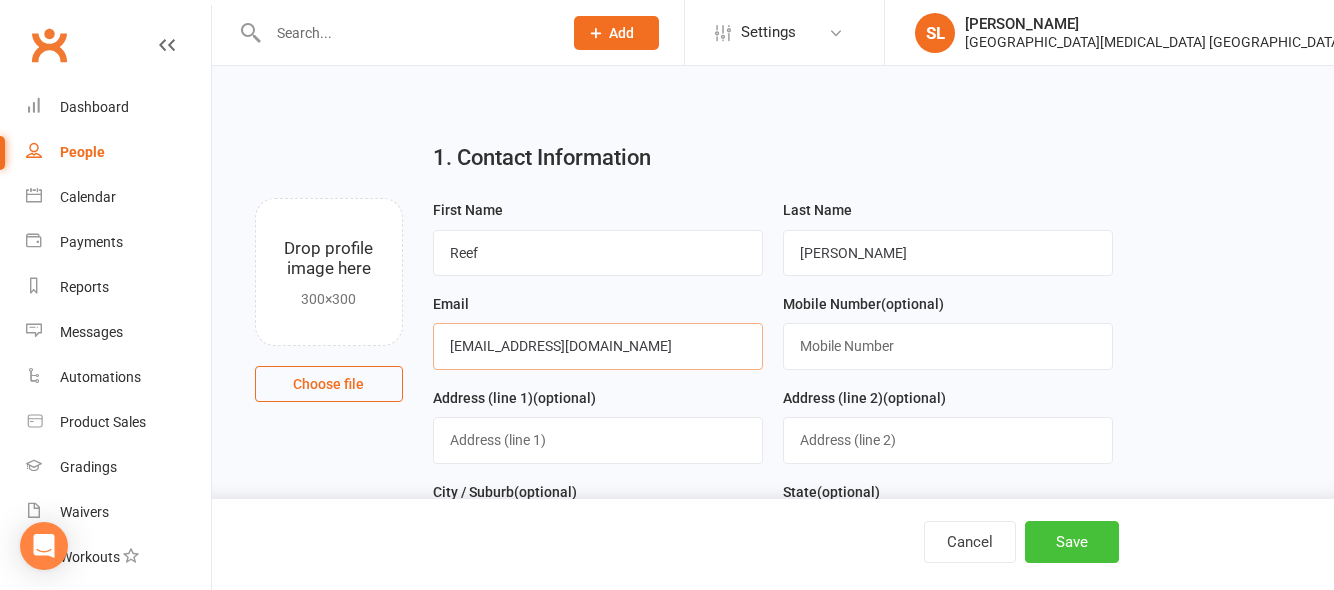 type on "[EMAIL_ADDRESS][DOMAIN_NAME]" 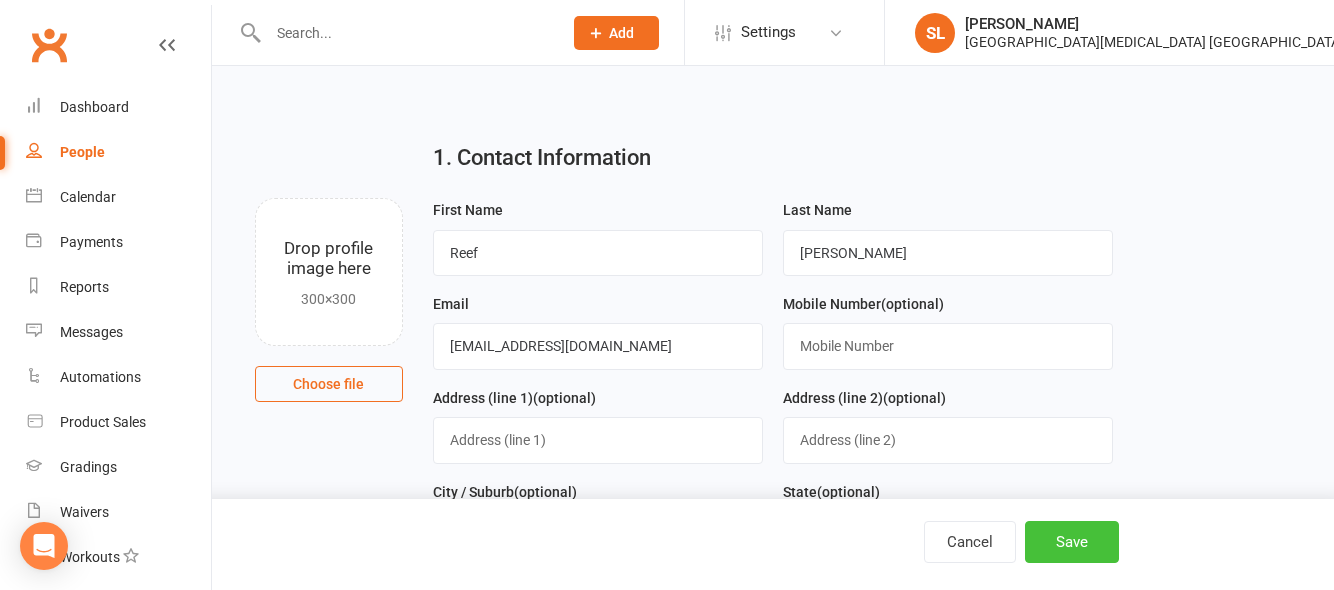 click on "Save" at bounding box center [1072, 542] 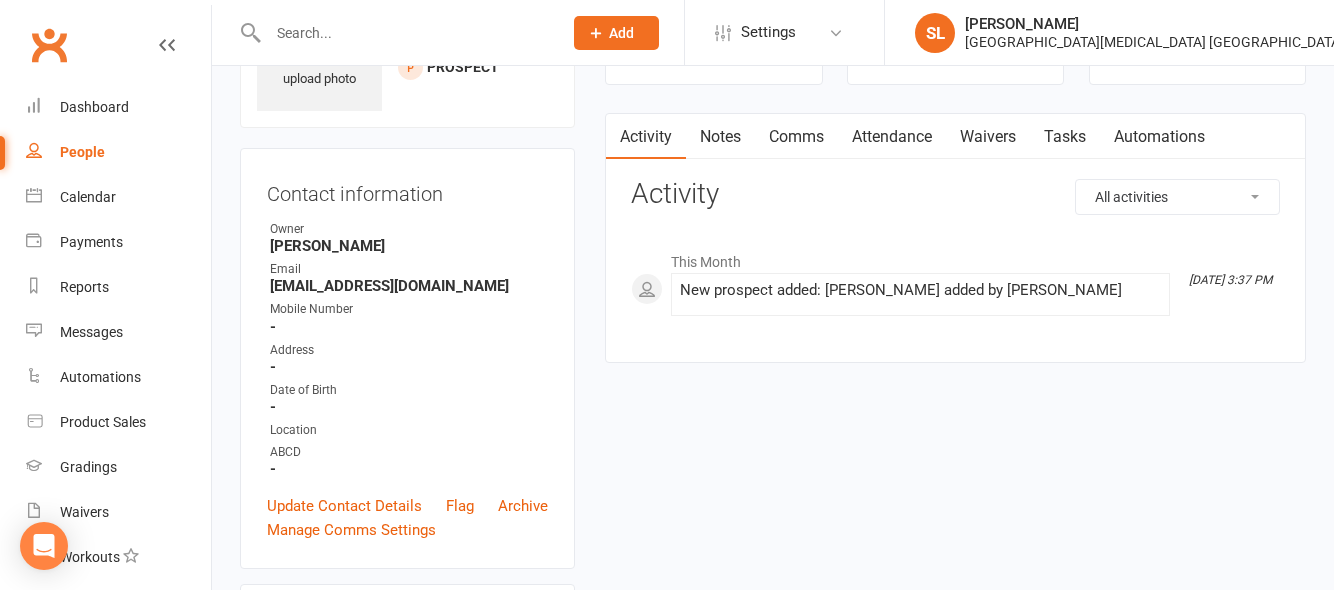 scroll, scrollTop: 100, scrollLeft: 0, axis: vertical 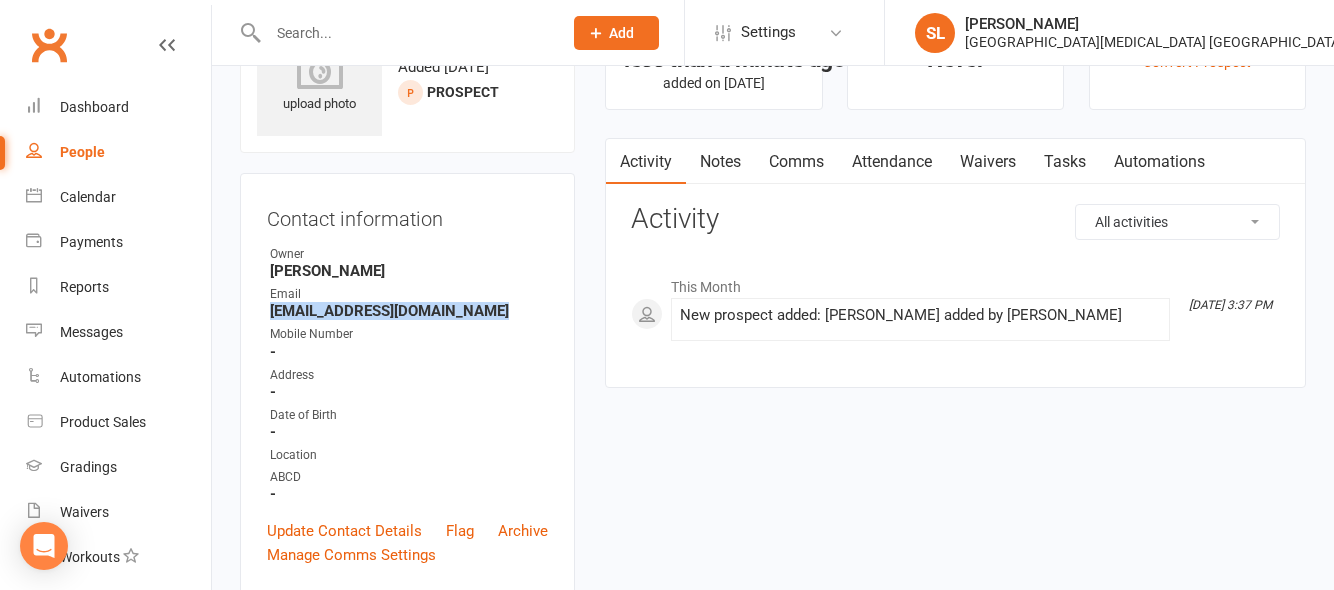 drag, startPoint x: 272, startPoint y: 306, endPoint x: 529, endPoint y: 309, distance: 257.01752 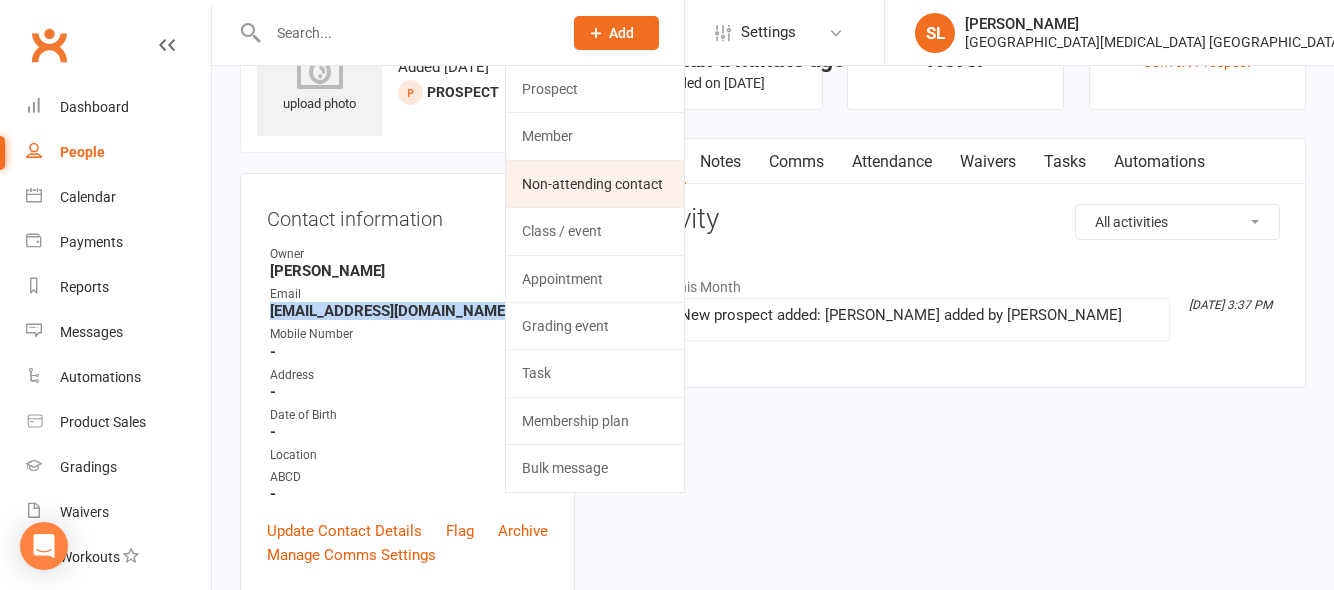 click on "Non-attending contact" 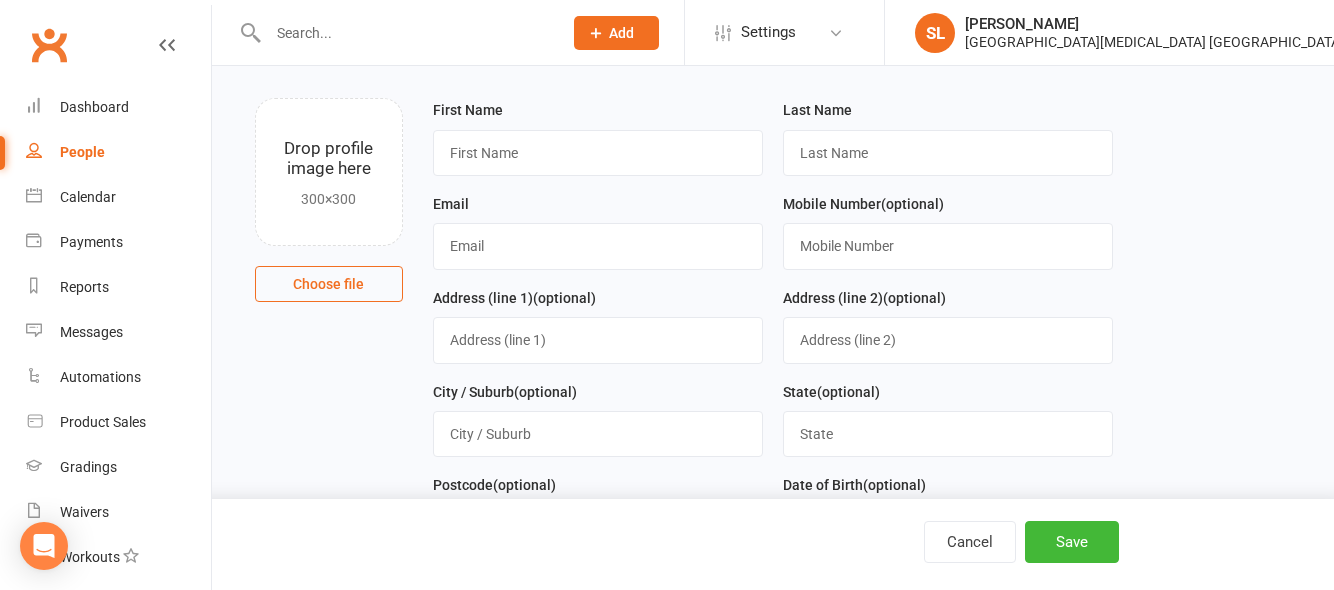 scroll, scrollTop: 0, scrollLeft: 0, axis: both 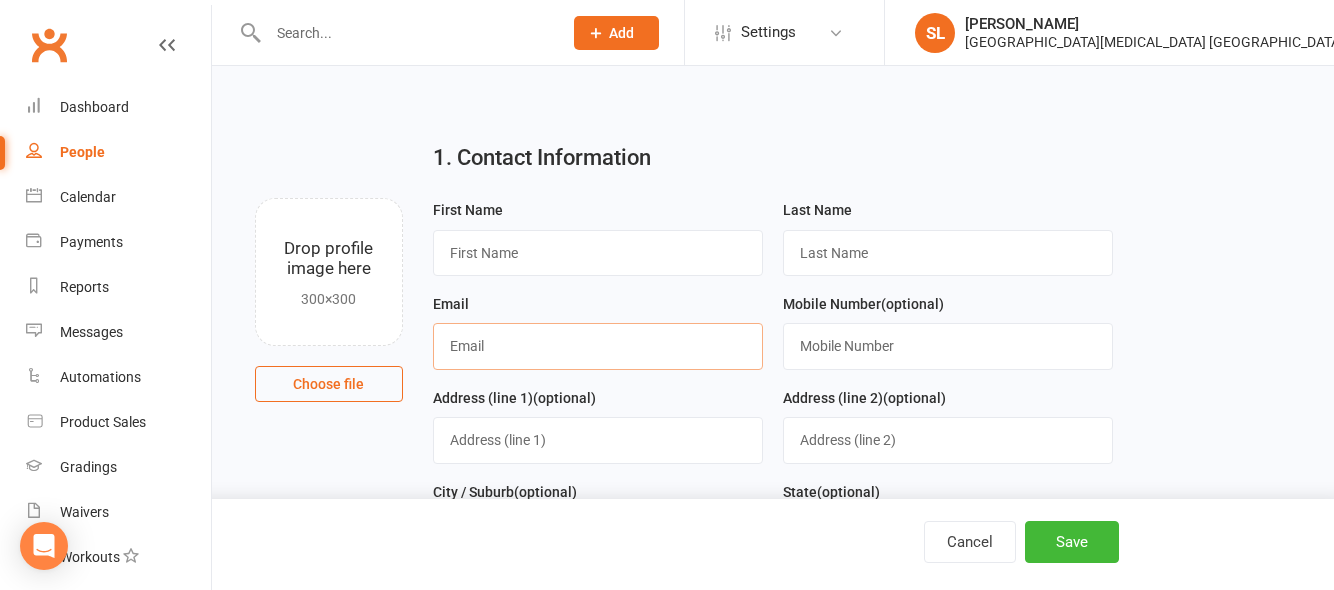 click at bounding box center (598, 346) 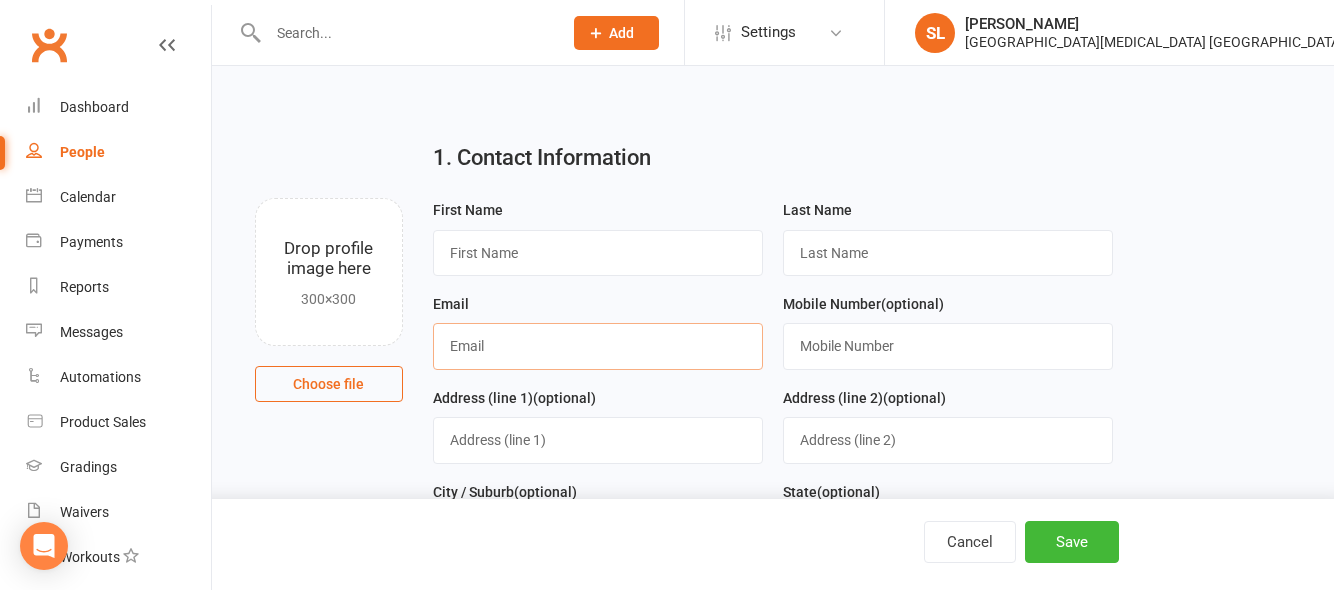 paste on "[EMAIL_ADDRESS][DOMAIN_NAME]" 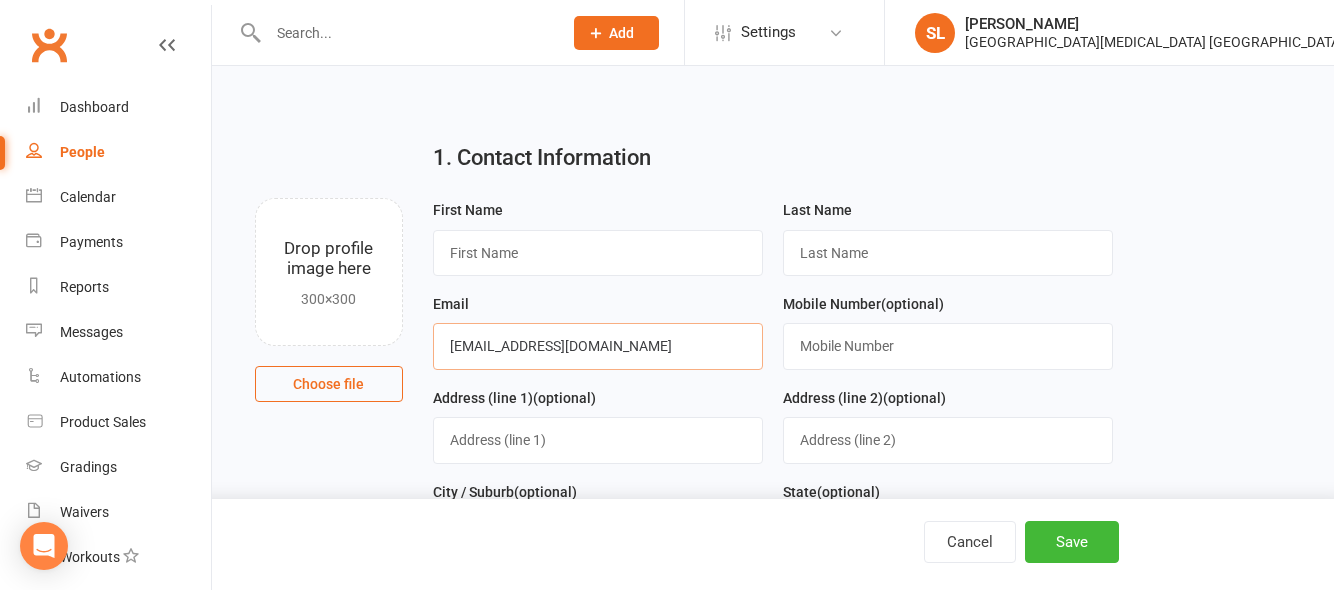 type on "[EMAIL_ADDRESS][DOMAIN_NAME]" 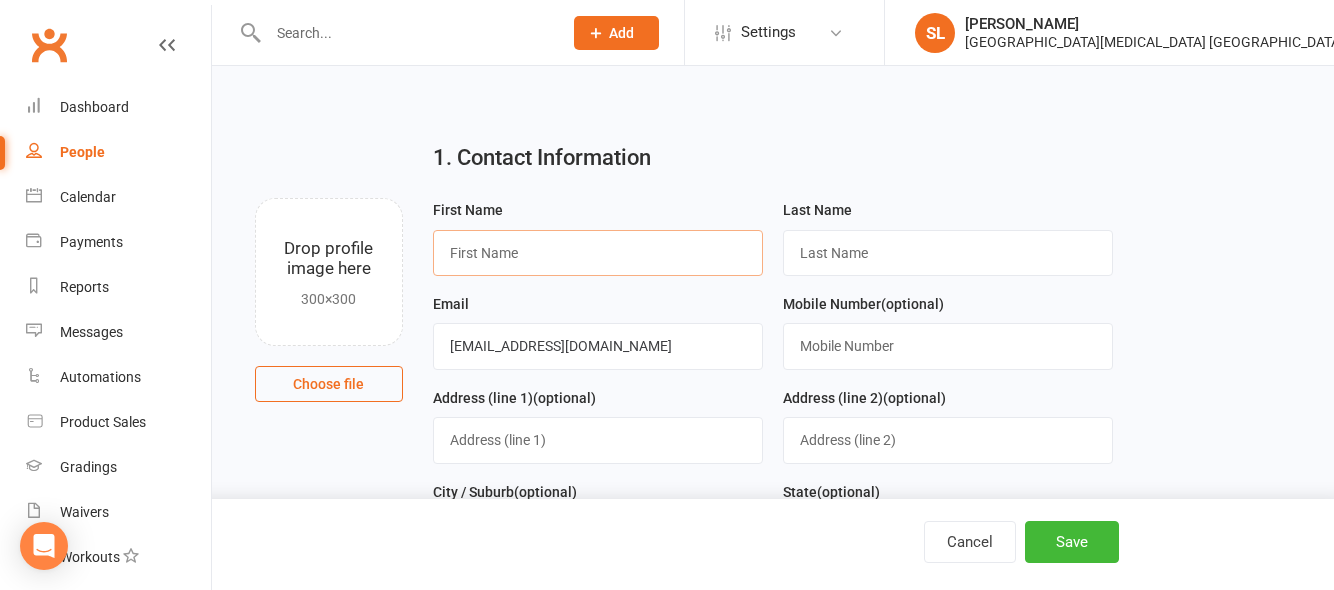 click at bounding box center [598, 253] 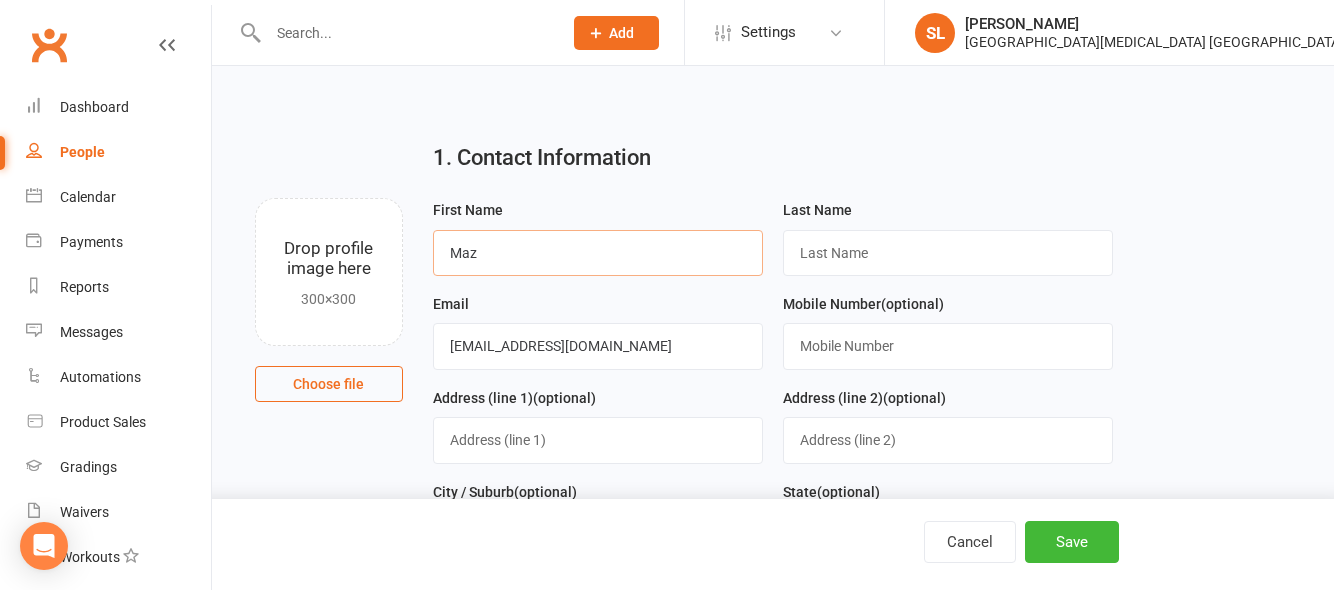 type on "Maz" 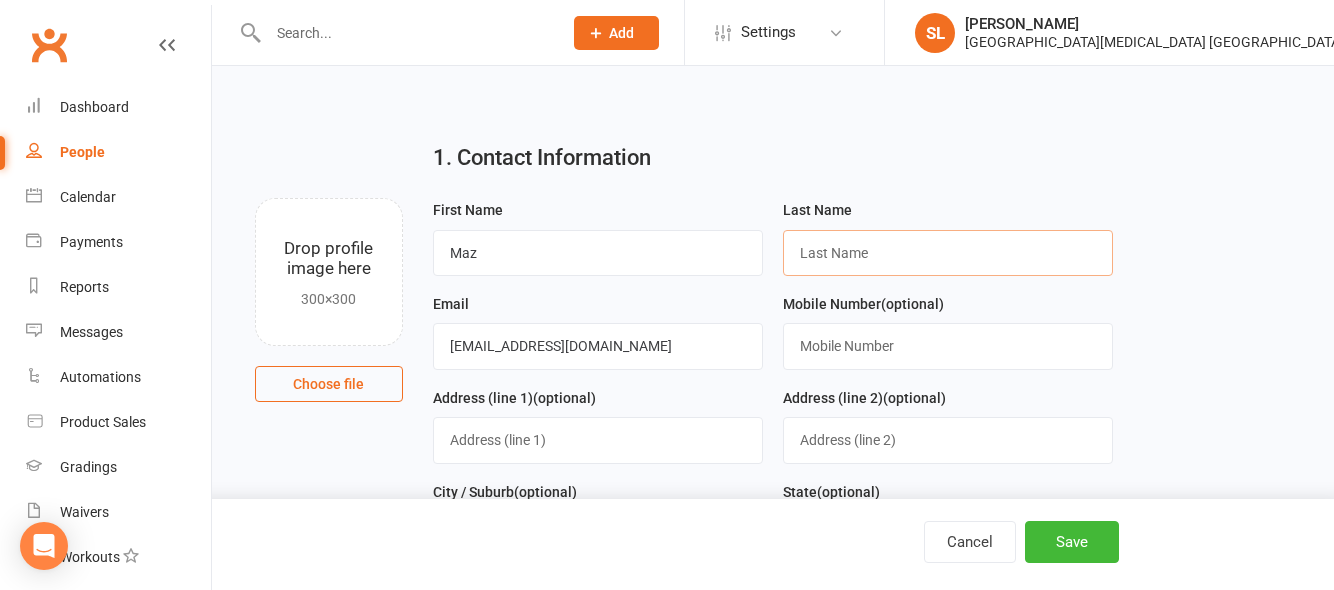 click at bounding box center [948, 253] 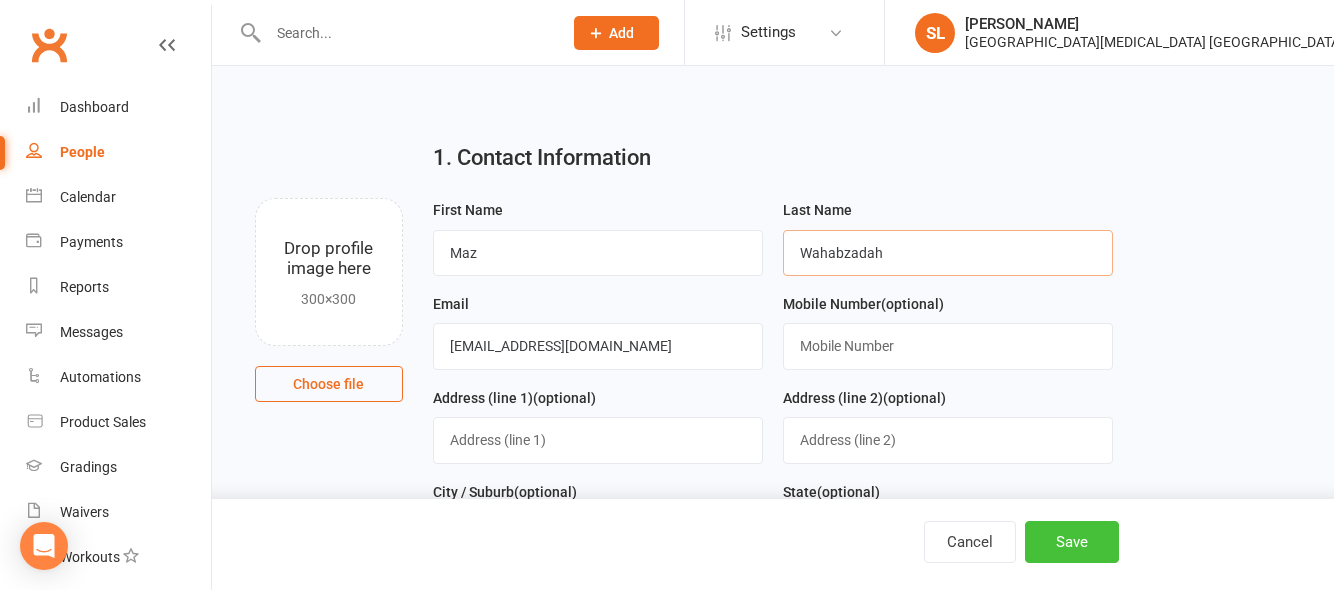 type on "Wahabzadah" 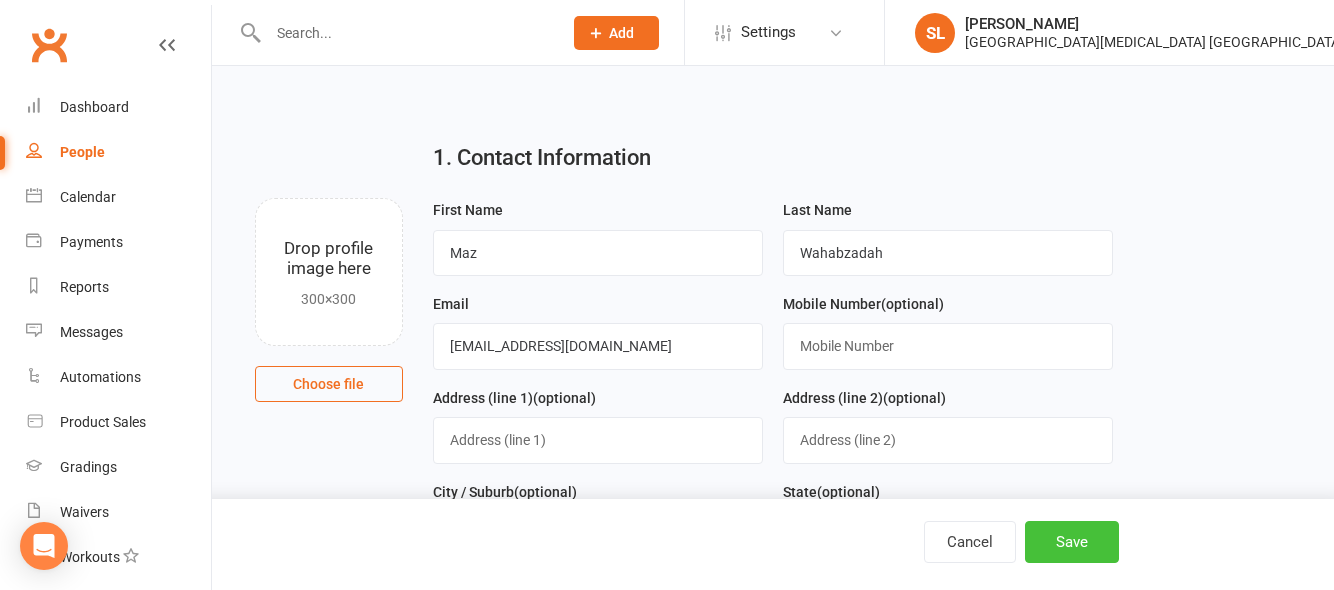 click on "Save" at bounding box center (1072, 542) 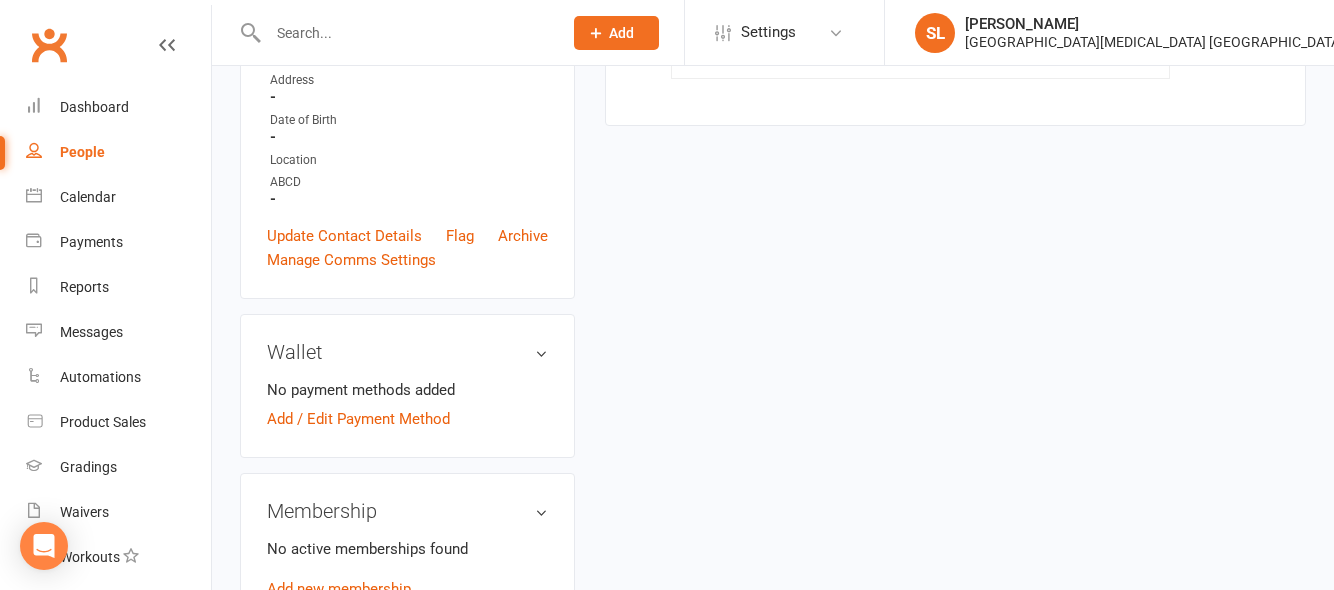 scroll, scrollTop: 0, scrollLeft: 0, axis: both 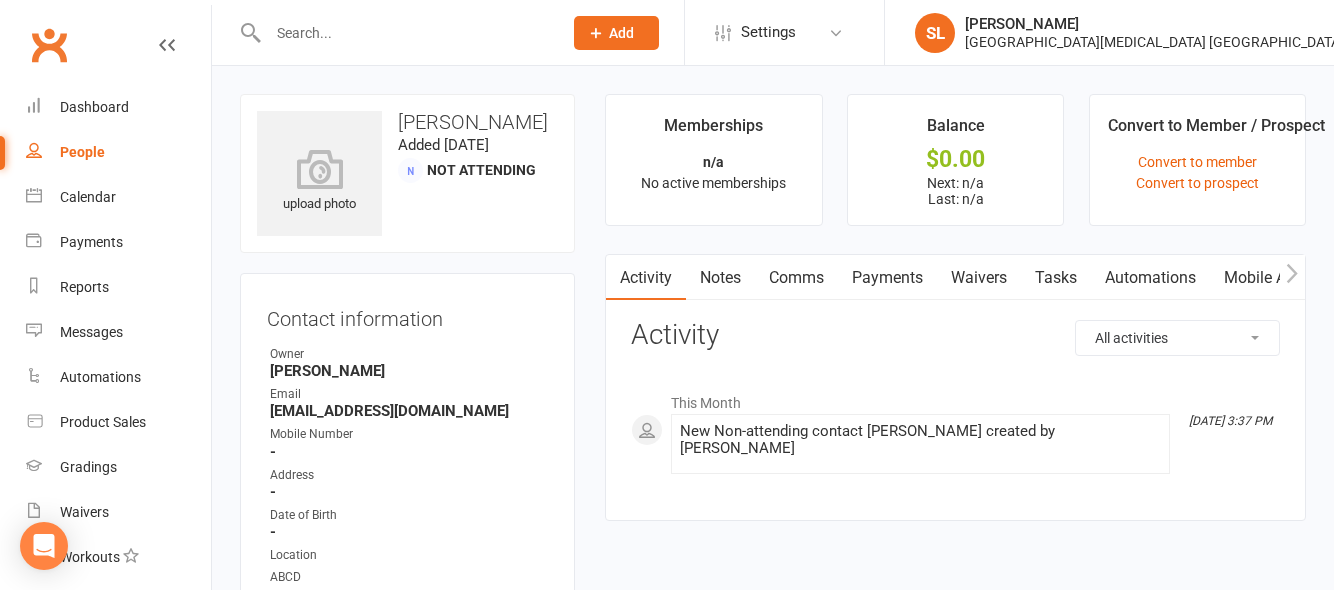 click at bounding box center [405, 33] 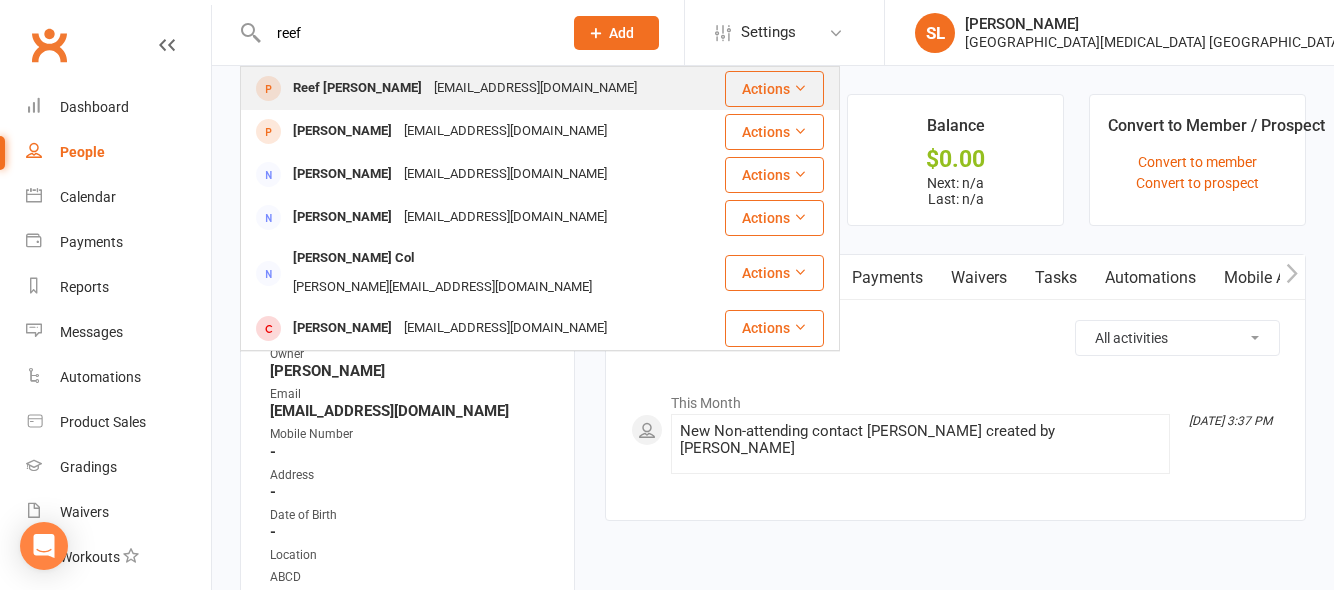 type on "reef" 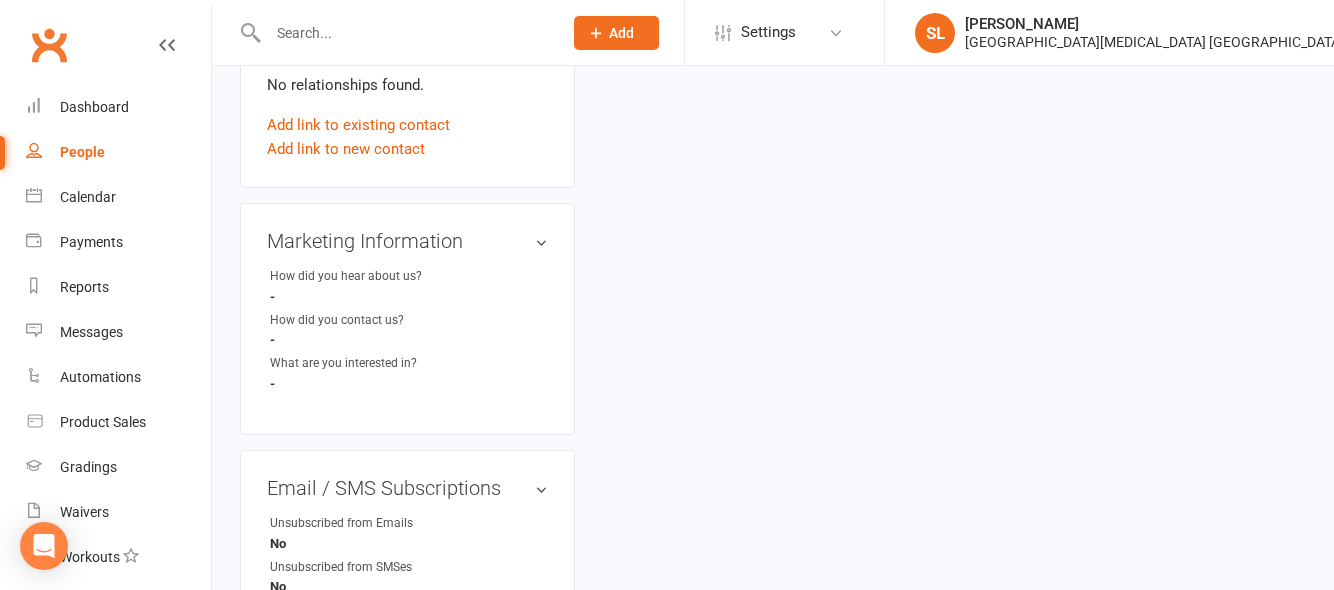 scroll, scrollTop: 0, scrollLeft: 0, axis: both 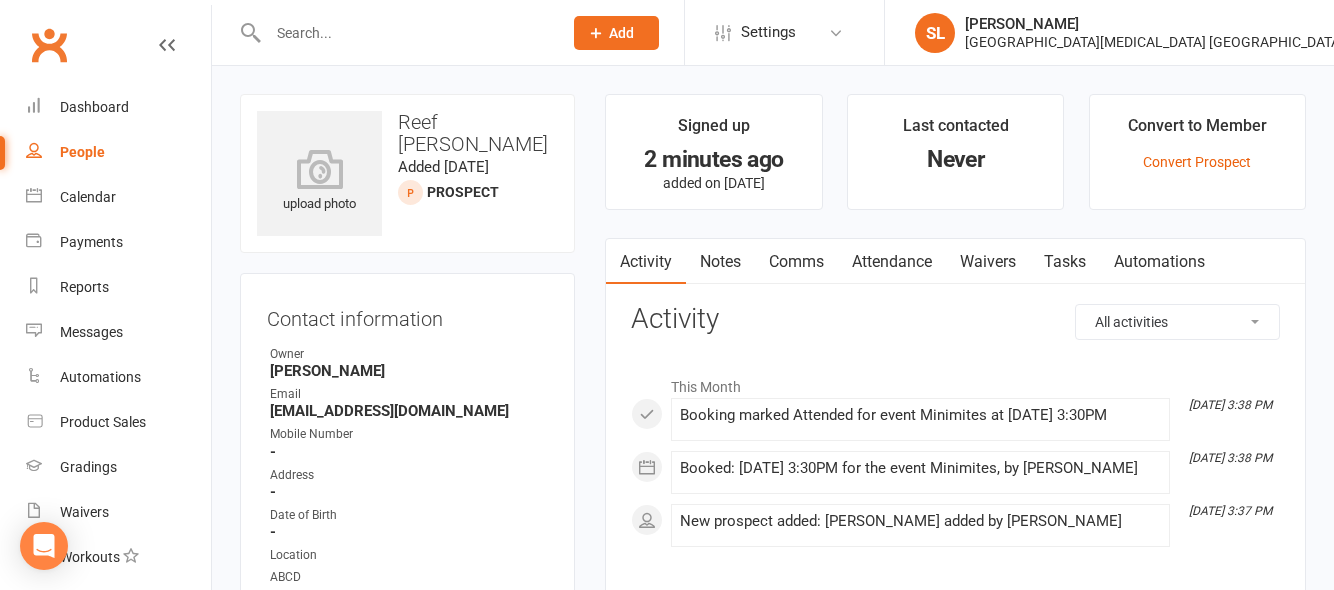 click at bounding box center [405, 33] 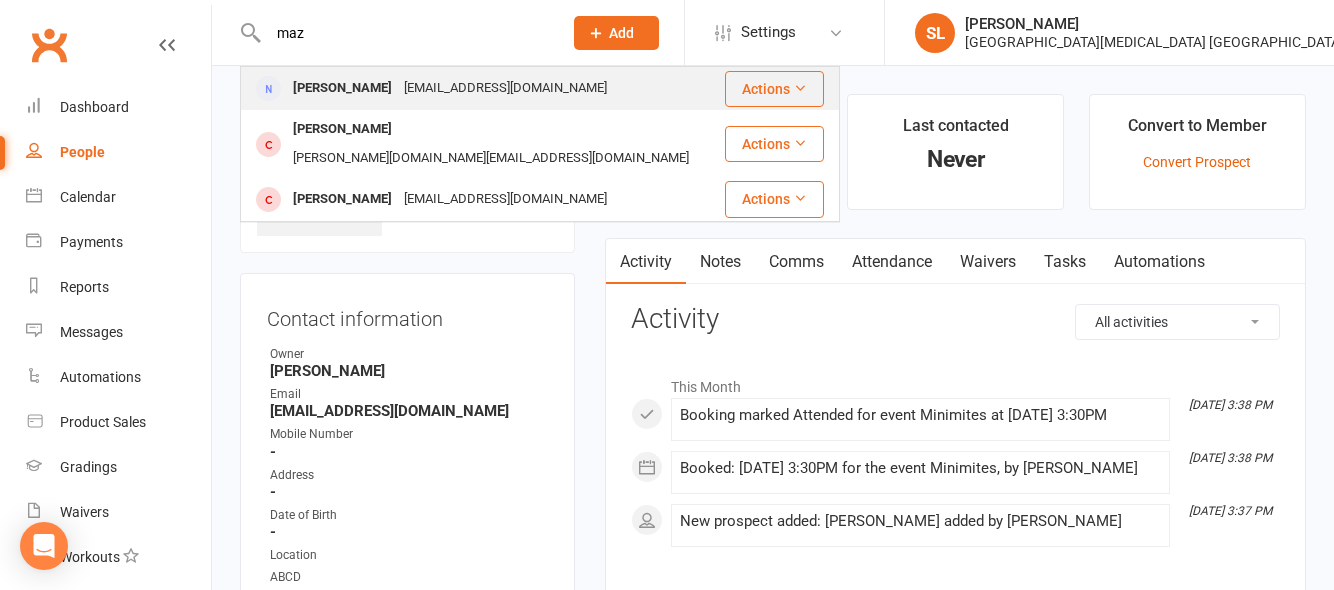 type on "maz" 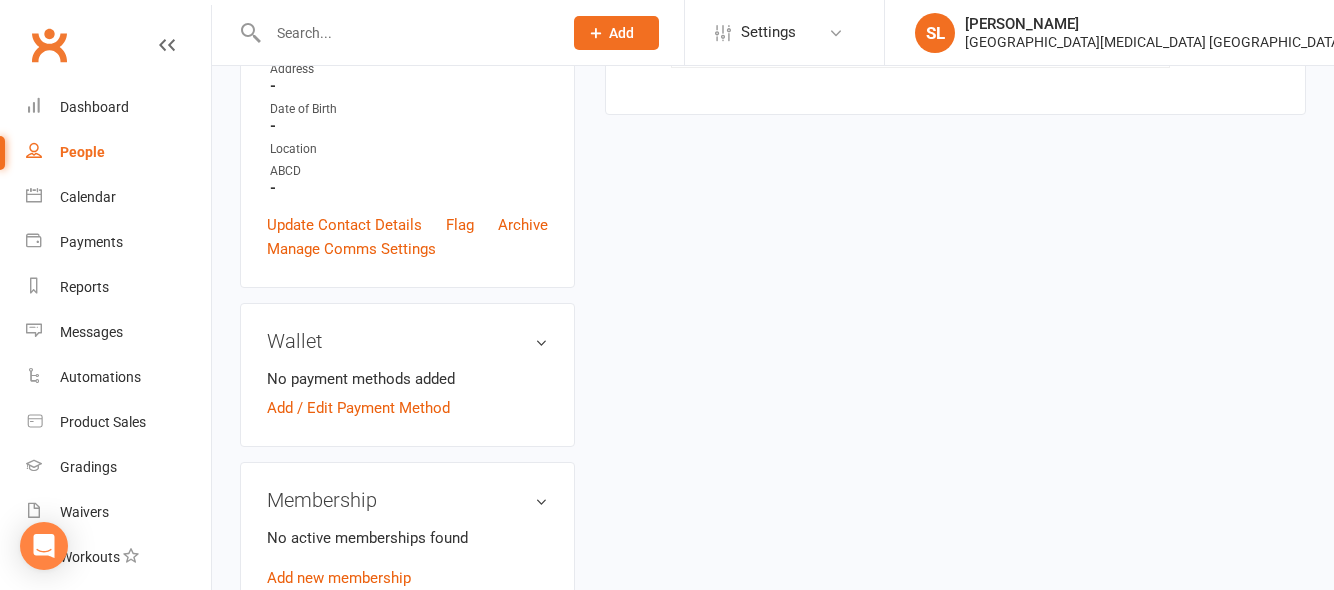 scroll, scrollTop: 0, scrollLeft: 0, axis: both 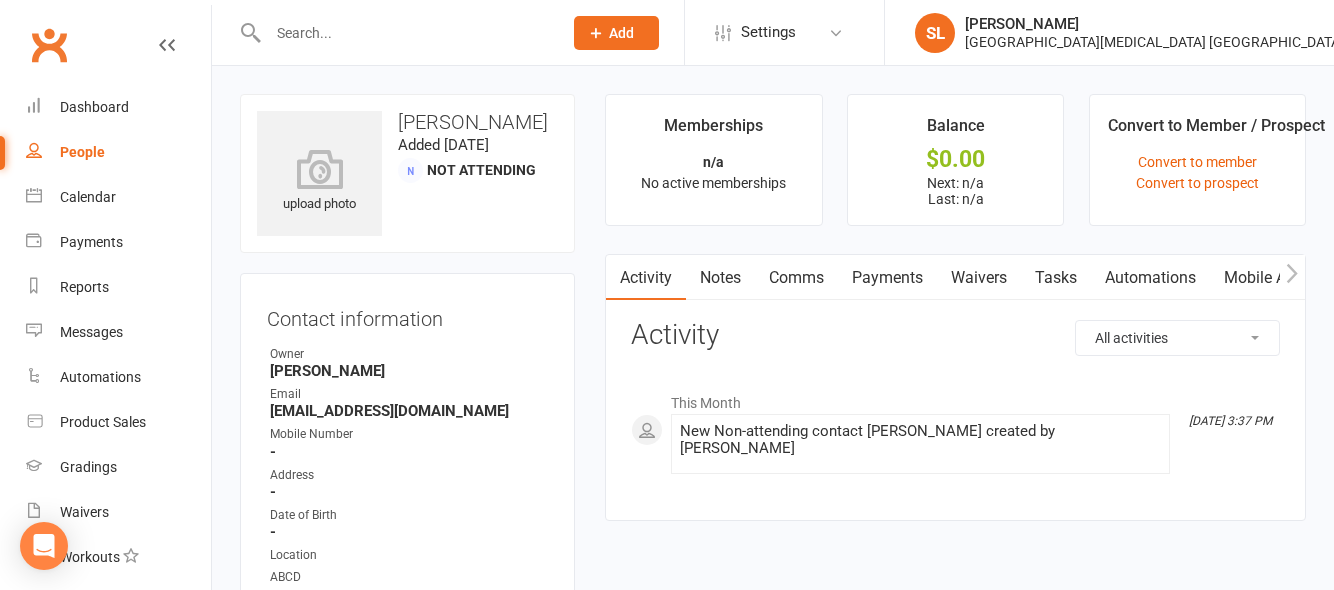 click at bounding box center [405, 33] 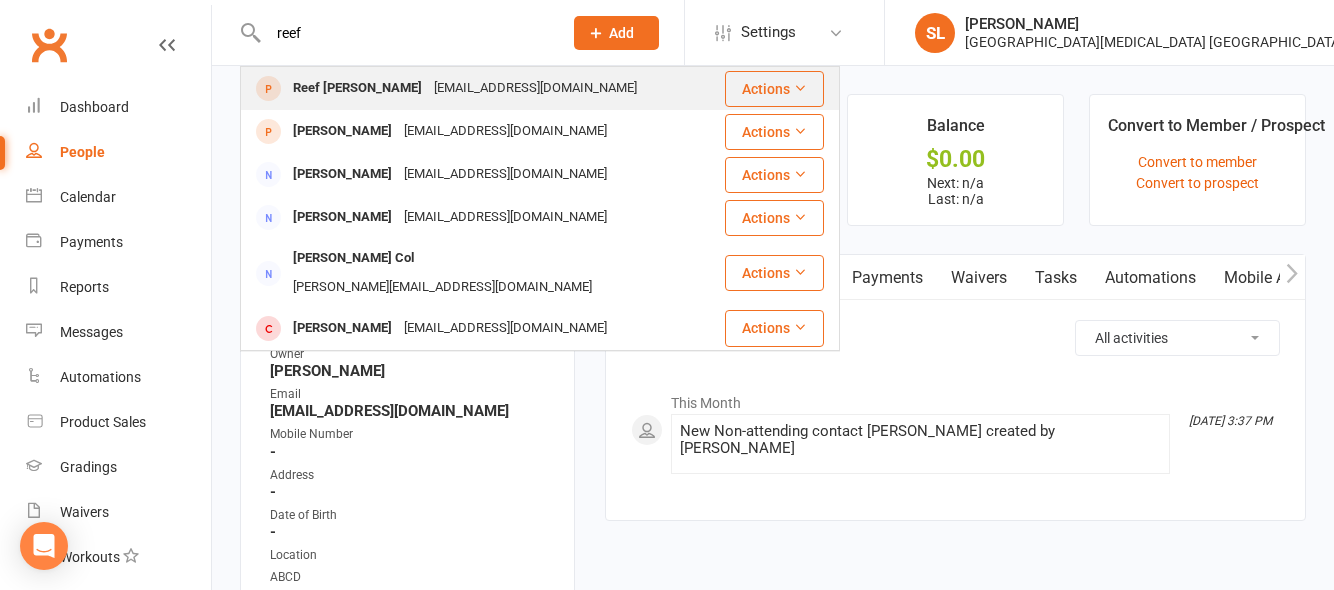type on "reef" 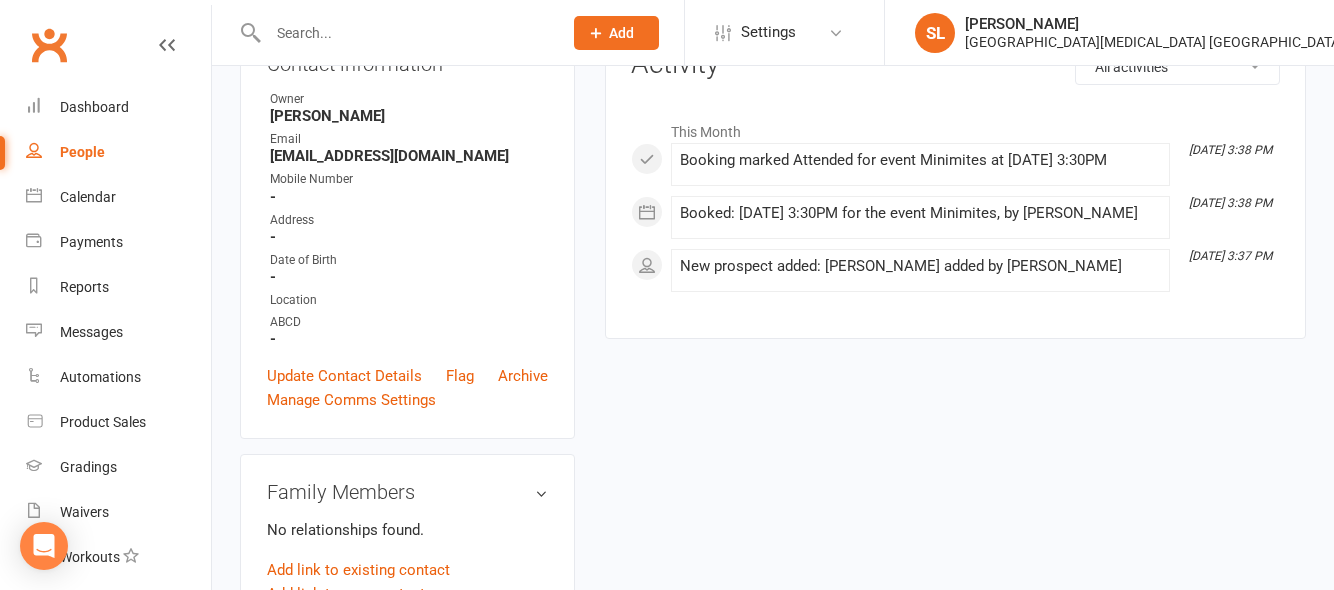 scroll, scrollTop: 0, scrollLeft: 0, axis: both 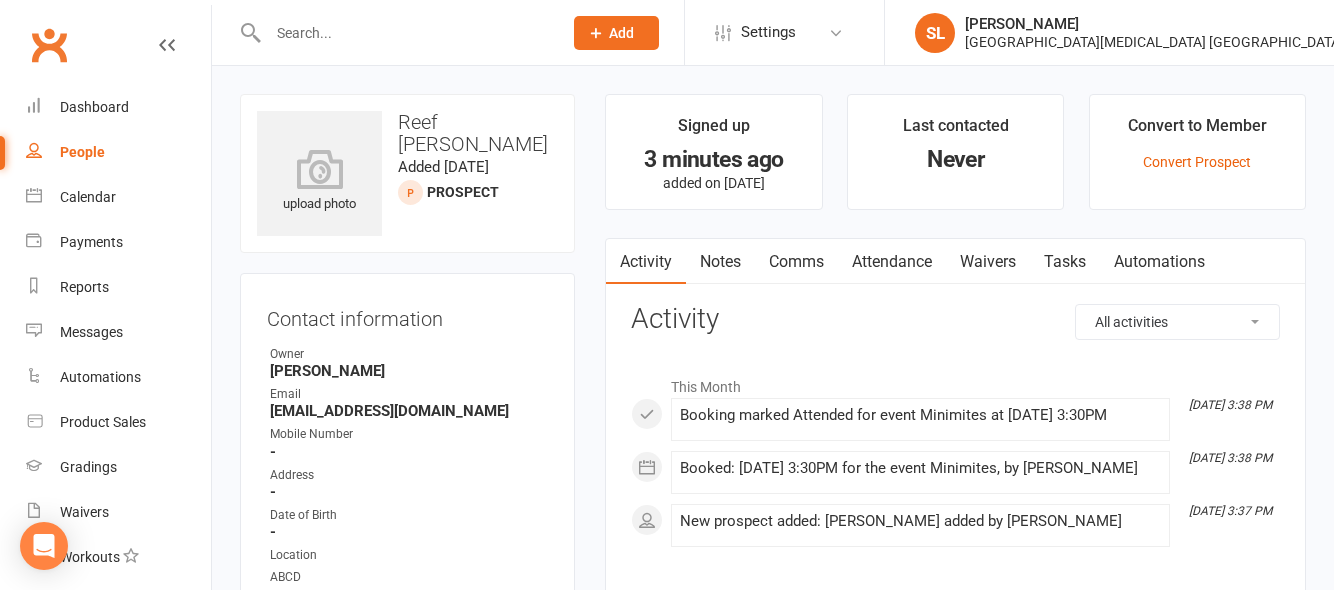 click at bounding box center (405, 33) 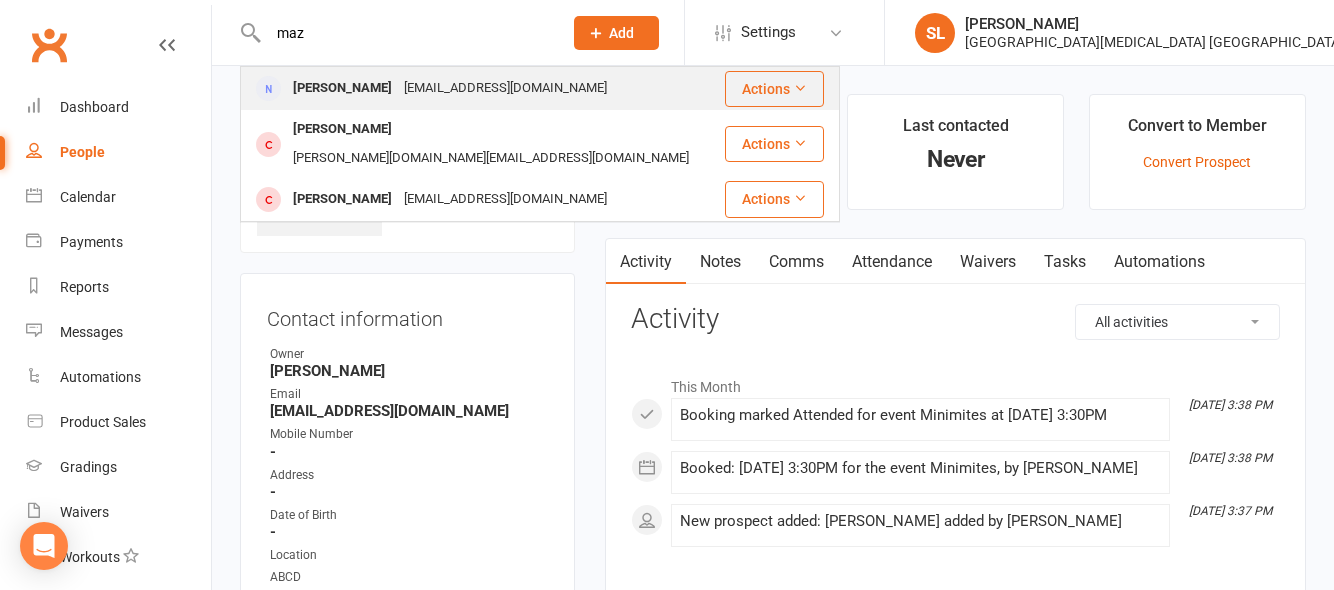 type on "maz" 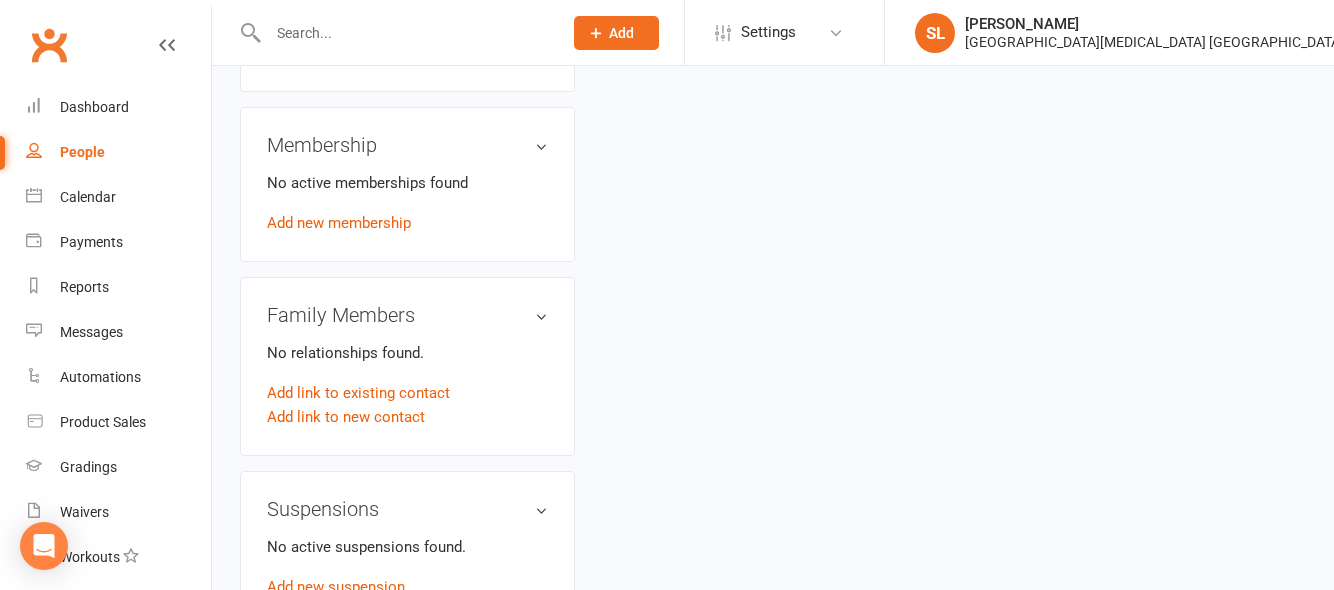 scroll, scrollTop: 800, scrollLeft: 0, axis: vertical 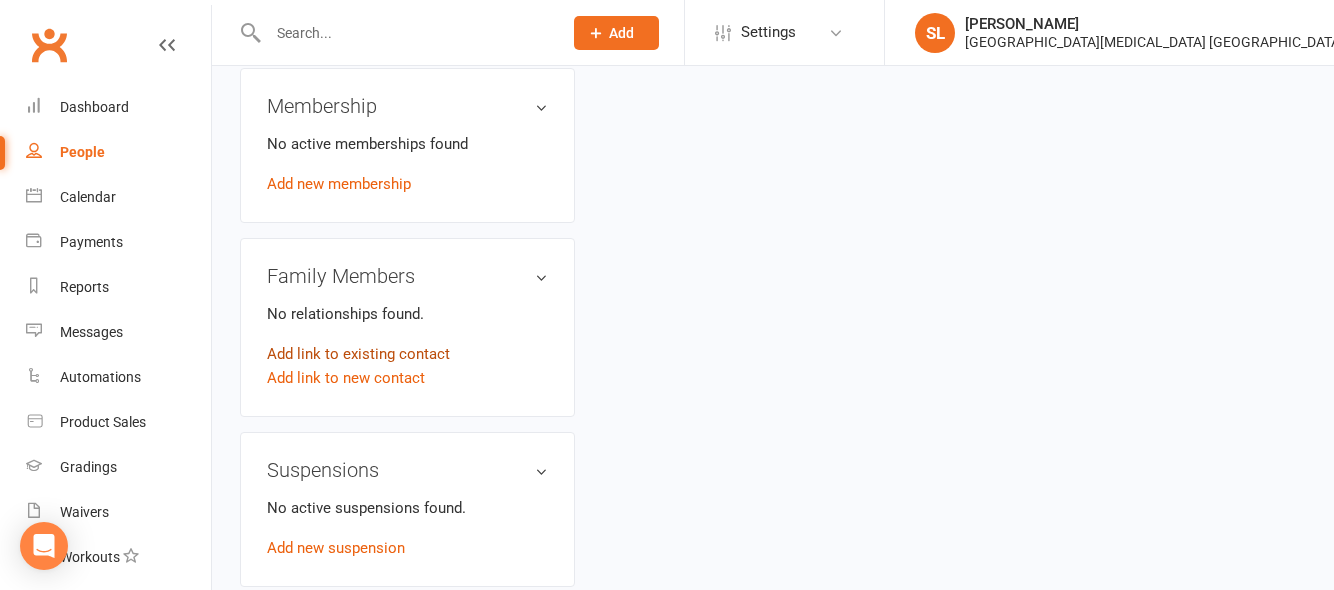 click on "Add link to existing contact" at bounding box center (358, 354) 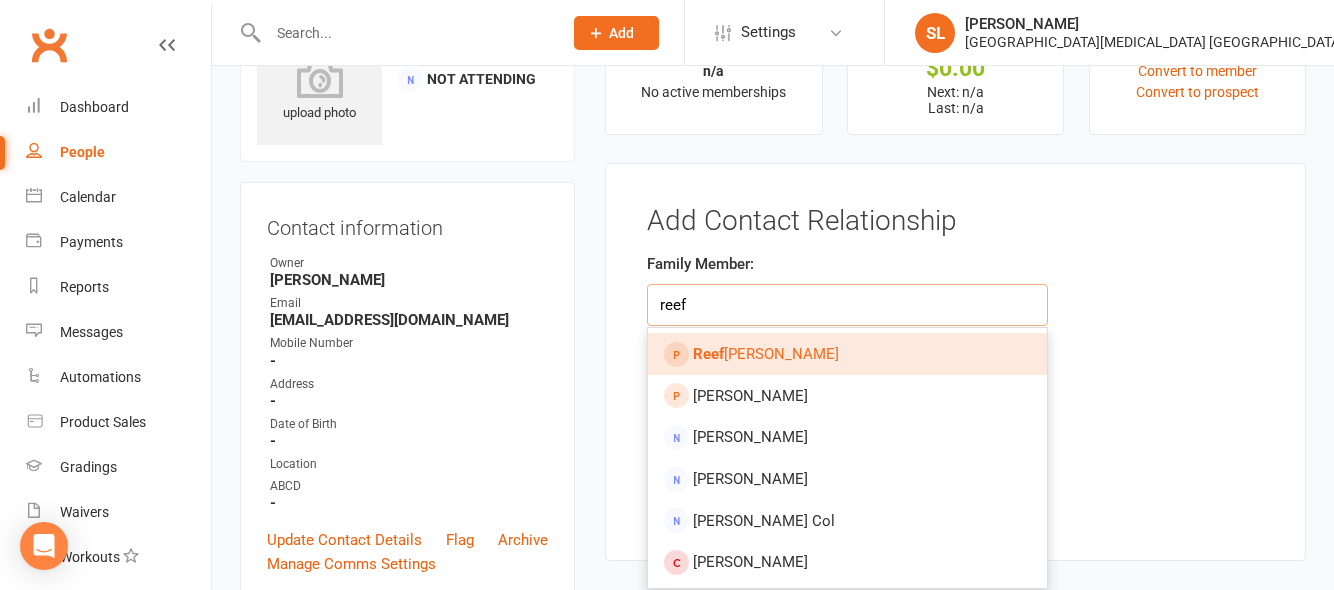 type on "reef" 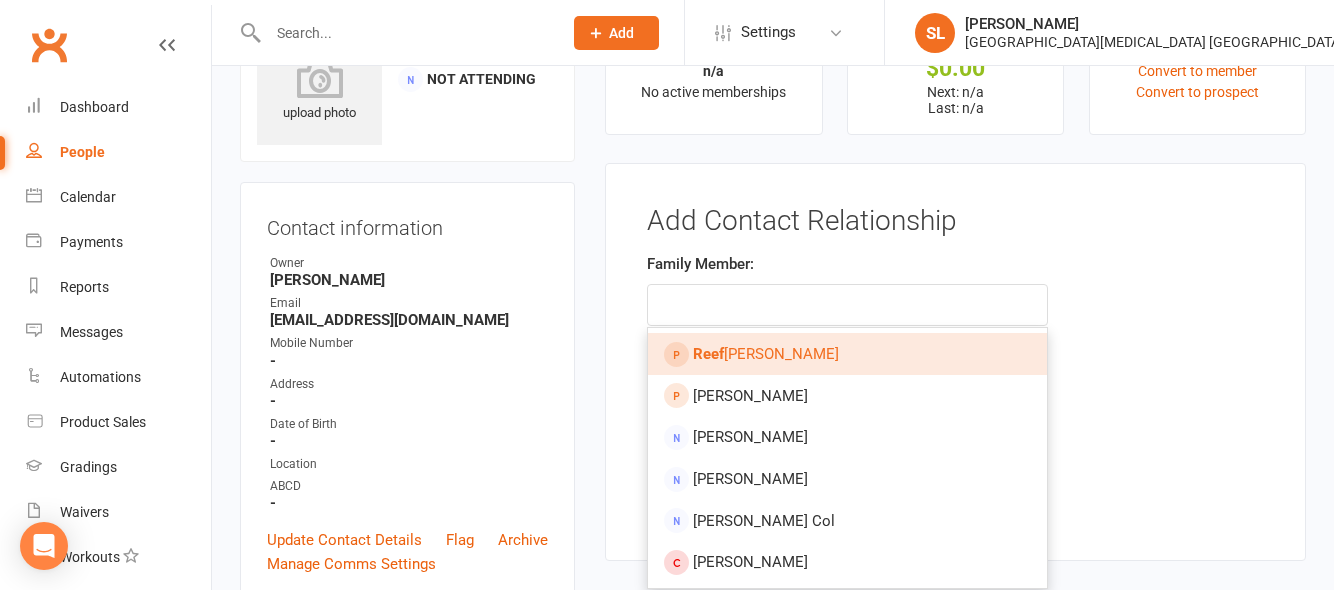 click on "Reef  [PERSON_NAME]" at bounding box center (766, 354) 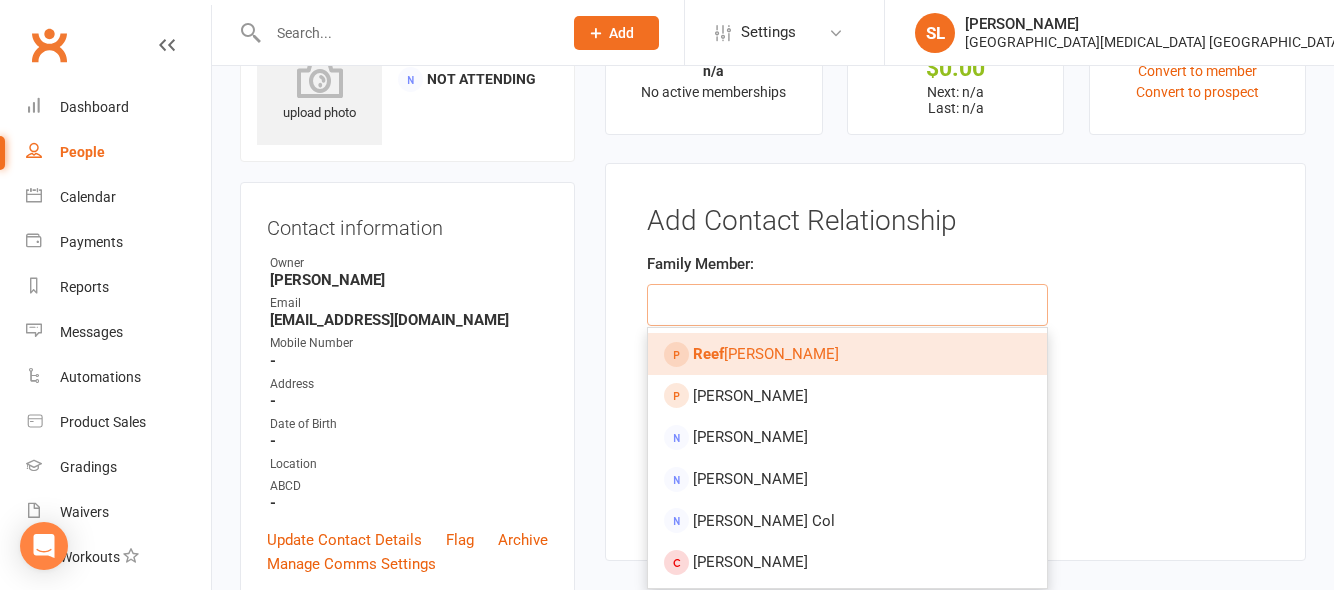 type on "Reef [PERSON_NAME]" 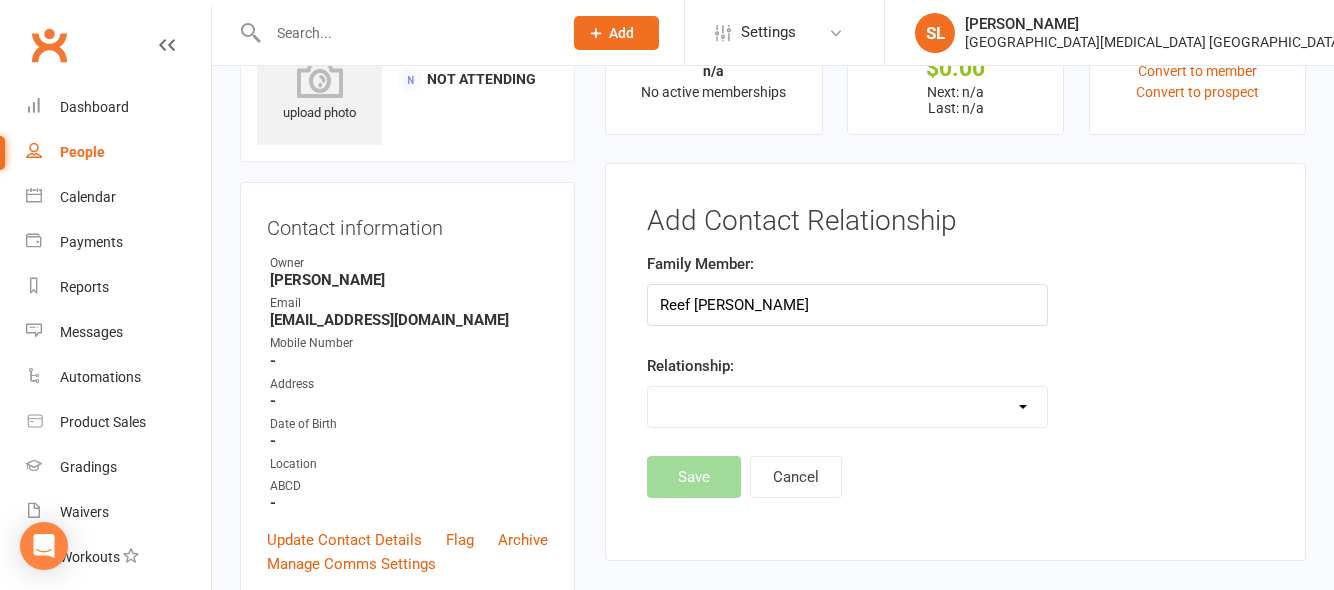 click on "Parent / Guardian Child Sibling (parent not in system) Spouse / Partner Cousin / Other Family Friend Other" at bounding box center (847, 407) 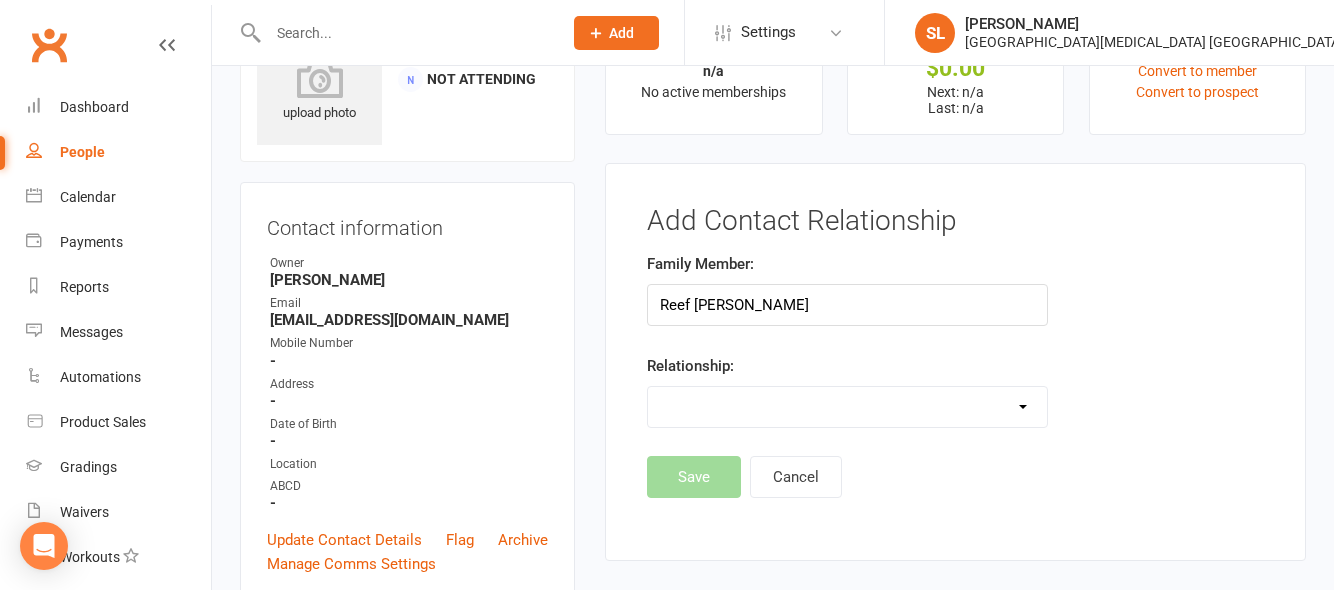 select on "1" 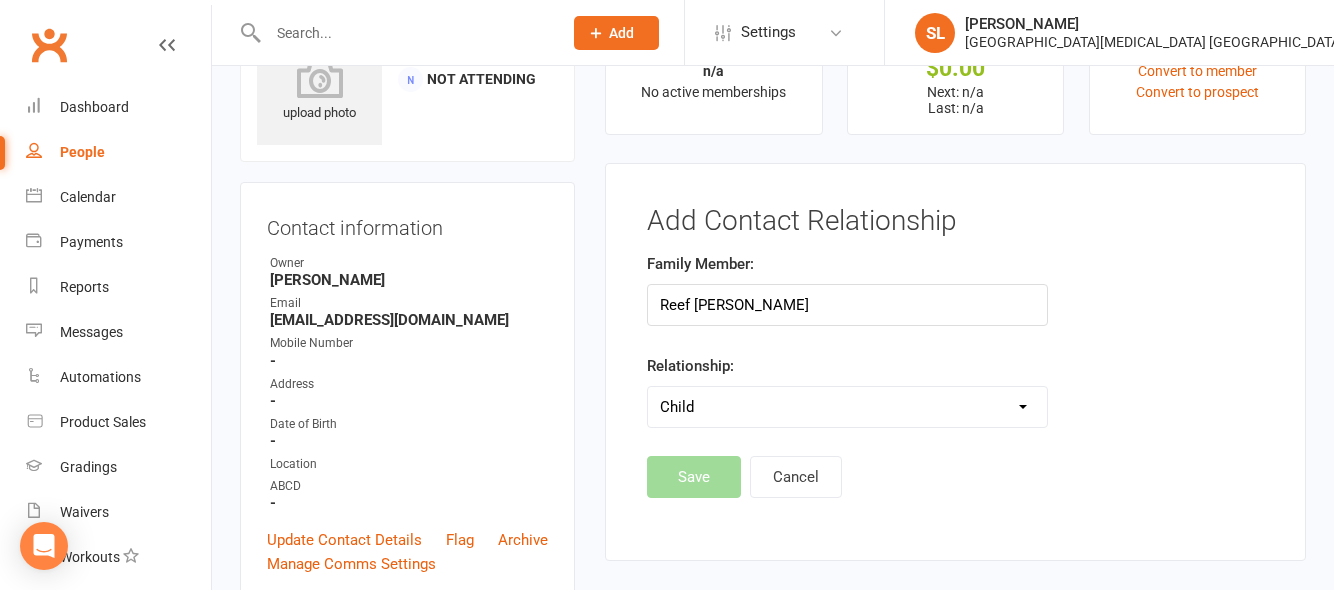 click on "Parent / Guardian Child Sibling (parent not in system) Spouse / Partner Cousin / Other Family Friend Other" at bounding box center (847, 407) 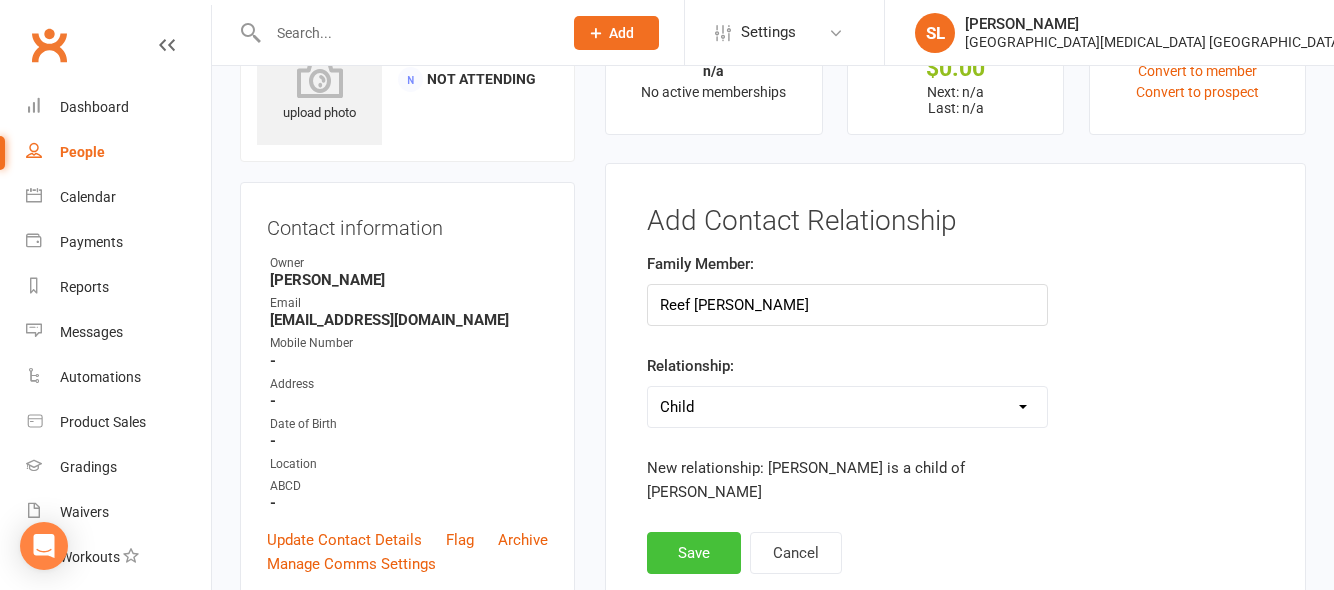 click on "Save" at bounding box center [694, 553] 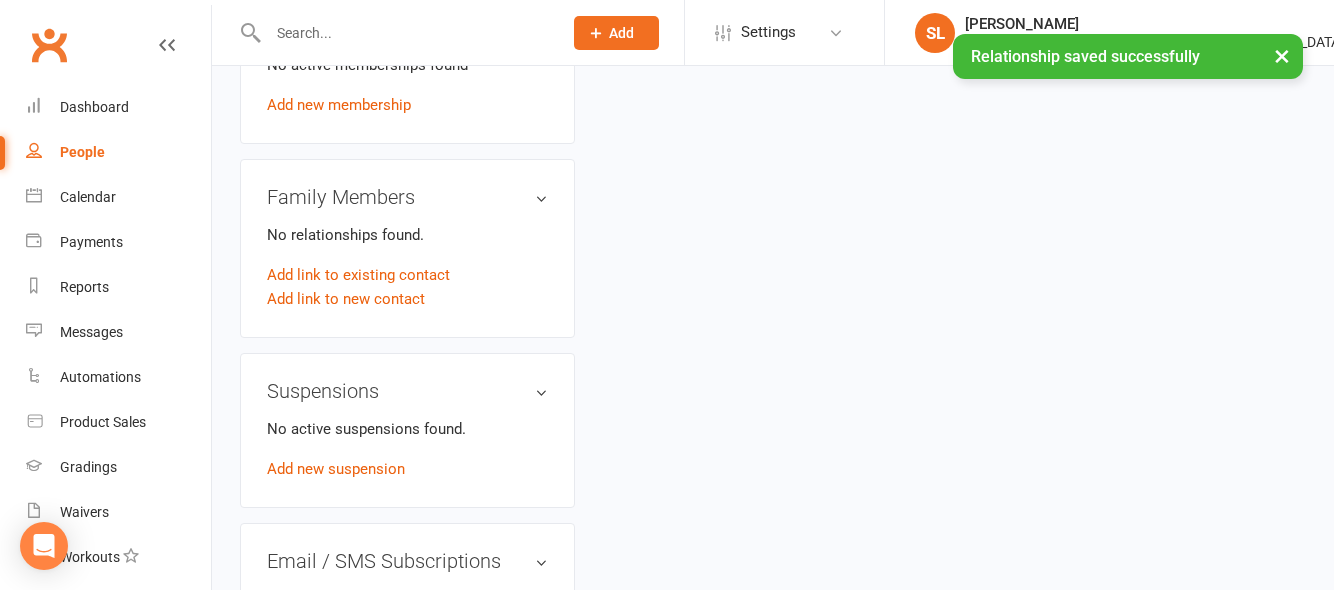 scroll, scrollTop: 900, scrollLeft: 0, axis: vertical 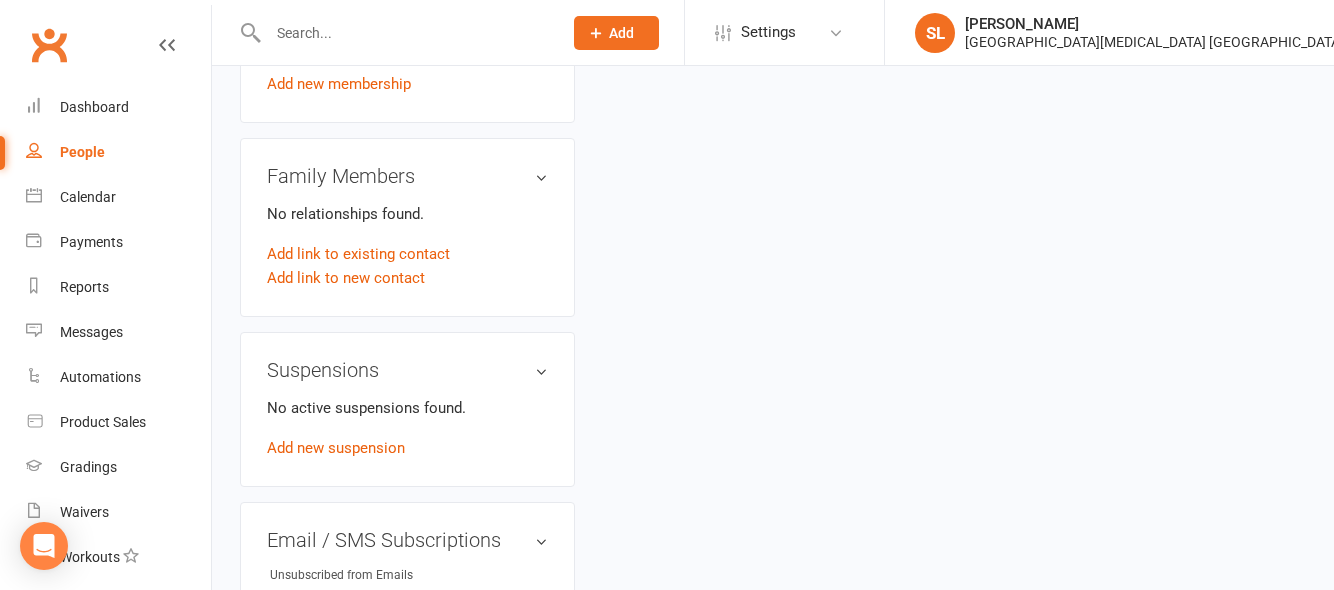 click at bounding box center [405, 33] 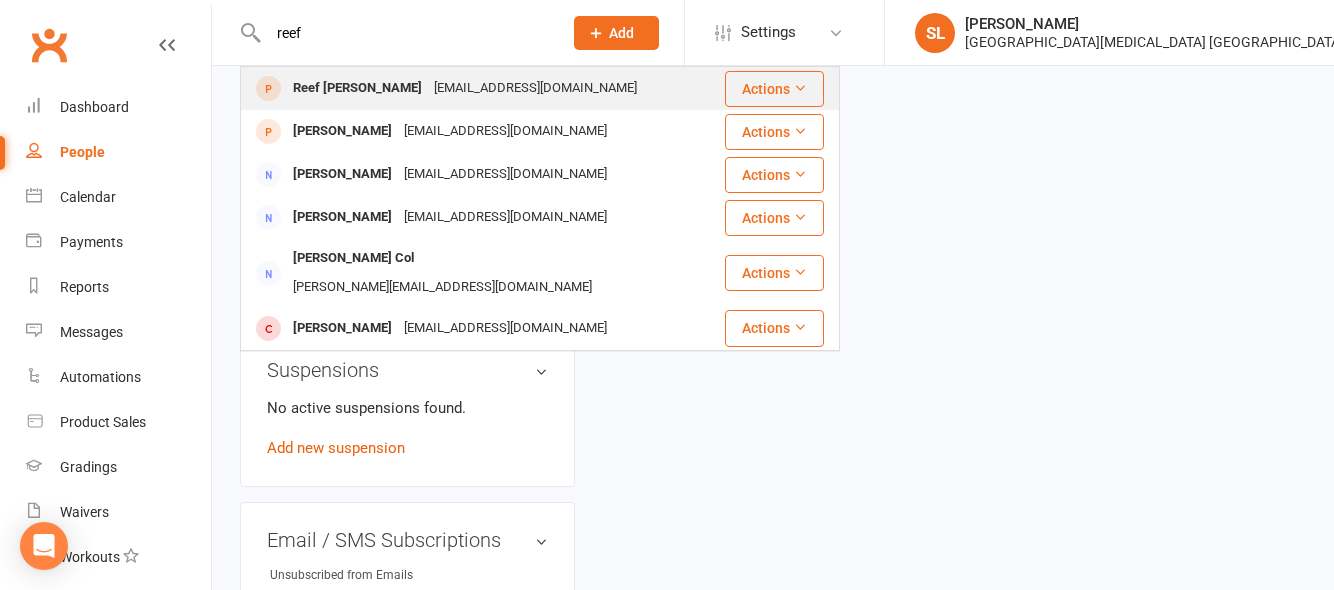 type on "reef" 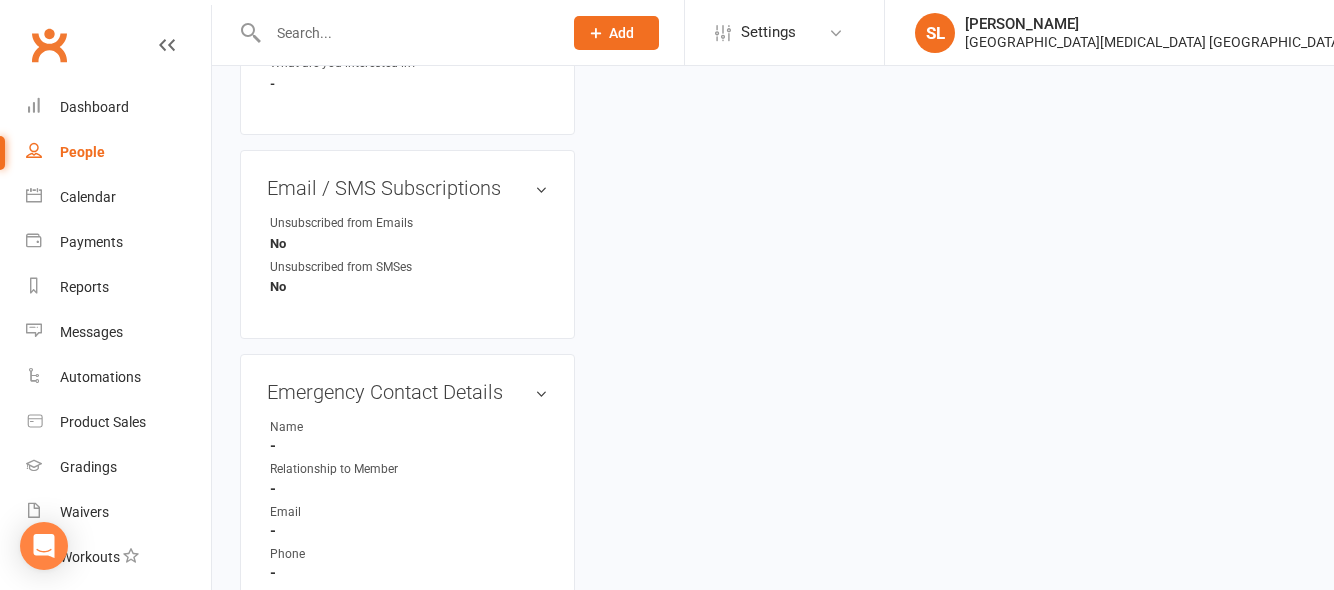scroll, scrollTop: 0, scrollLeft: 0, axis: both 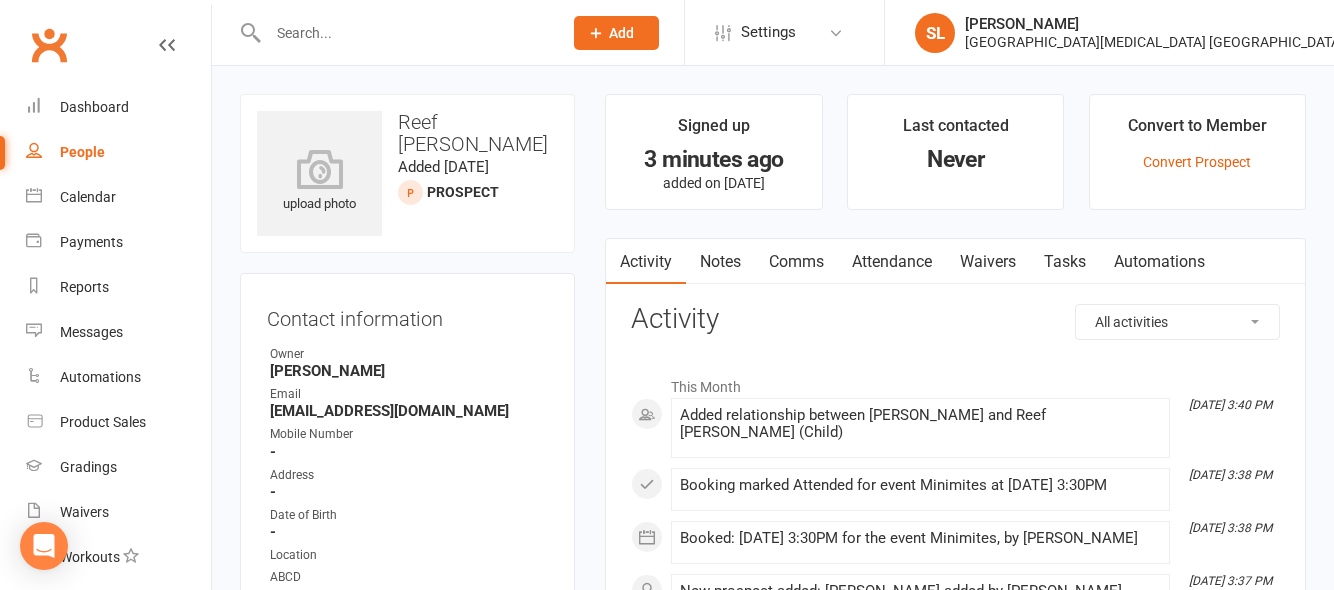 click at bounding box center (405, 33) 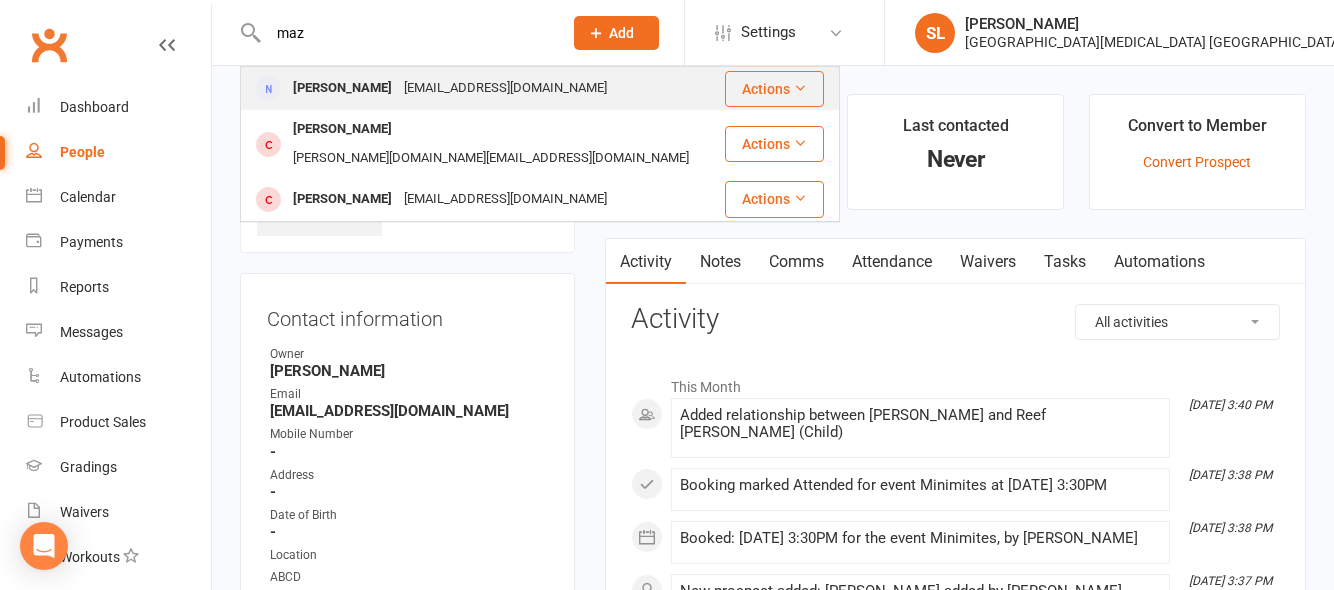type on "maz" 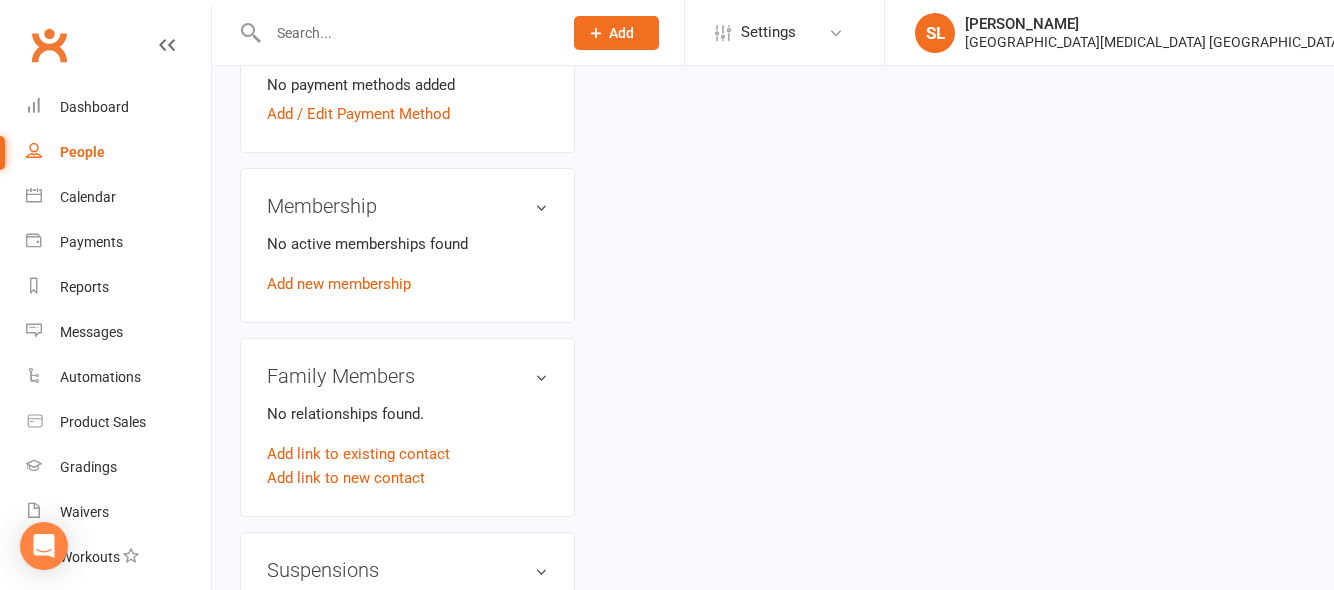 scroll, scrollTop: 0, scrollLeft: 0, axis: both 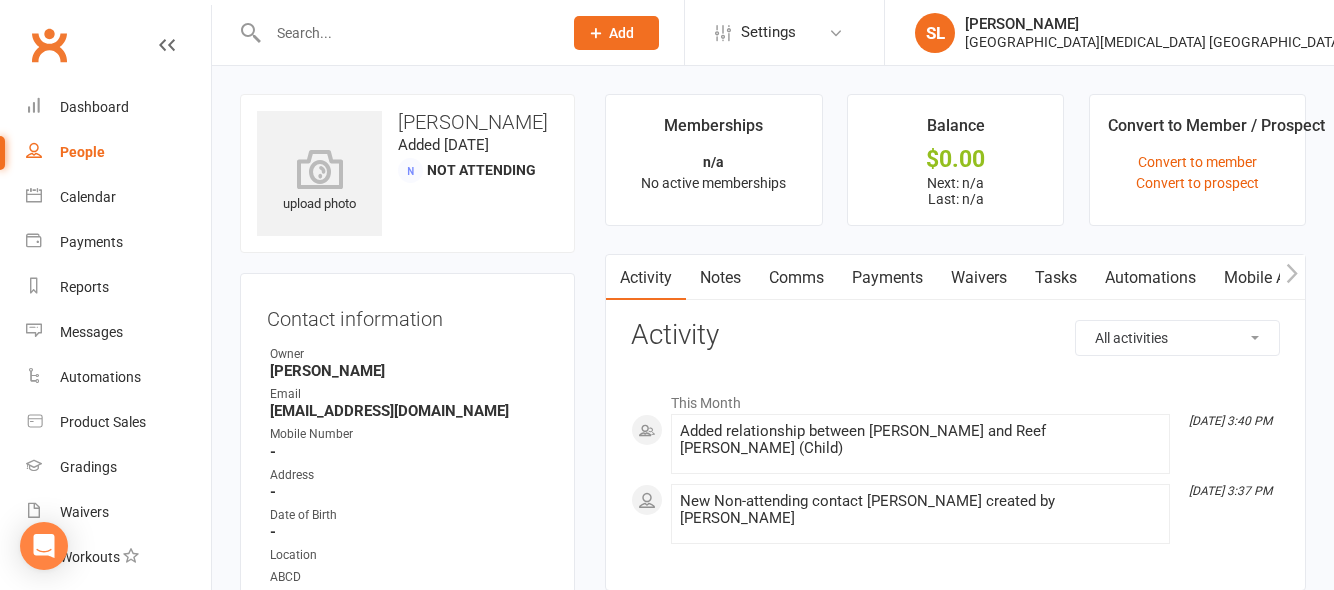 click at bounding box center [405, 33] 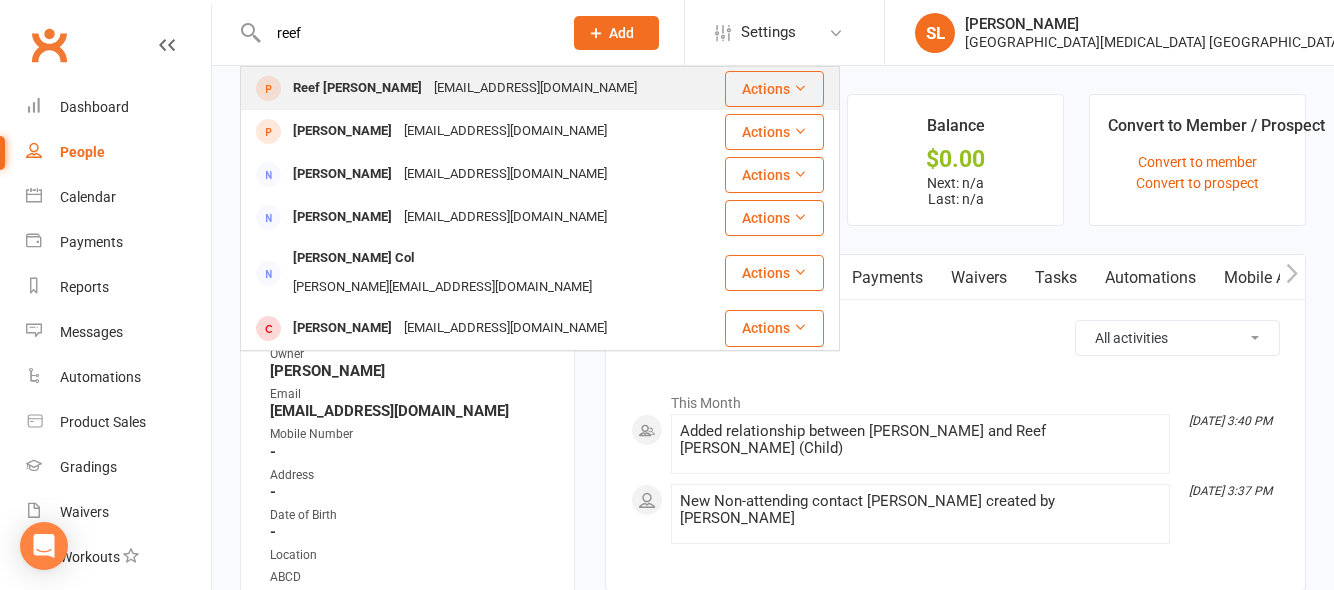 type on "reef" 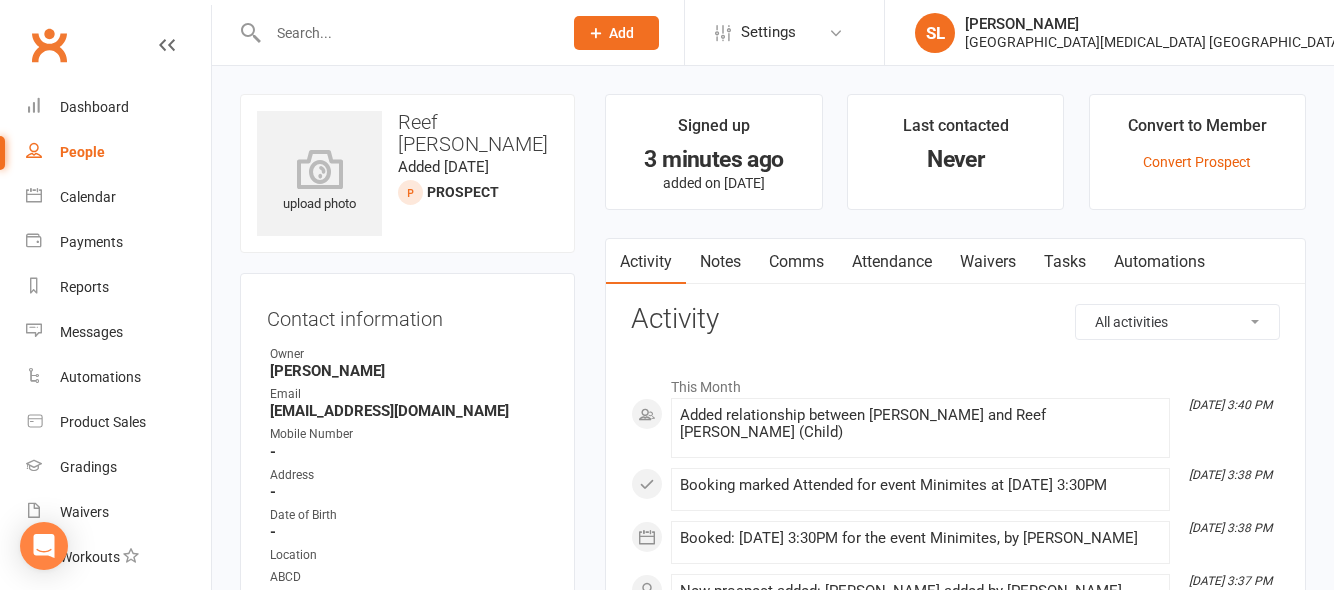 click at bounding box center [405, 33] 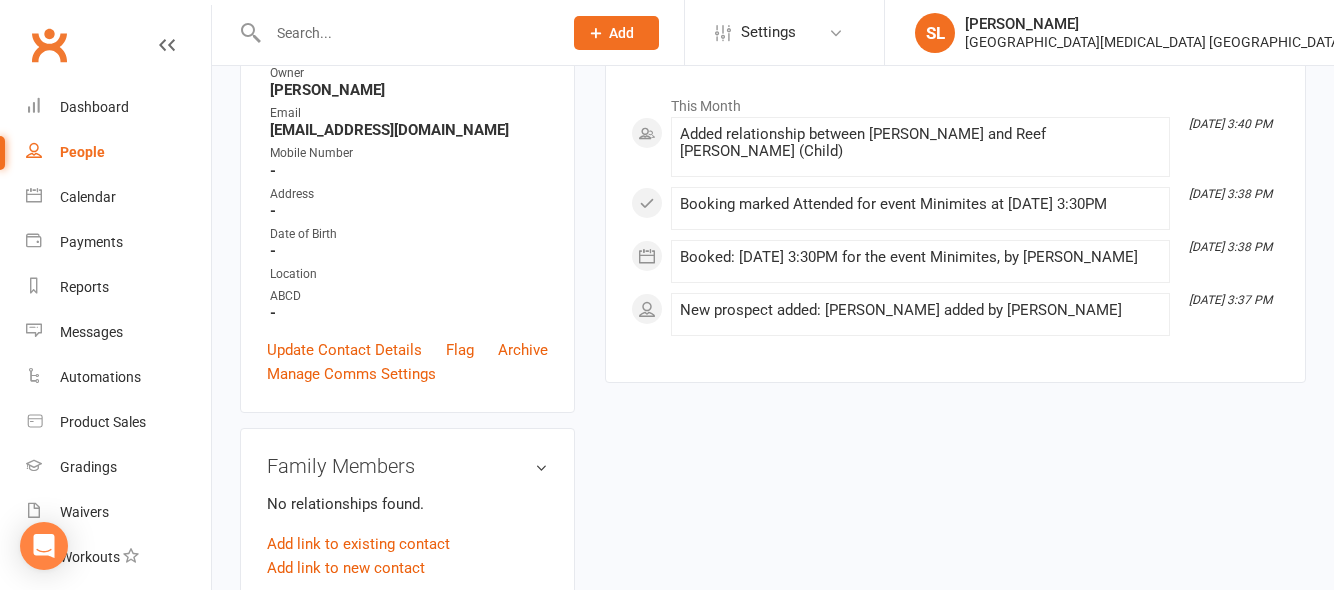 scroll, scrollTop: 400, scrollLeft: 0, axis: vertical 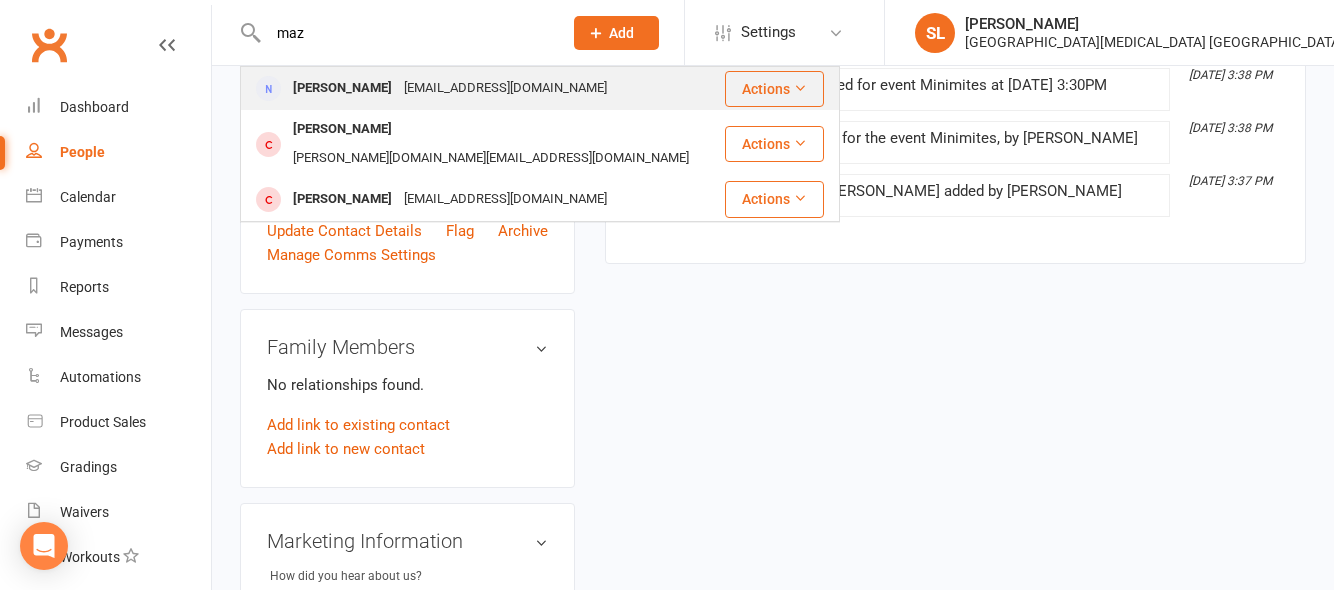 type on "maz" 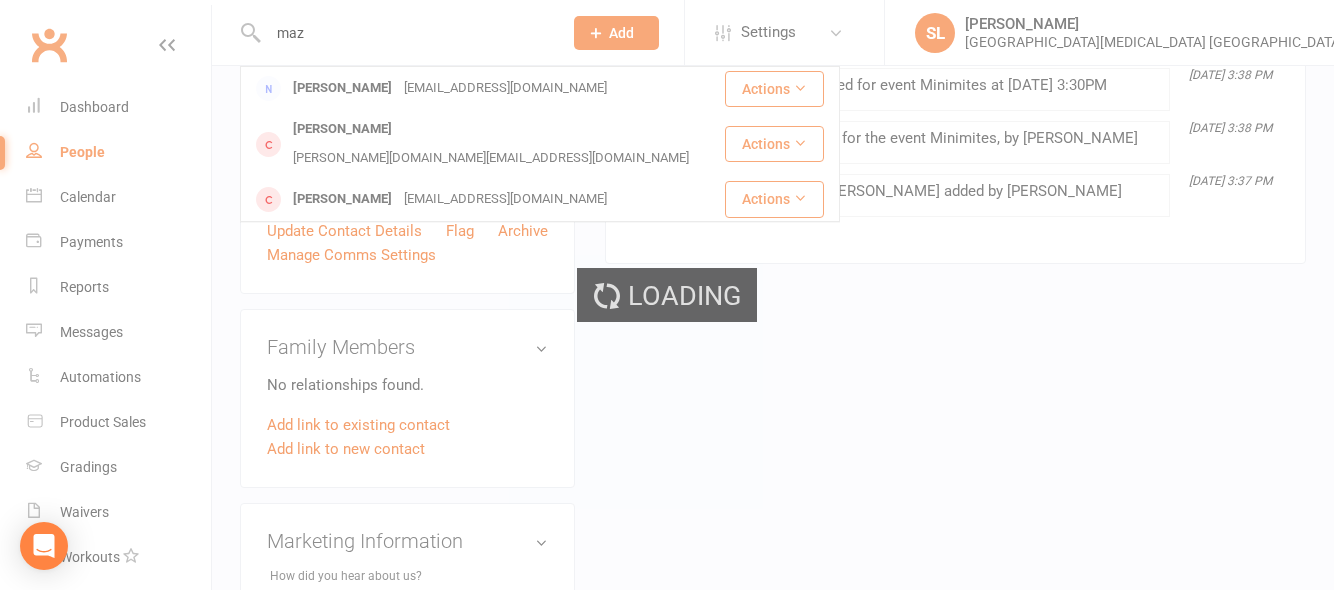 type 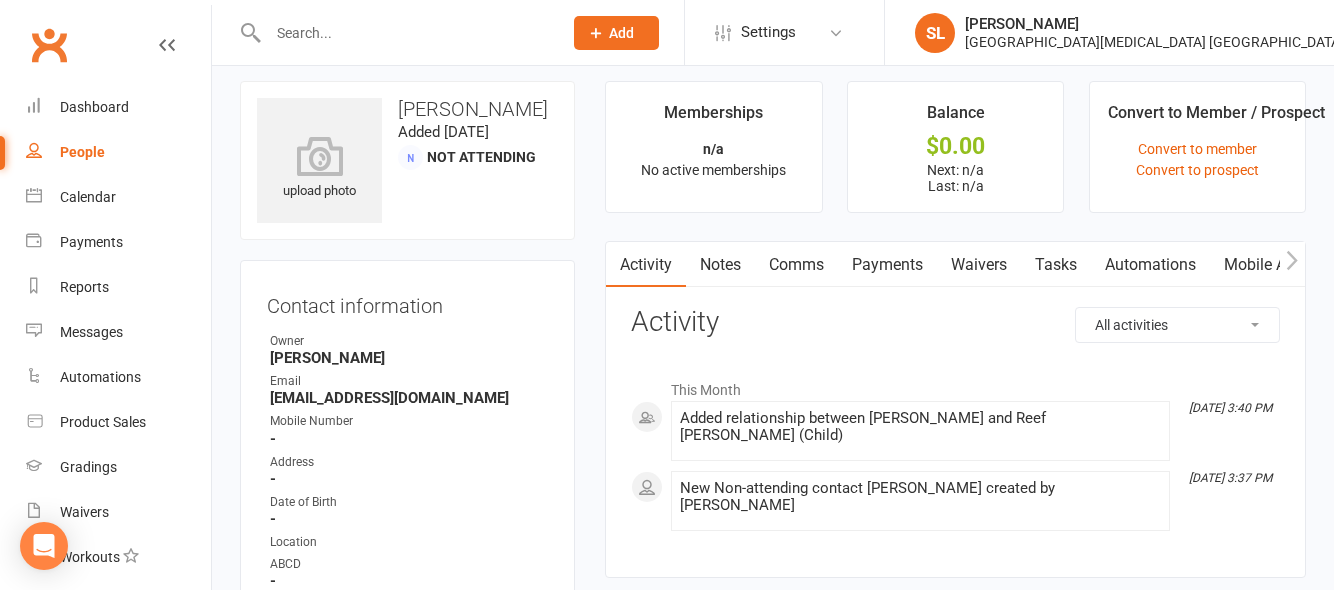 scroll, scrollTop: 0, scrollLeft: 0, axis: both 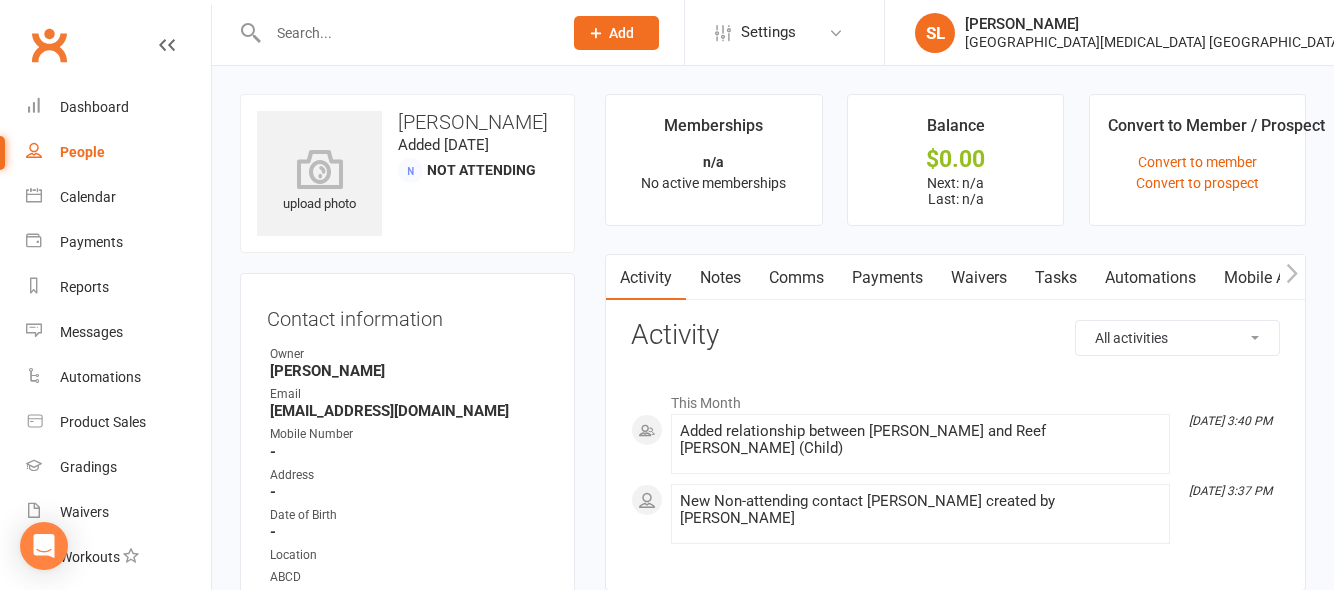 click on "Waivers" at bounding box center (979, 278) 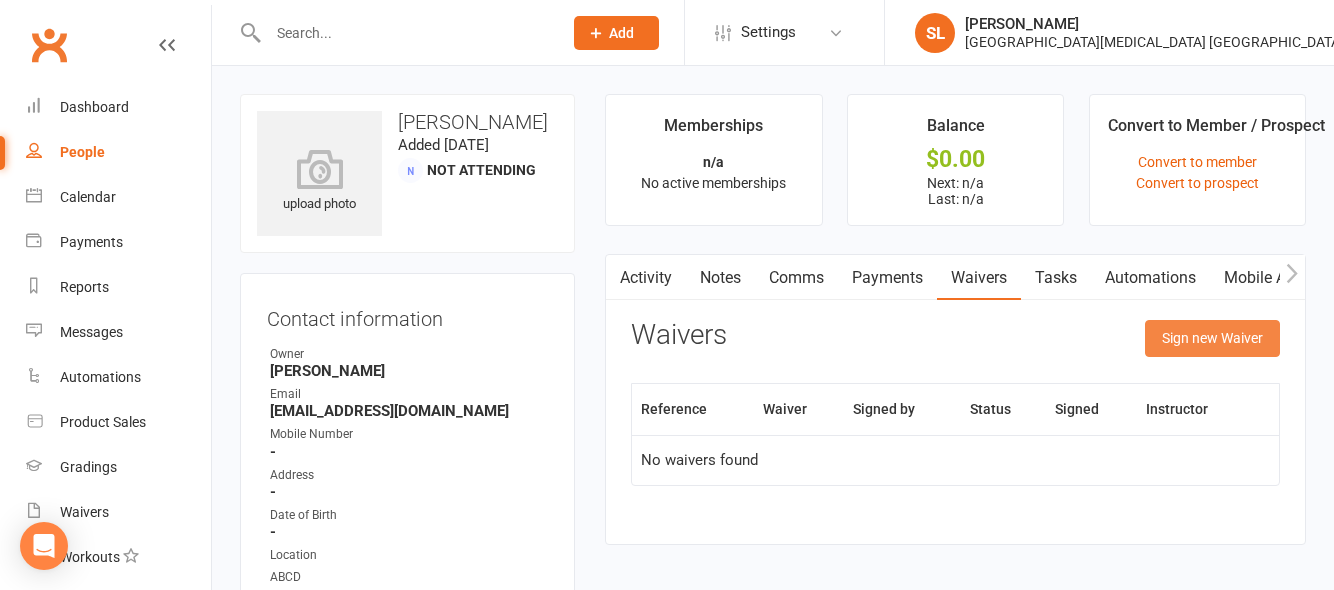 click on "Sign new Waiver" at bounding box center [1212, 338] 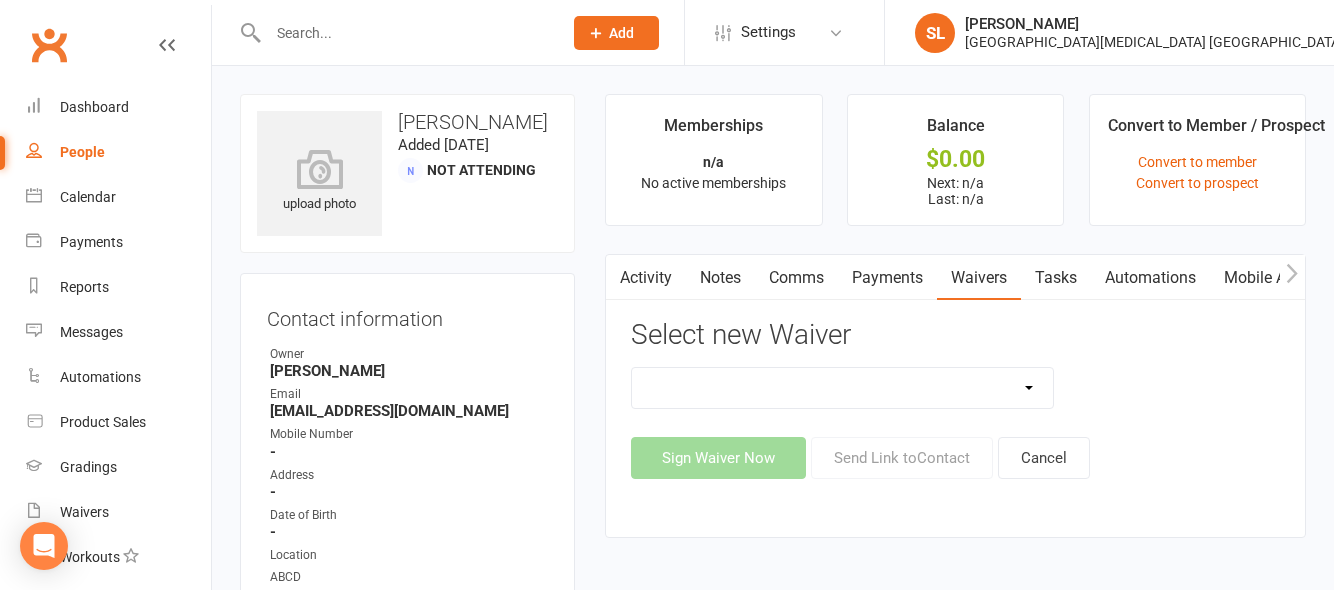 click on "Cancellation Form Membership Form Membership Form Family Membership Form Fight Fit Membership Form Guest For Cross Dojo Training Membership Form Kindymites/Minimites Membership Upgrade Form Membership Upgrade Form To Bbc+1 Member Transfer To Ezidebit New Student Introduction Special Events Update Of Payment Details" at bounding box center (842, 388) 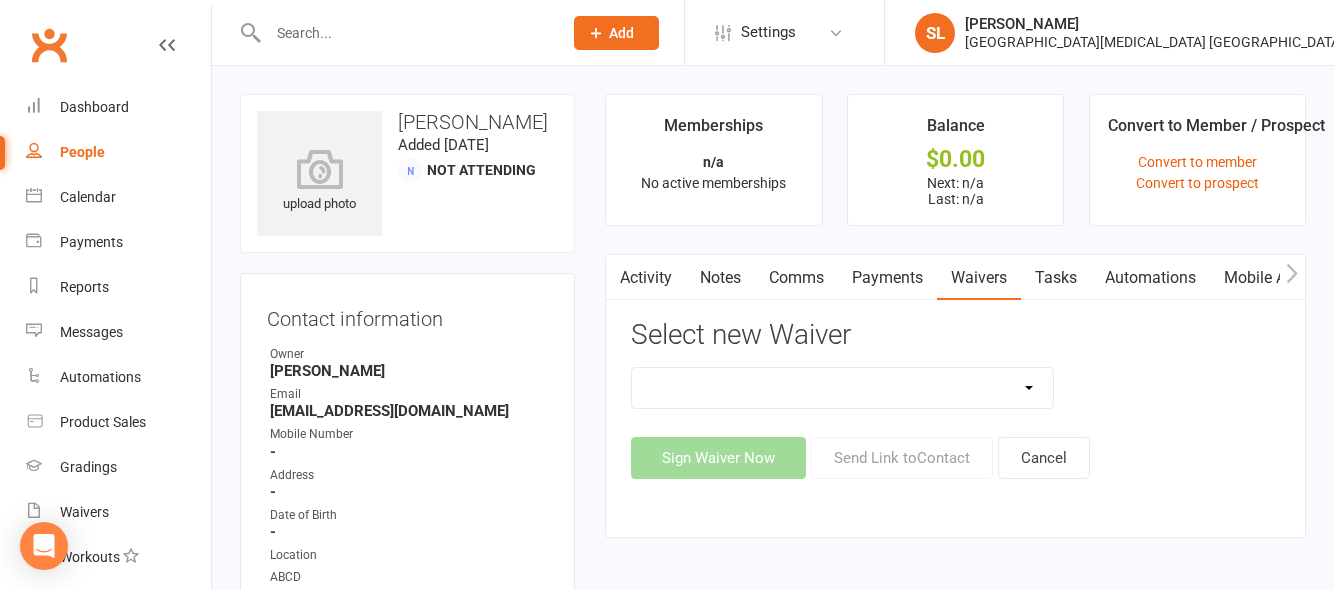 select on "5560" 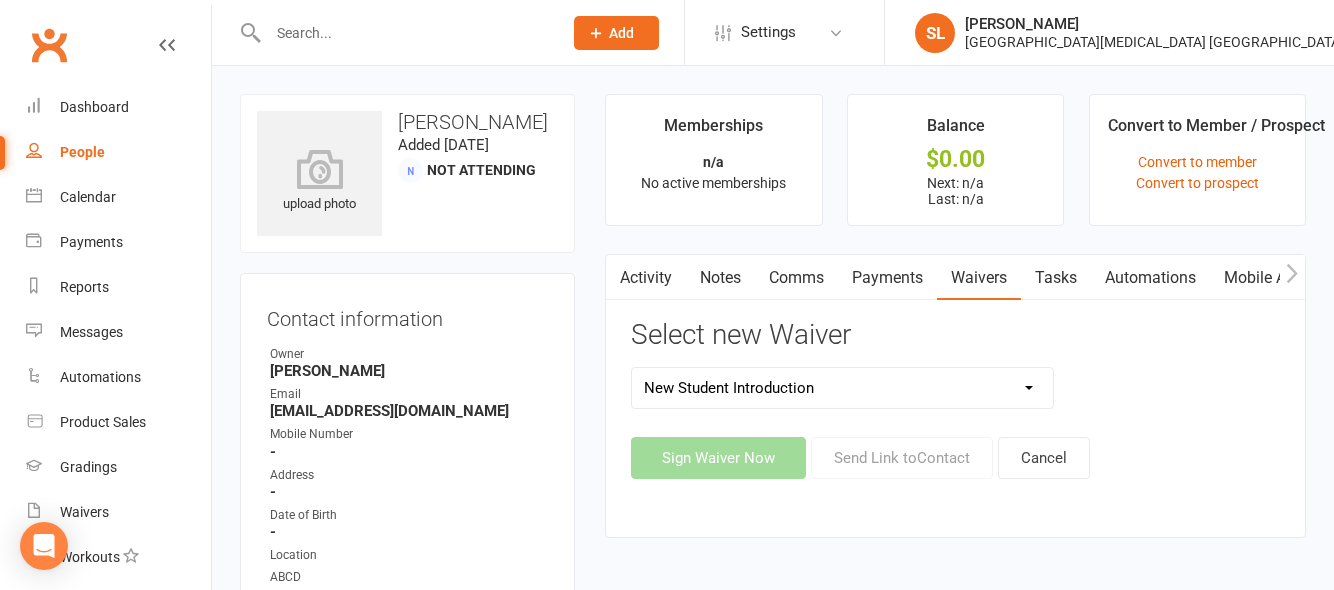 click on "Cancellation Form Membership Form Membership Form Family Membership Form Fight Fit Membership Form Guest For Cross Dojo Training Membership Form Kindymites/Minimites Membership Upgrade Form Membership Upgrade Form To Bbc+1 Member Transfer To Ezidebit New Student Introduction Special Events Update Of Payment Details" at bounding box center [842, 388] 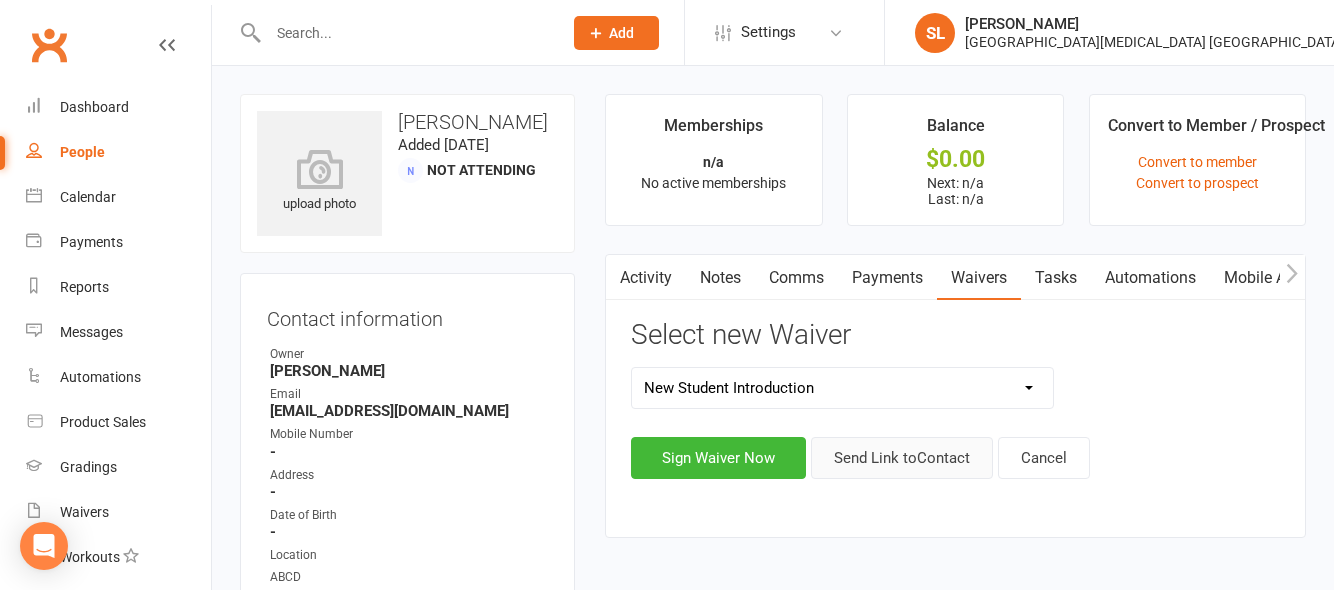 click on "Send Link to  Contact" at bounding box center [902, 458] 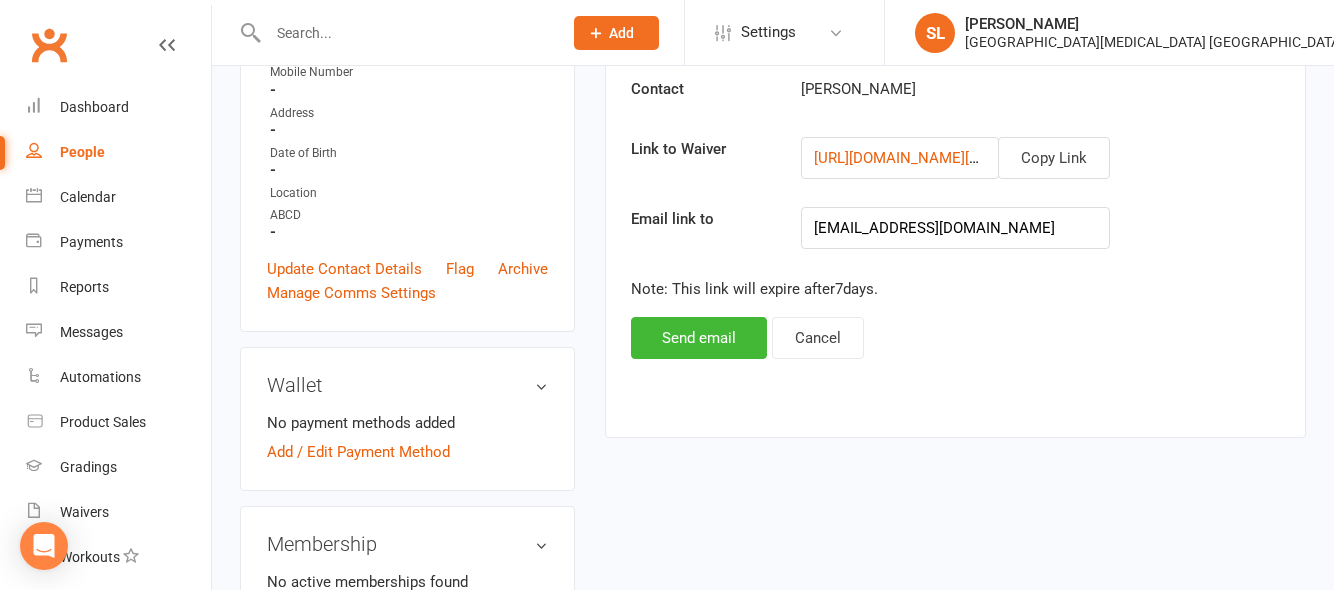 scroll, scrollTop: 500, scrollLeft: 0, axis: vertical 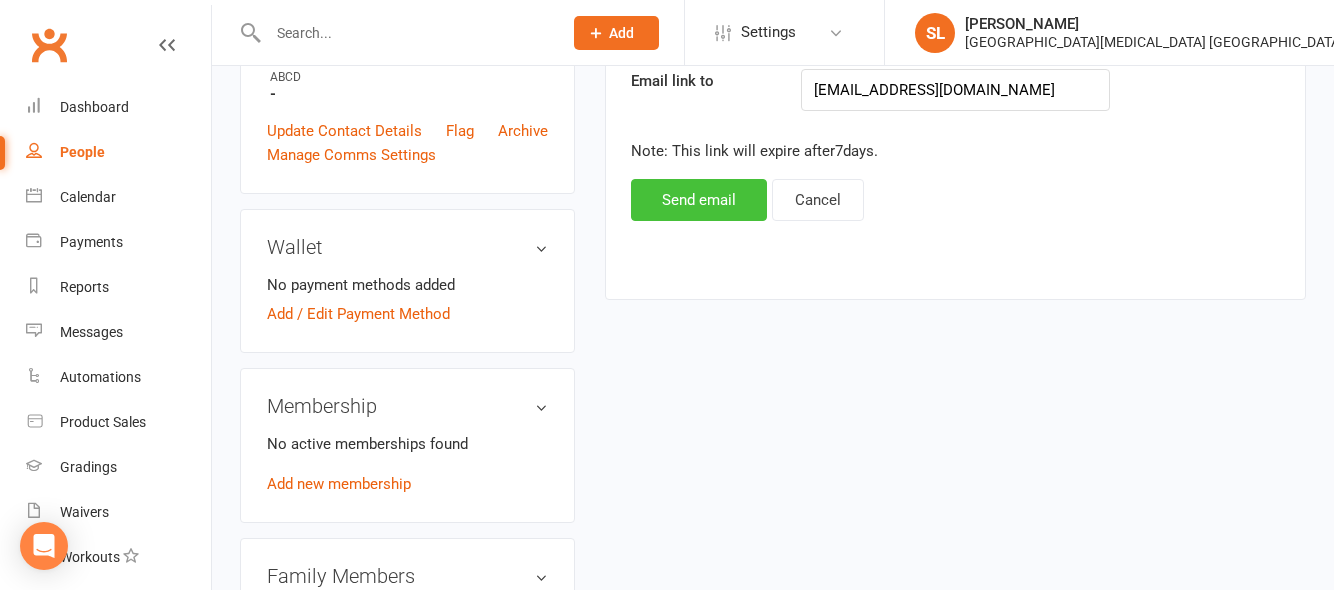 click on "Send email" at bounding box center [699, 200] 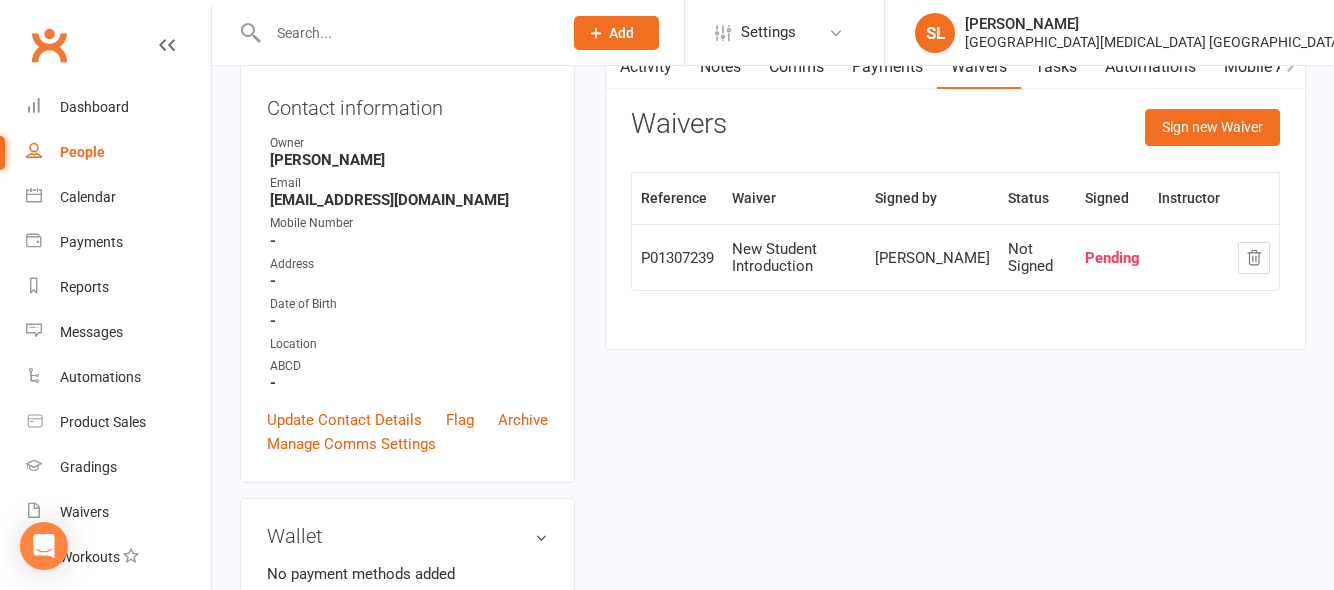 scroll, scrollTop: 0, scrollLeft: 0, axis: both 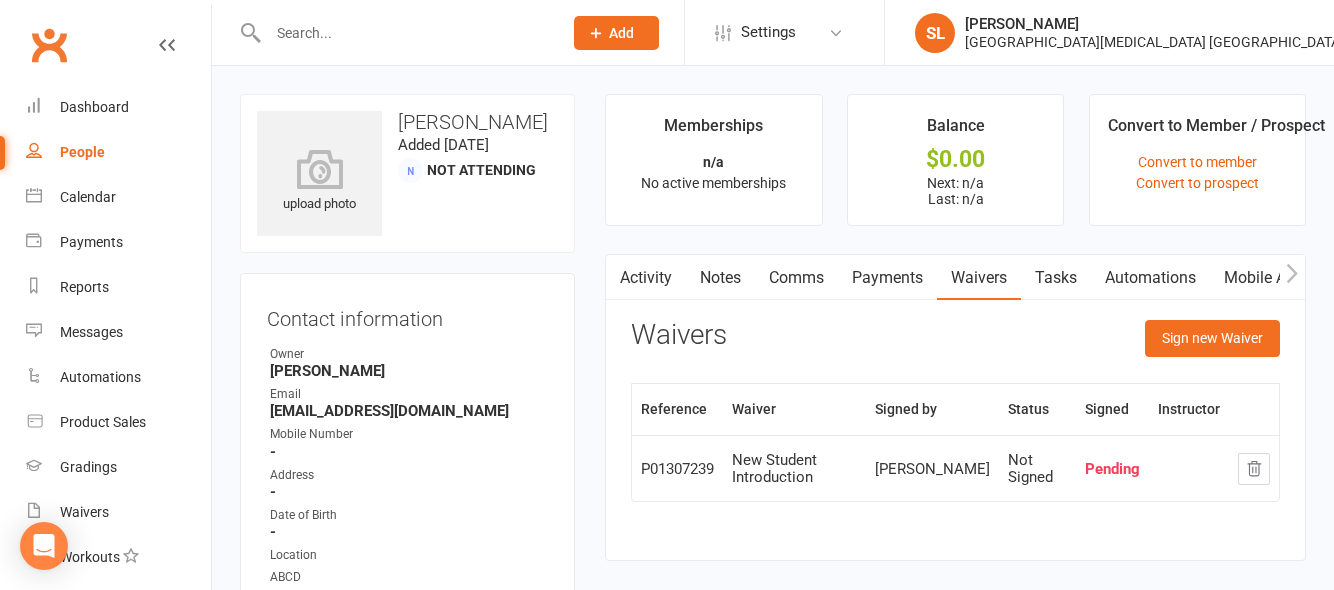 click at bounding box center [405, 33] 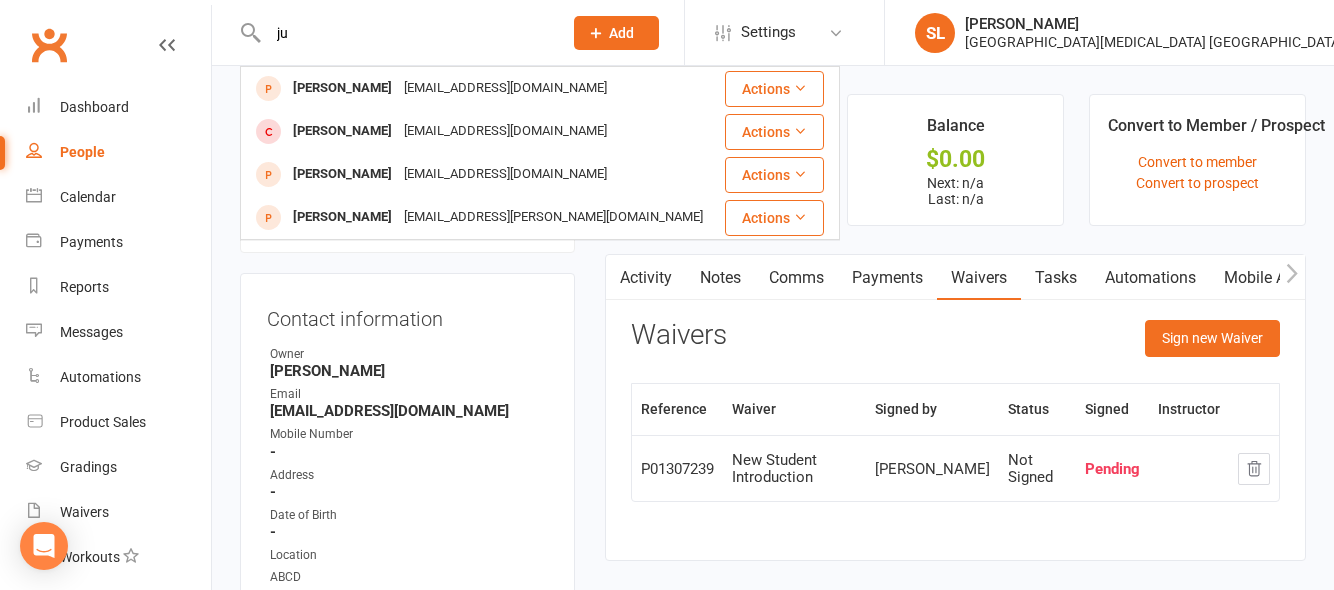 type on "j" 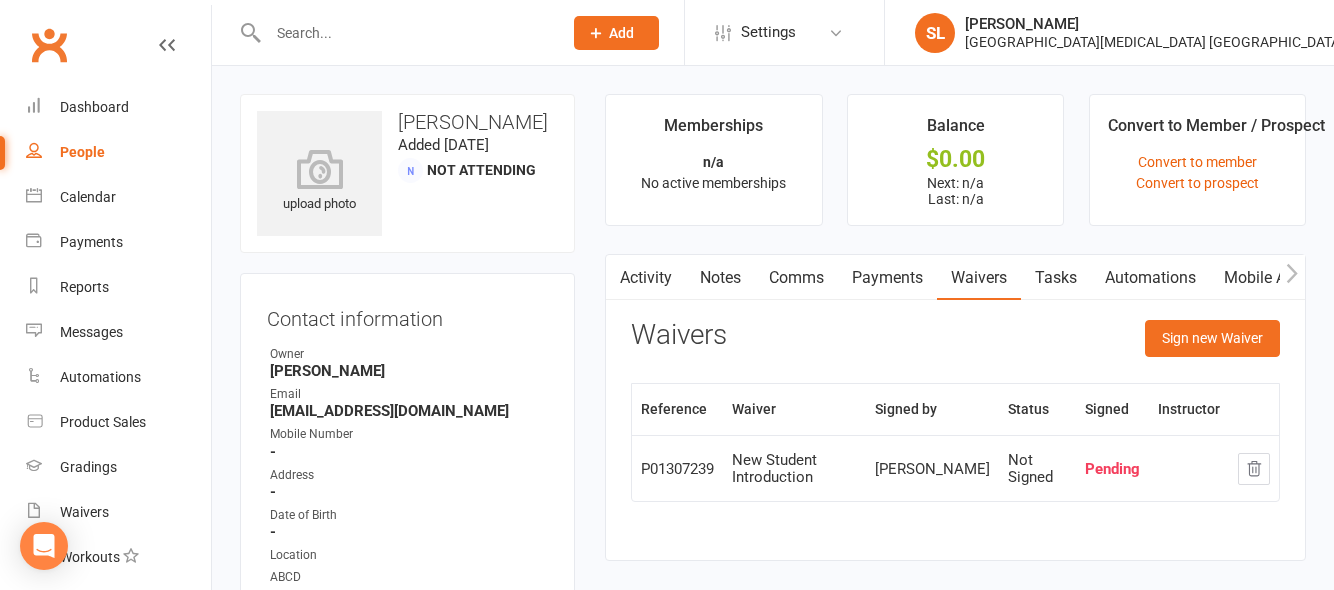 click at bounding box center (405, 33) 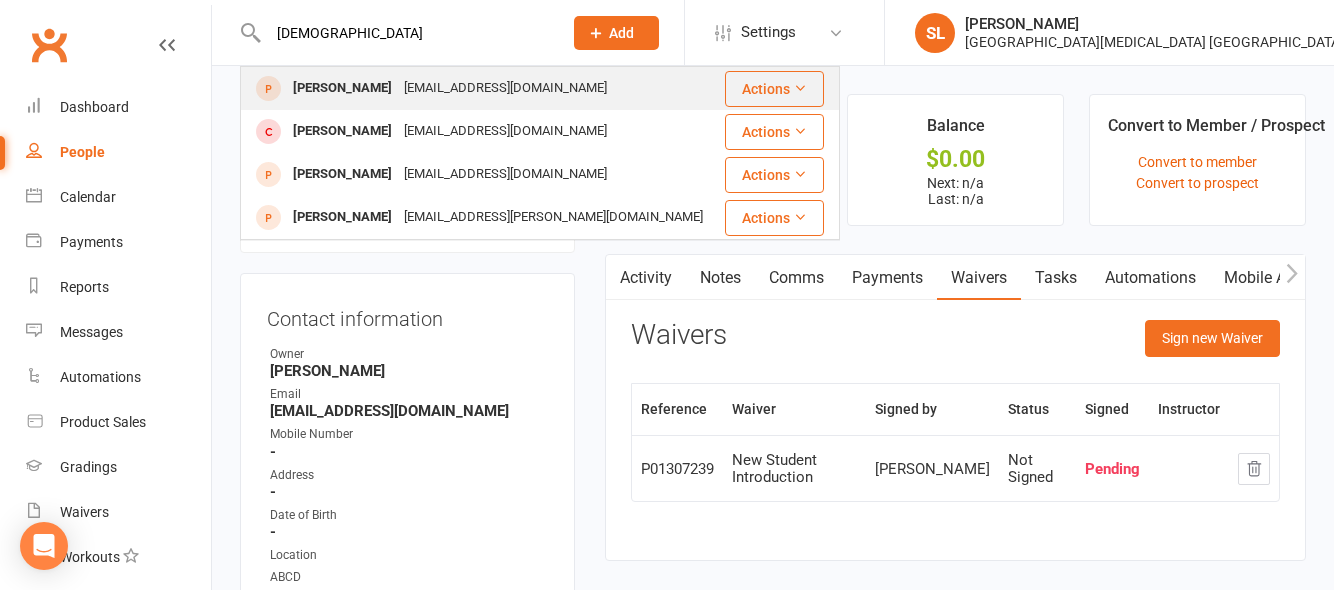 type on "[DEMOGRAPHIC_DATA]" 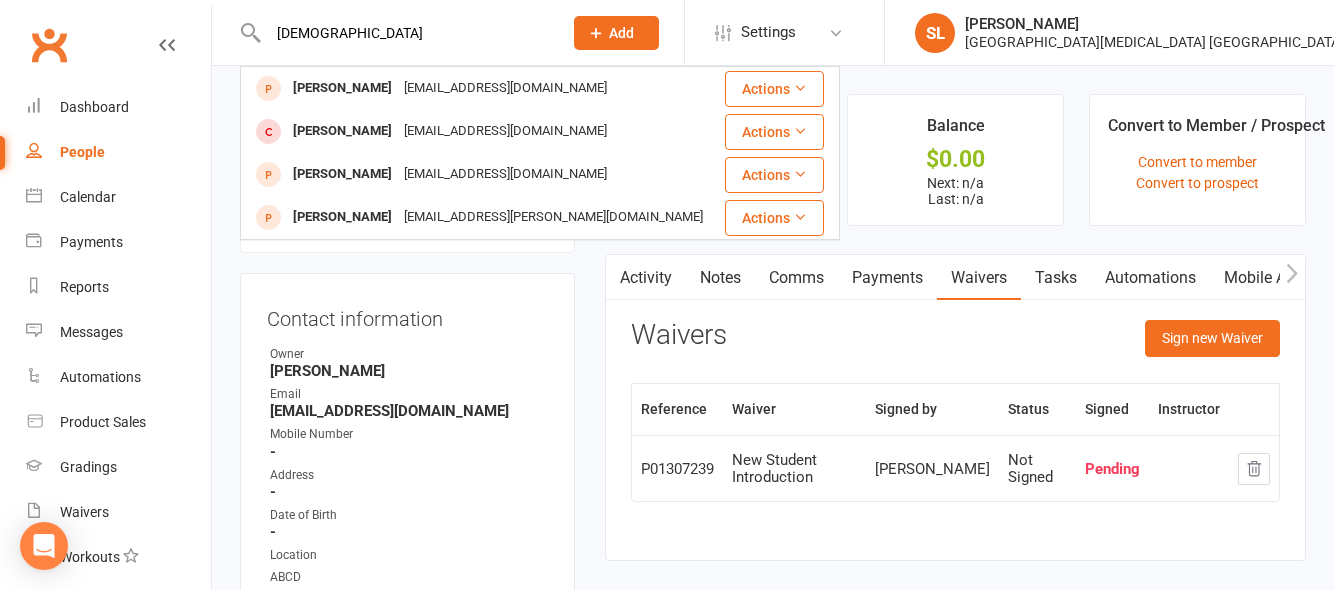 type 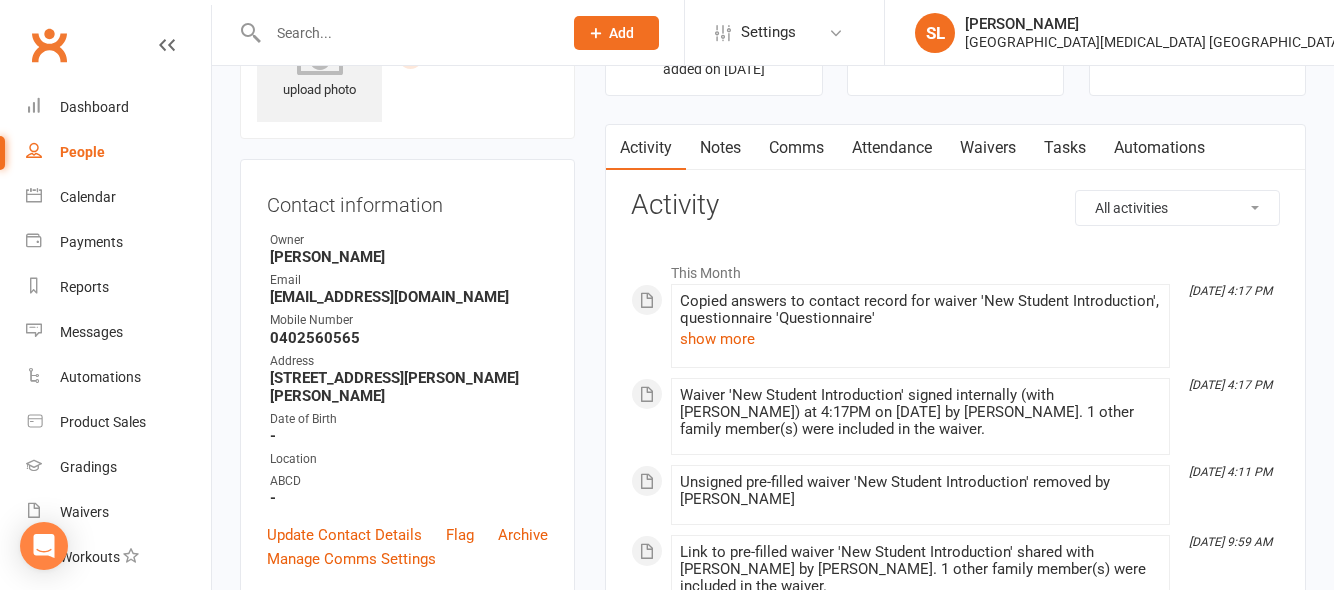 scroll, scrollTop: 400, scrollLeft: 0, axis: vertical 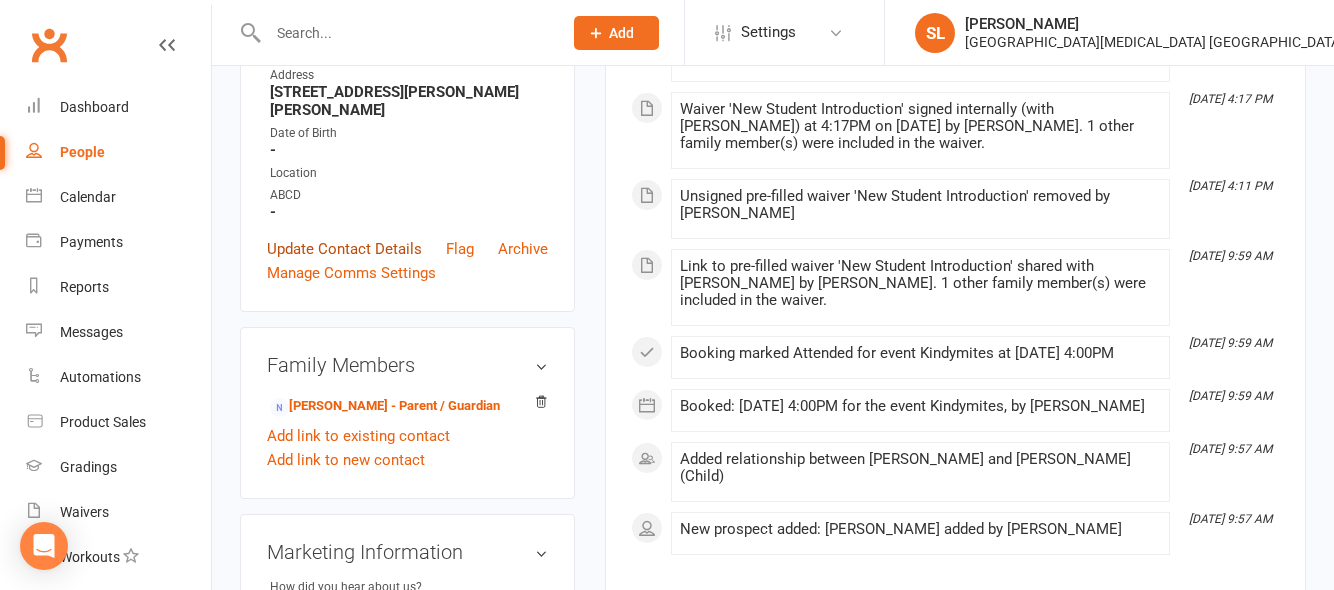 click on "Update Contact Details" at bounding box center [344, 249] 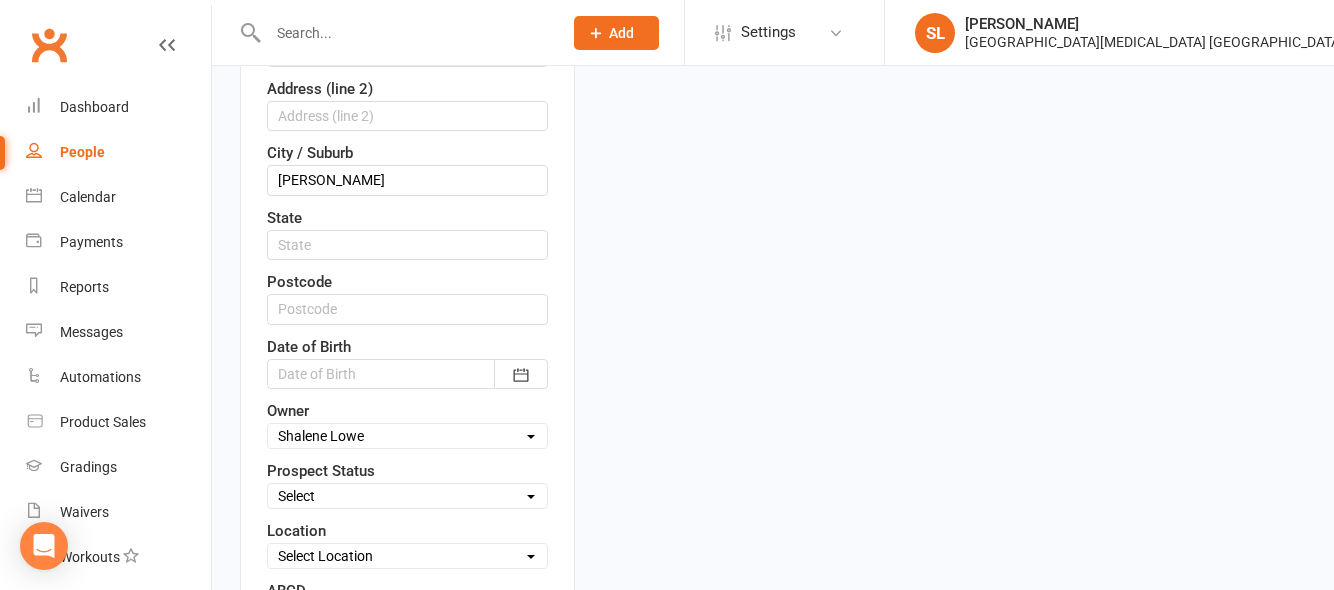 scroll, scrollTop: 594, scrollLeft: 0, axis: vertical 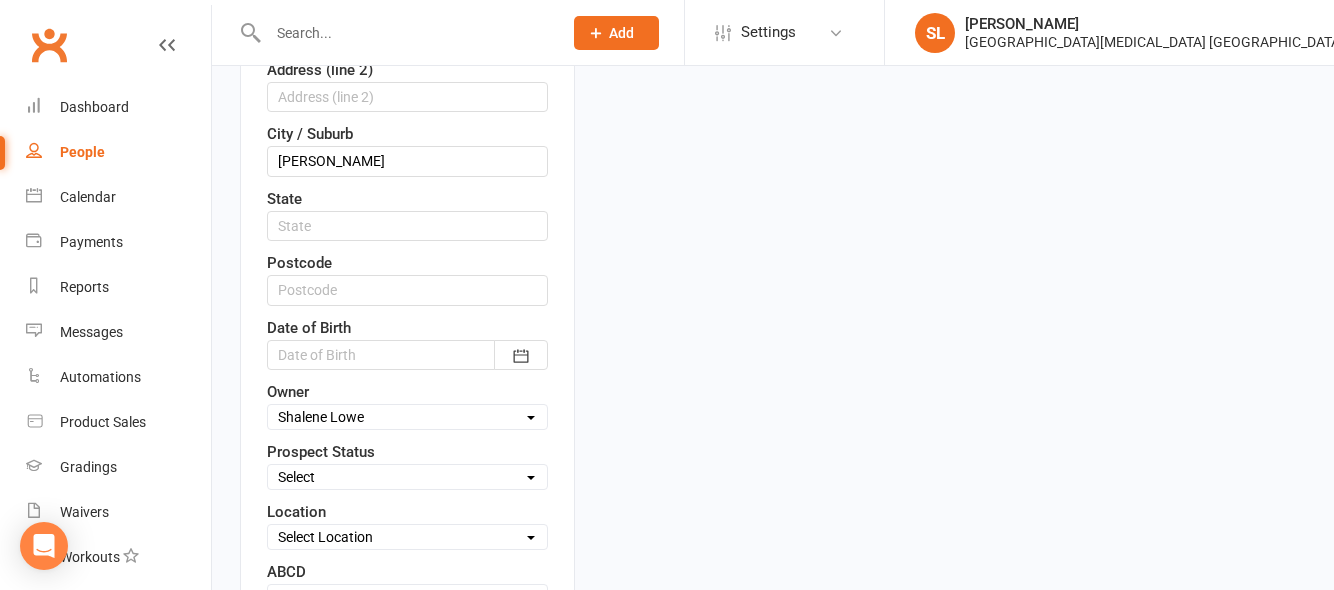 click at bounding box center (407, 355) 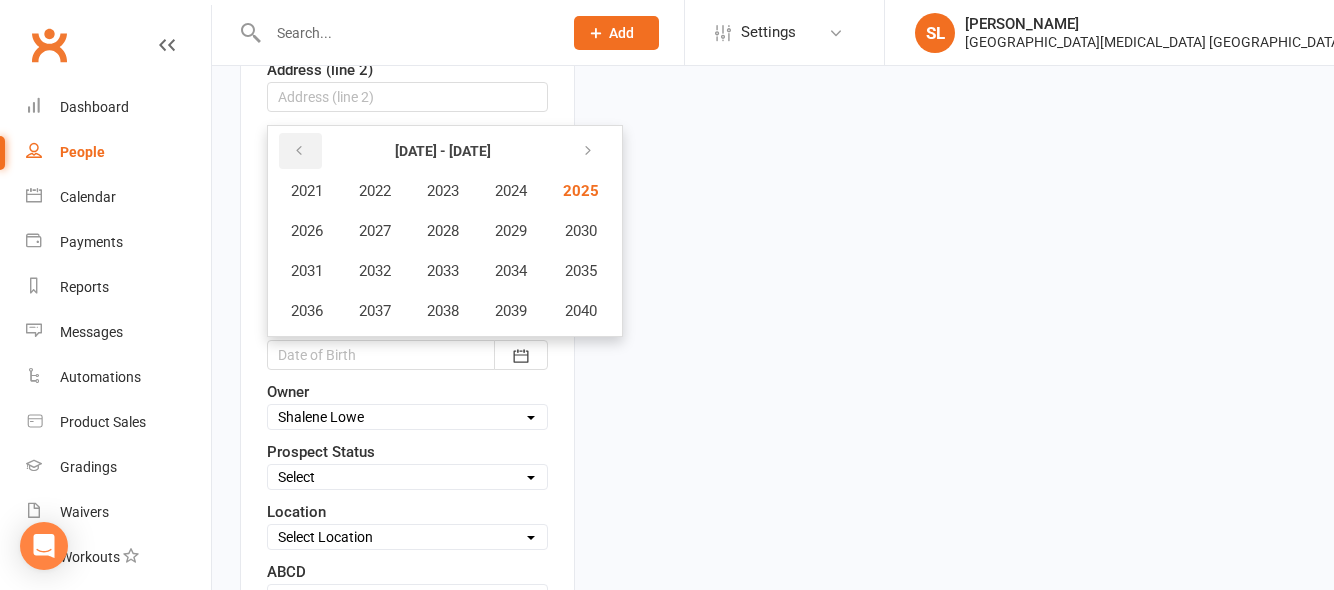 click at bounding box center (299, 151) 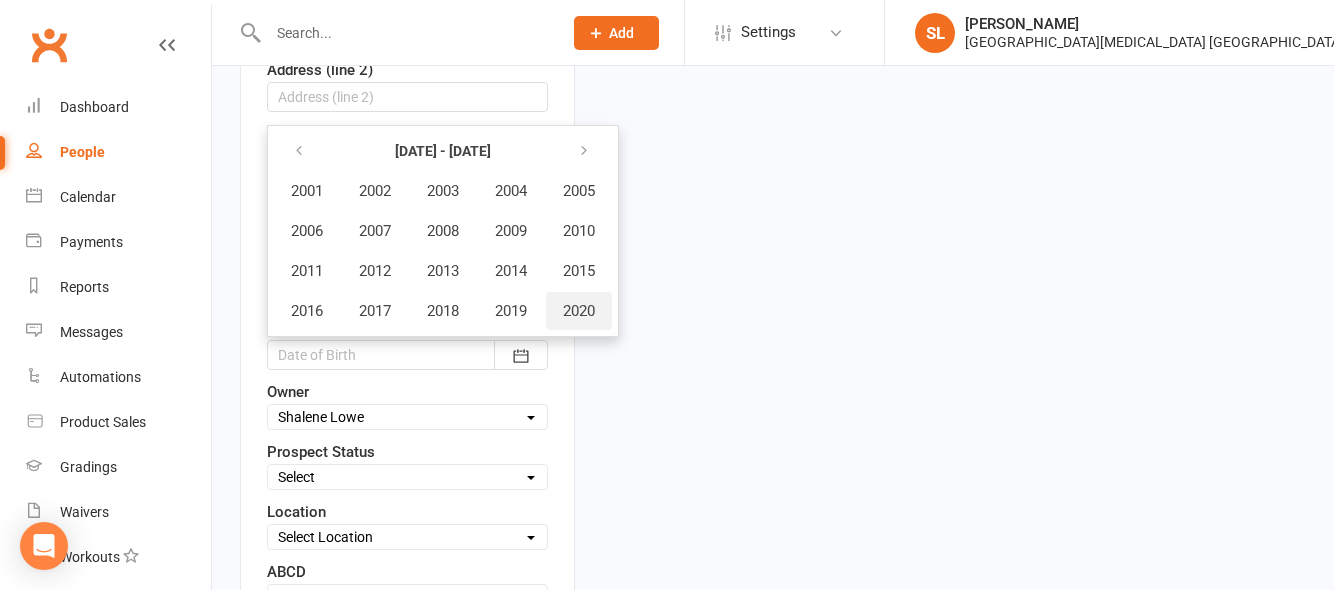click on "2020" at bounding box center [579, 311] 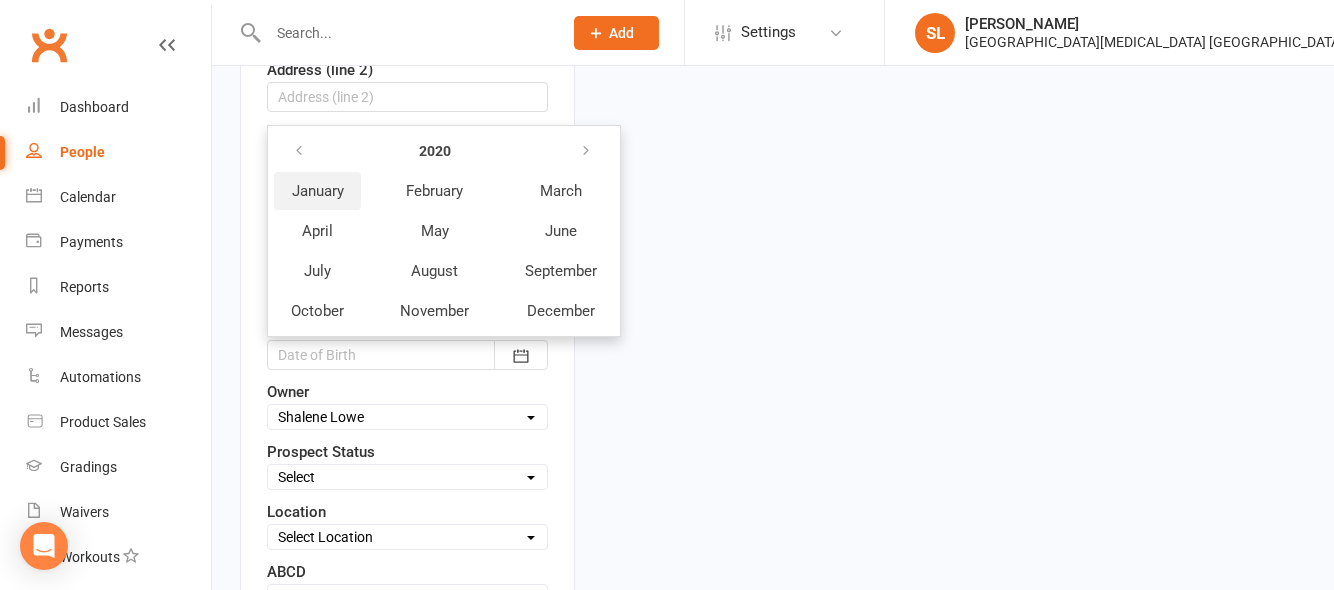 click on "January" at bounding box center (318, 191) 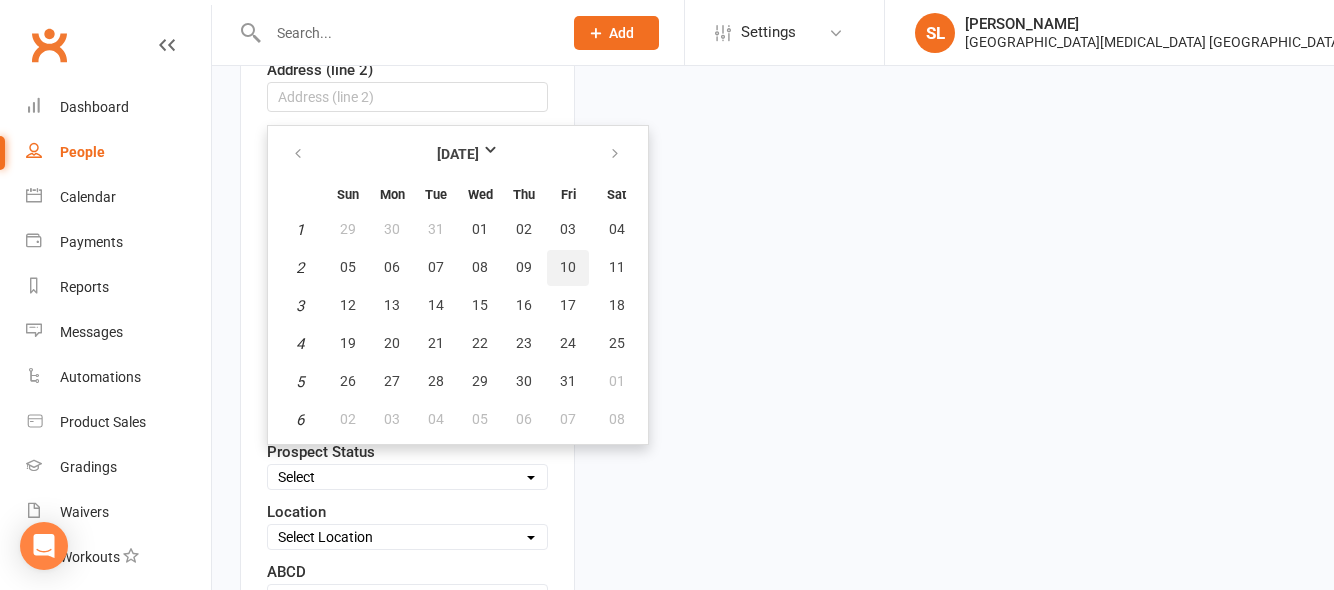 click on "10" at bounding box center [568, 267] 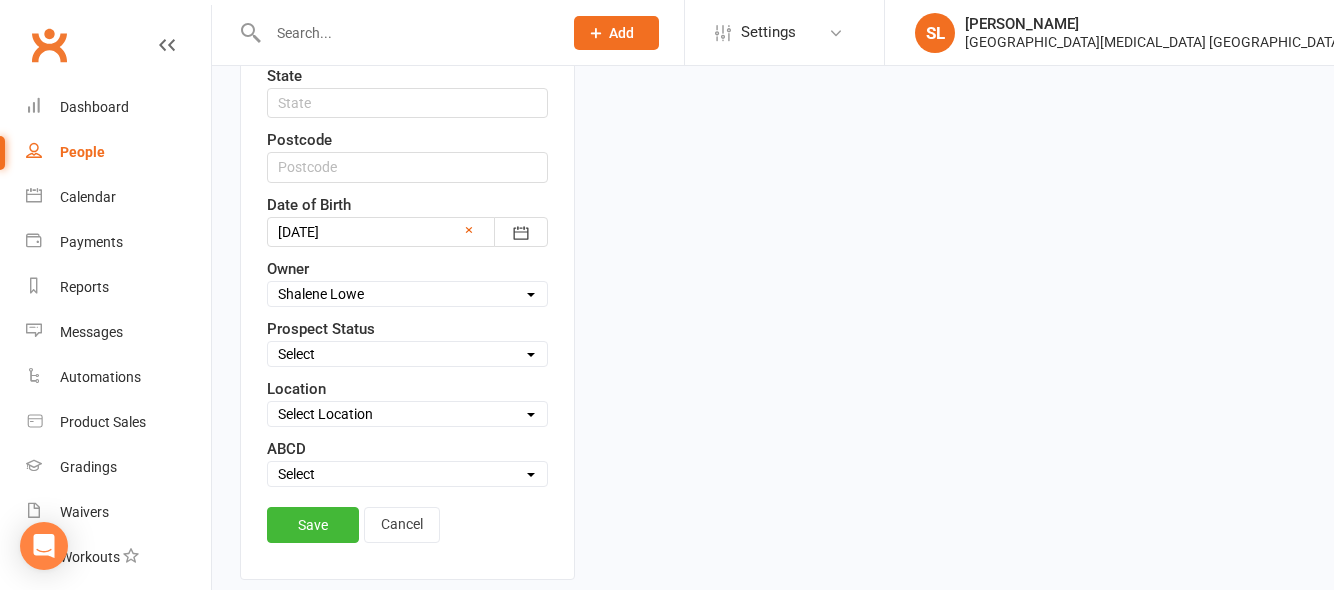 scroll, scrollTop: 894, scrollLeft: 0, axis: vertical 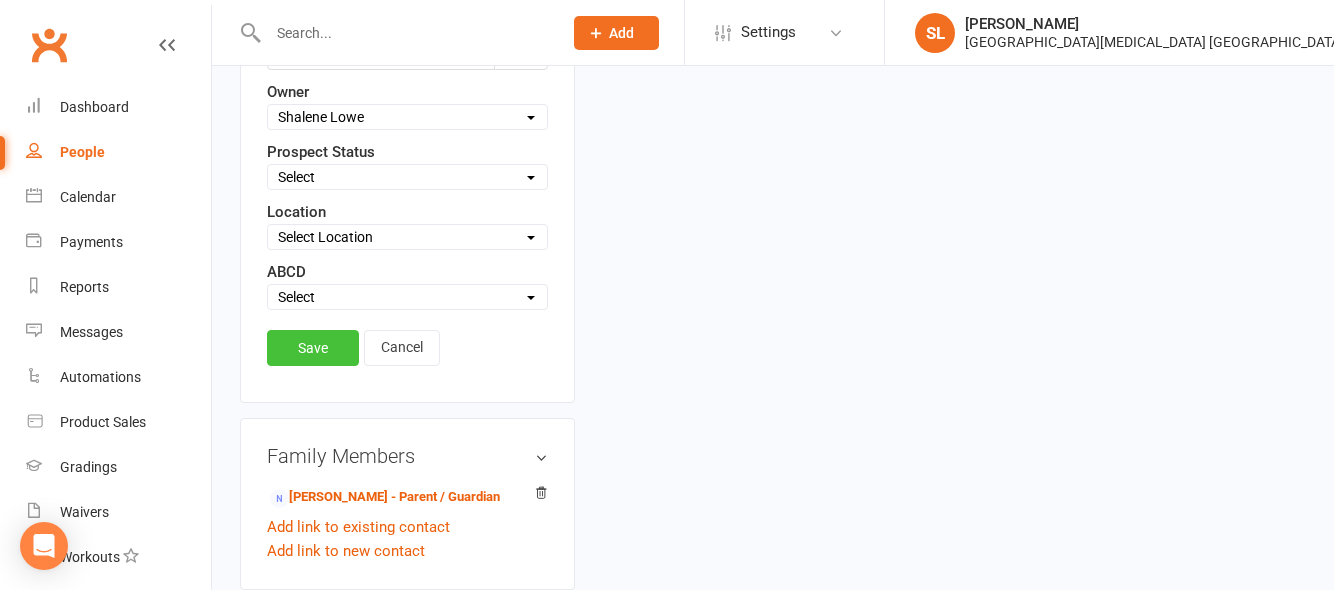 click on "Save" at bounding box center [313, 348] 